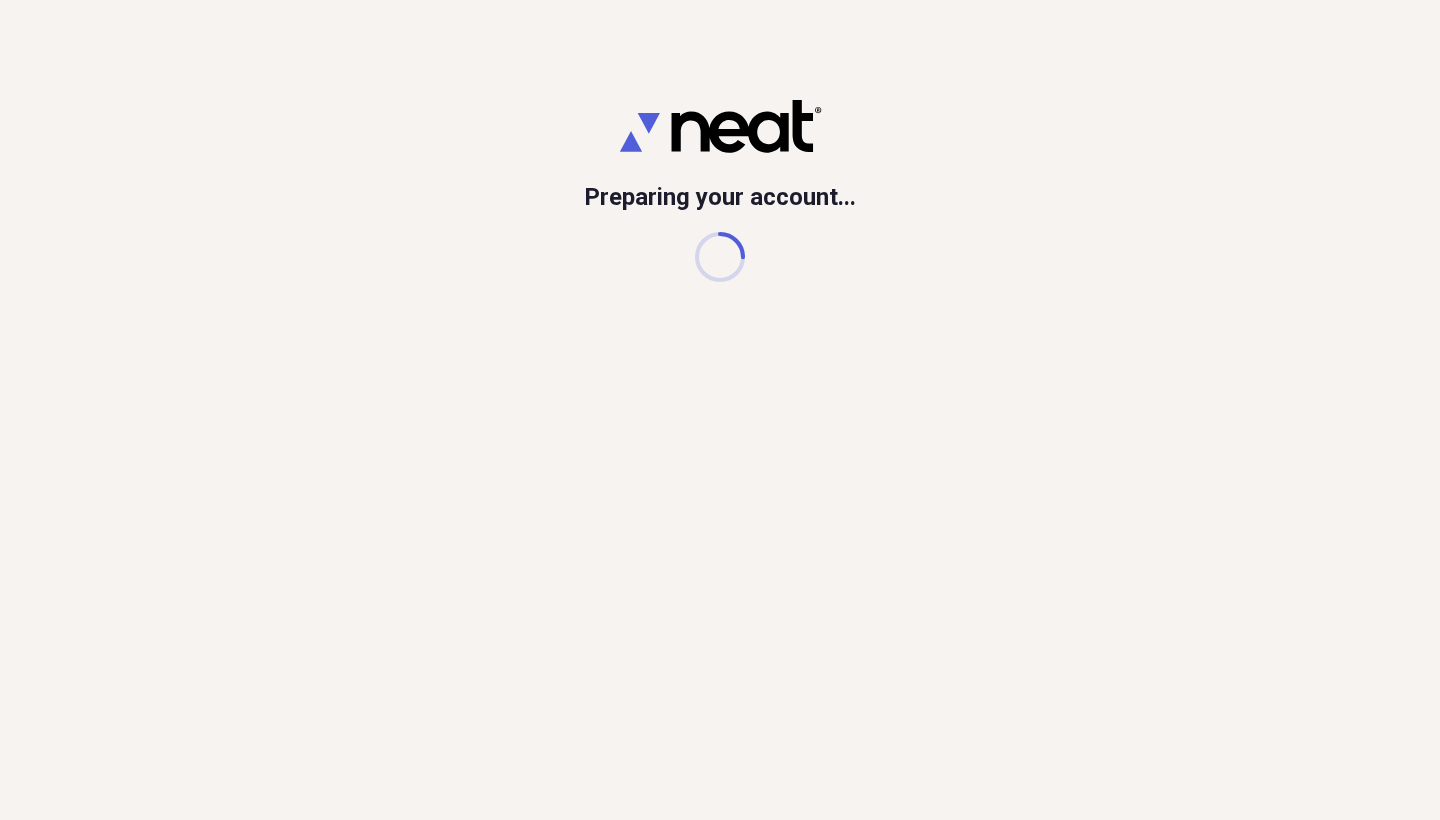 scroll, scrollTop: 0, scrollLeft: 0, axis: both 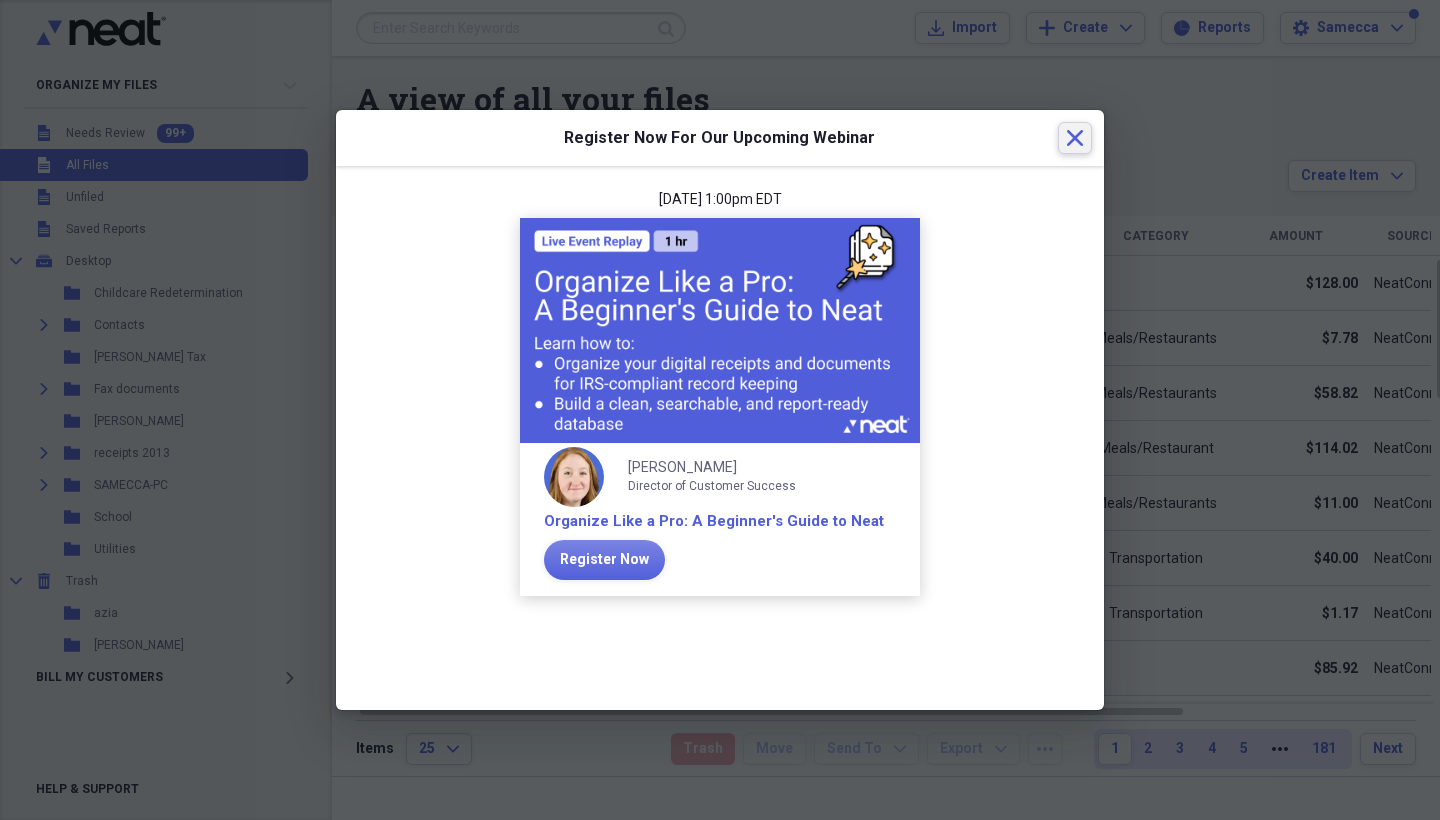 click 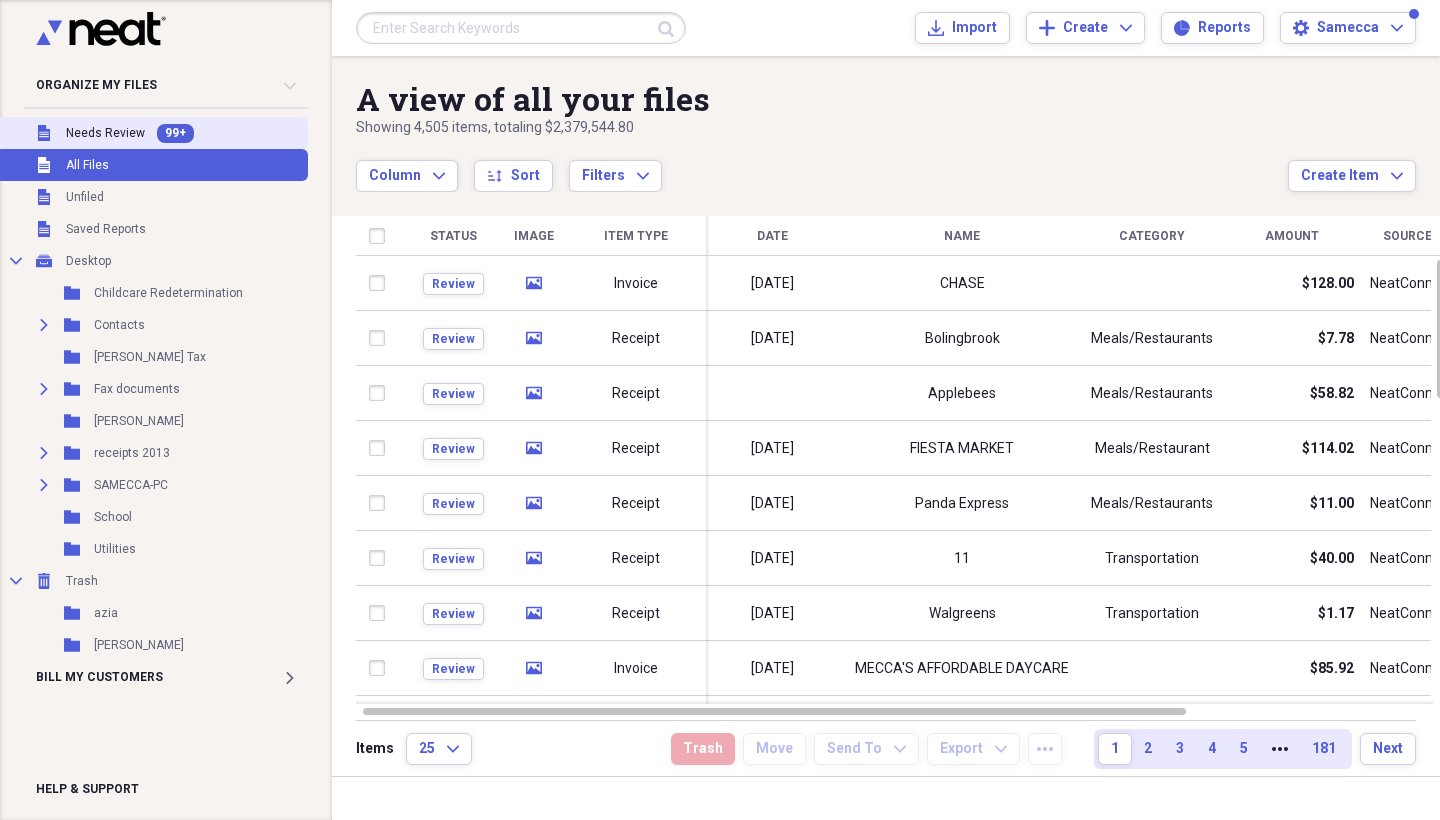 click on "99+" at bounding box center (175, 133) 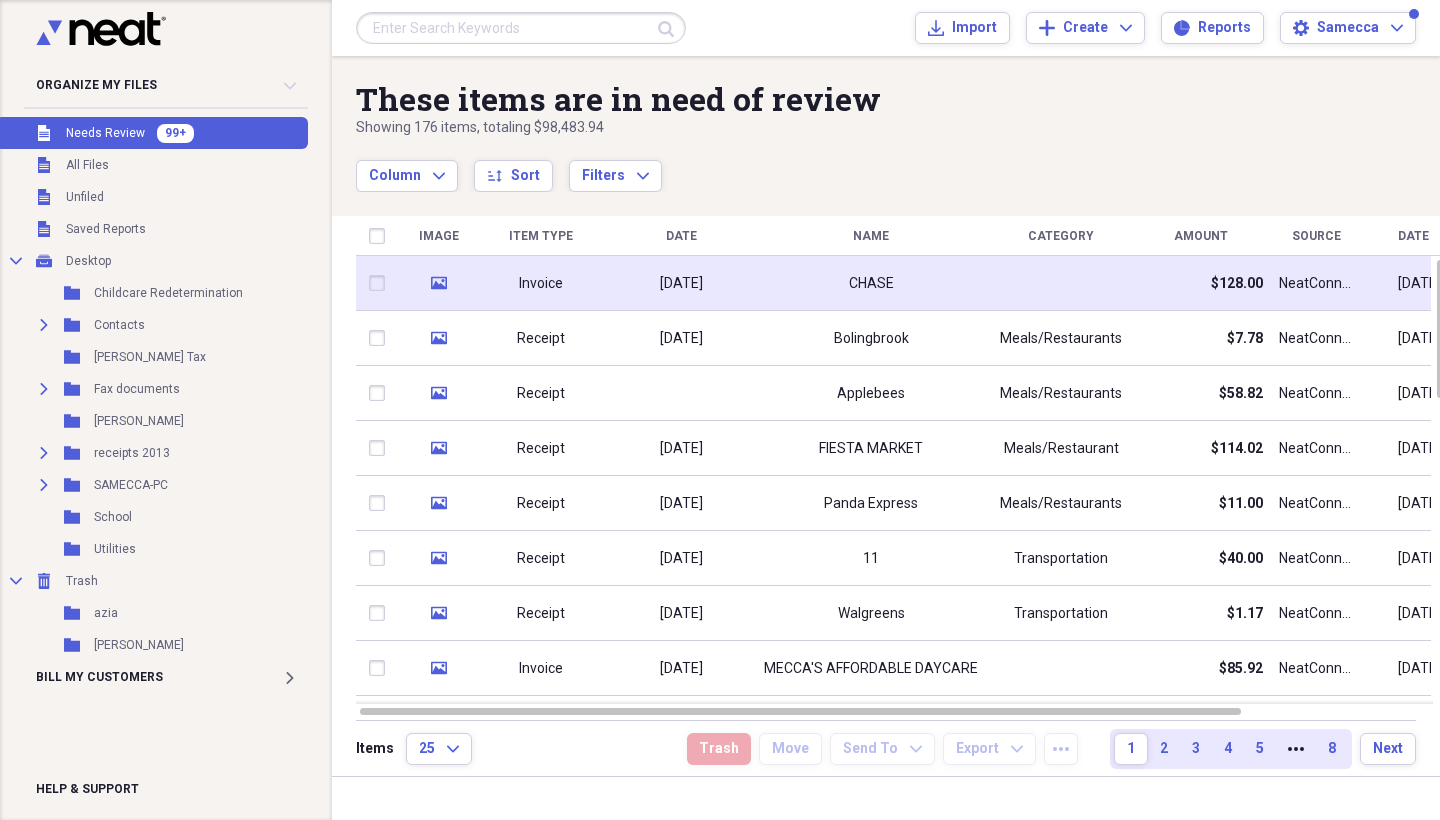 click on "media" at bounding box center (439, 283) 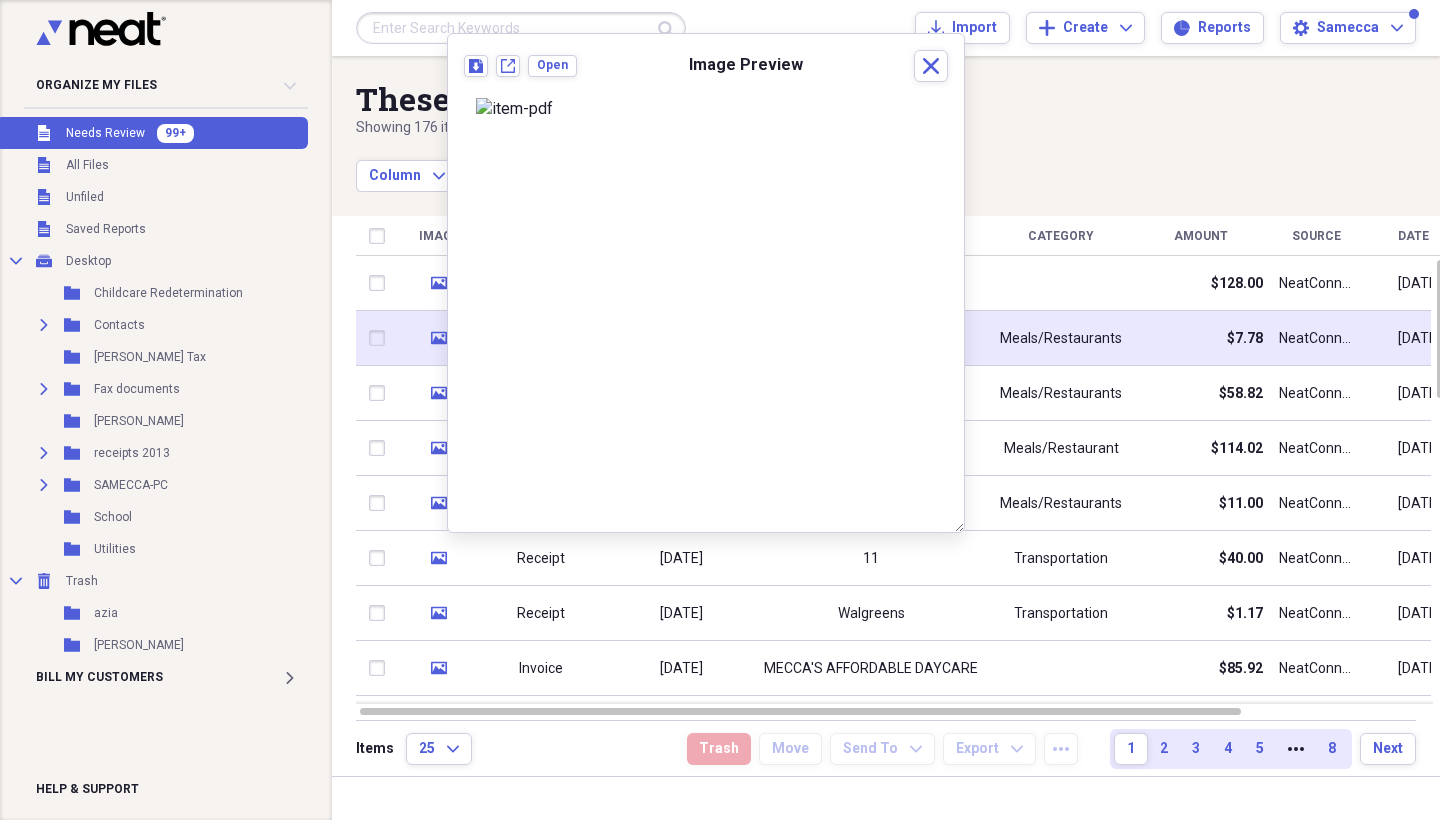click 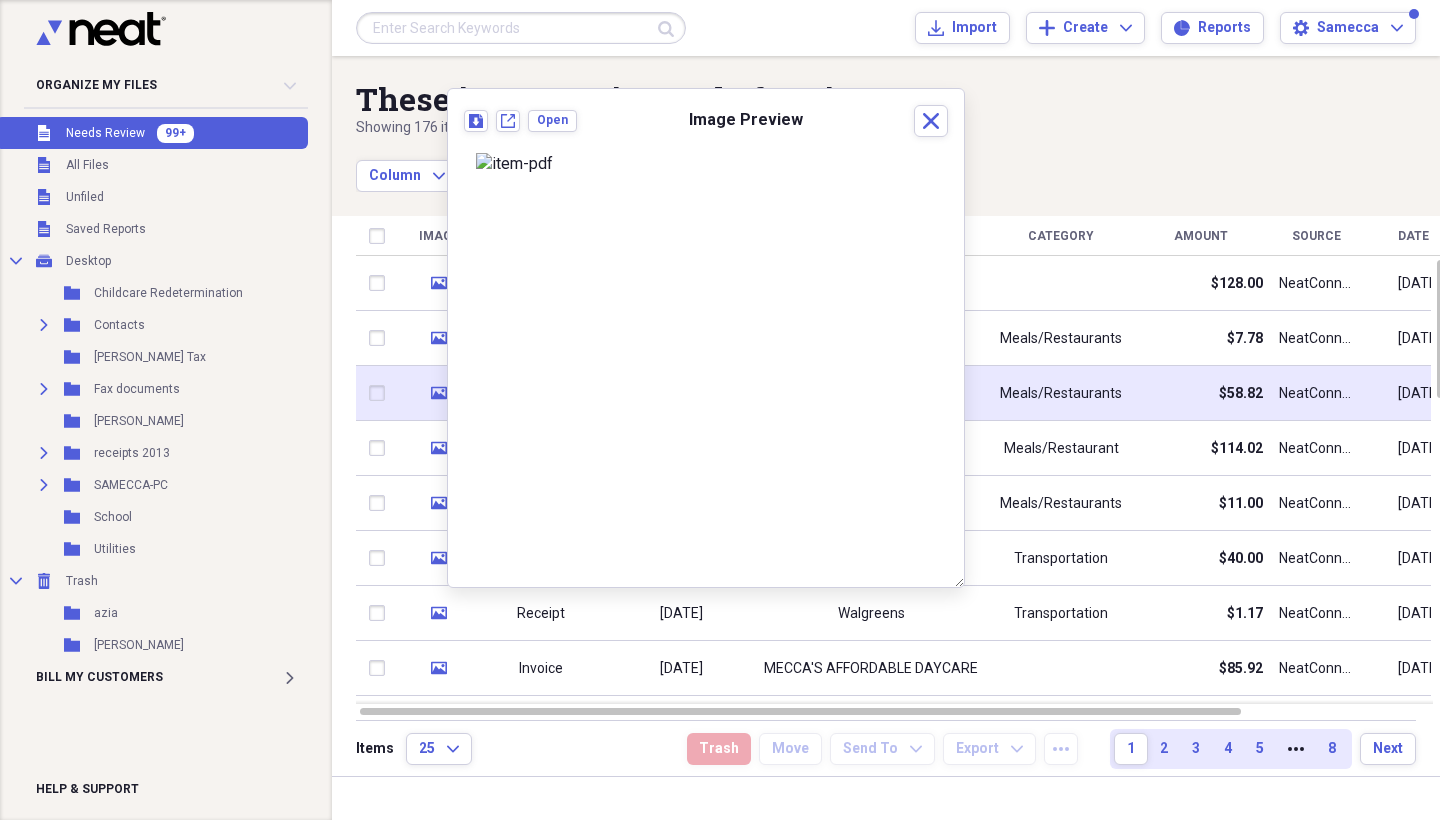 click on "media" at bounding box center [439, 393] 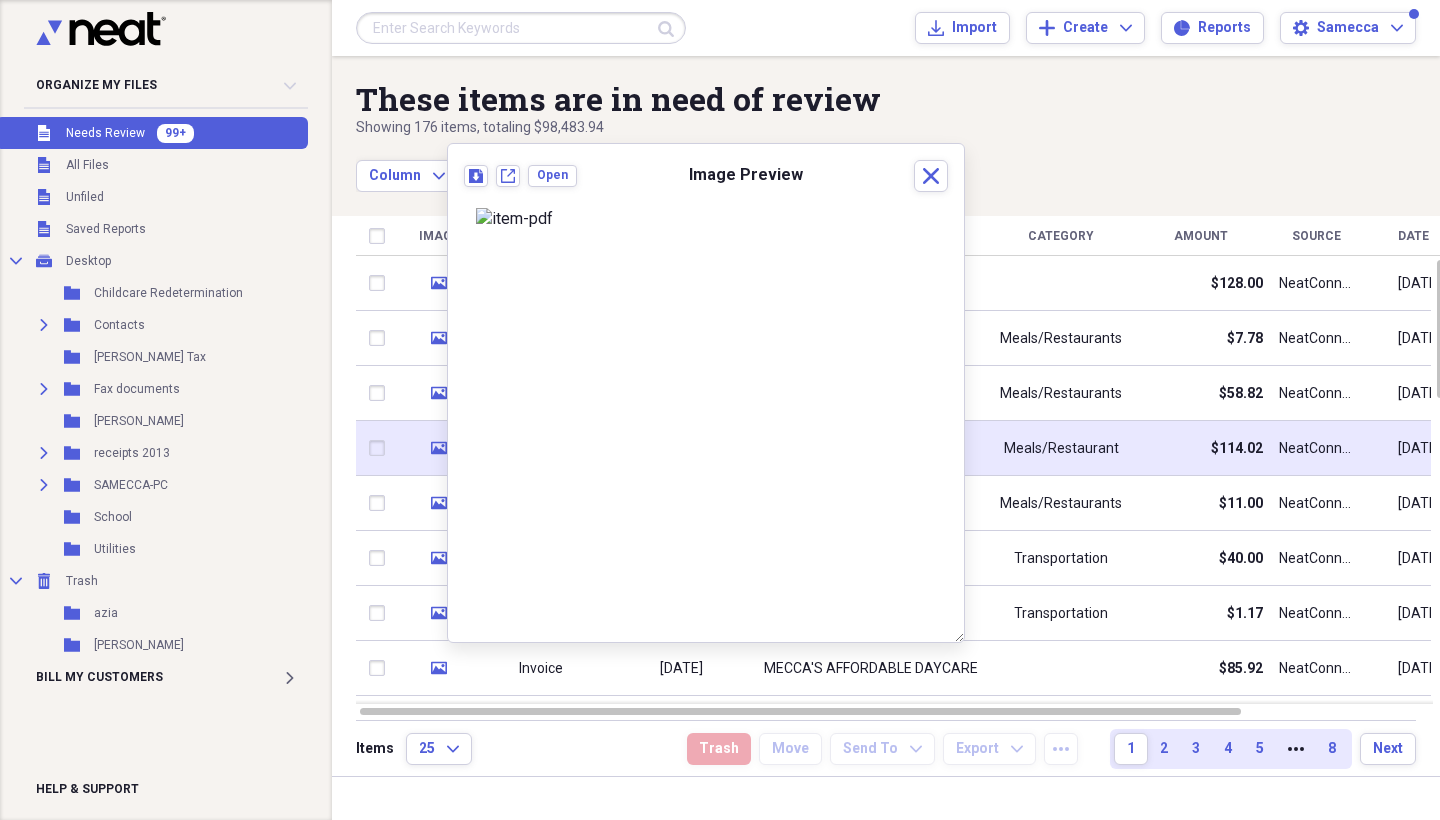 click 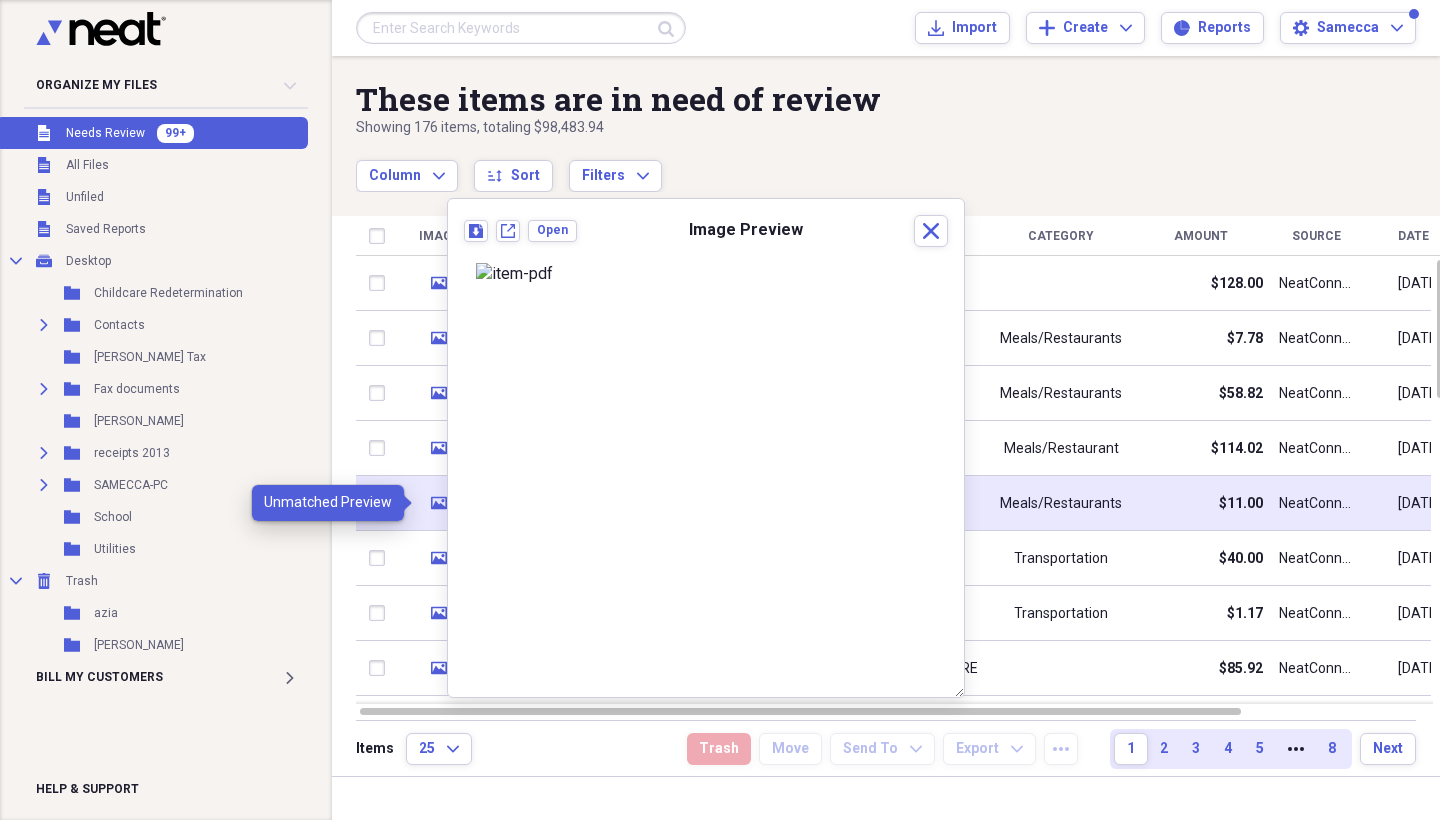 click on "media" at bounding box center (439, 503) 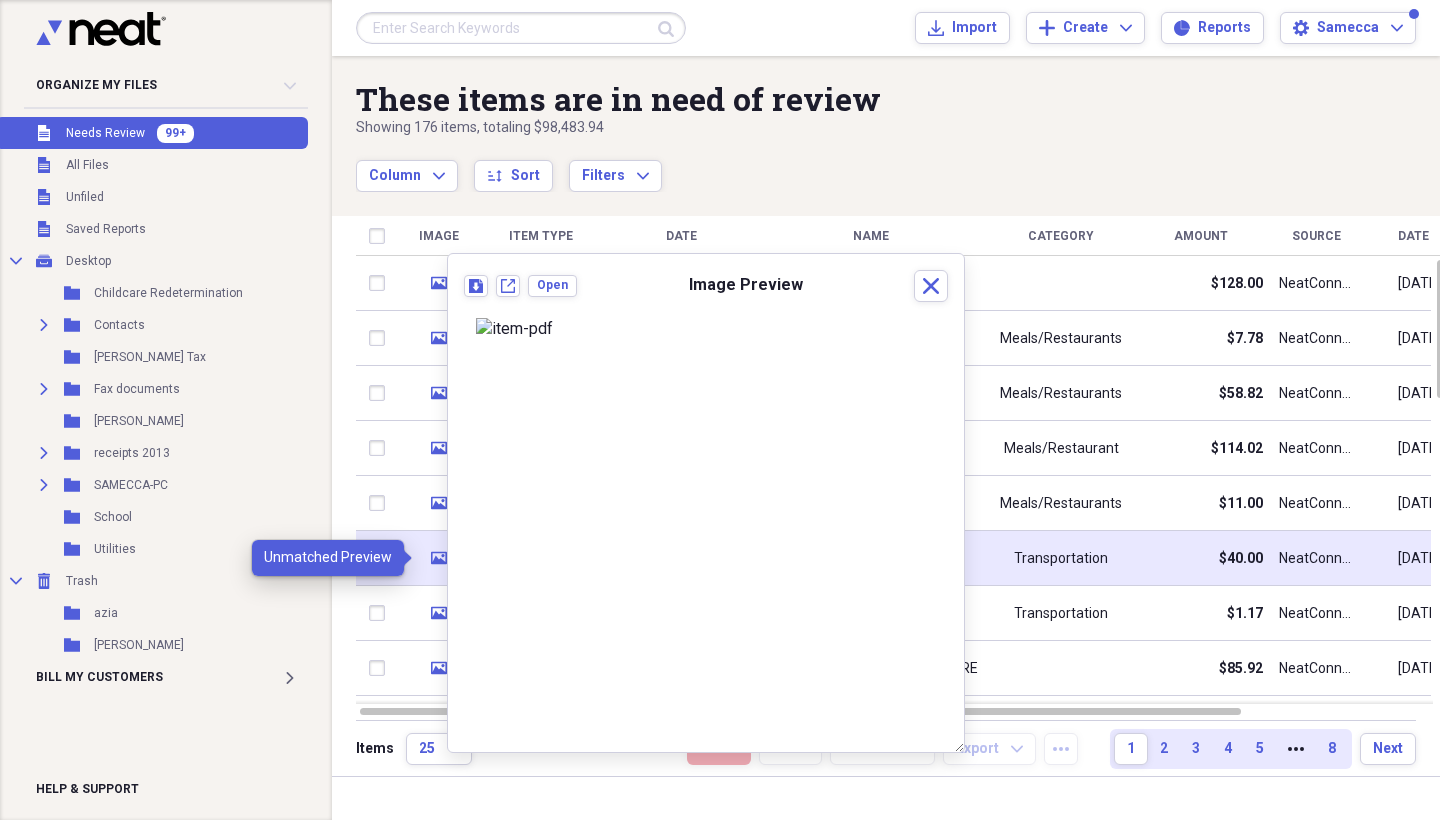 click on "media" 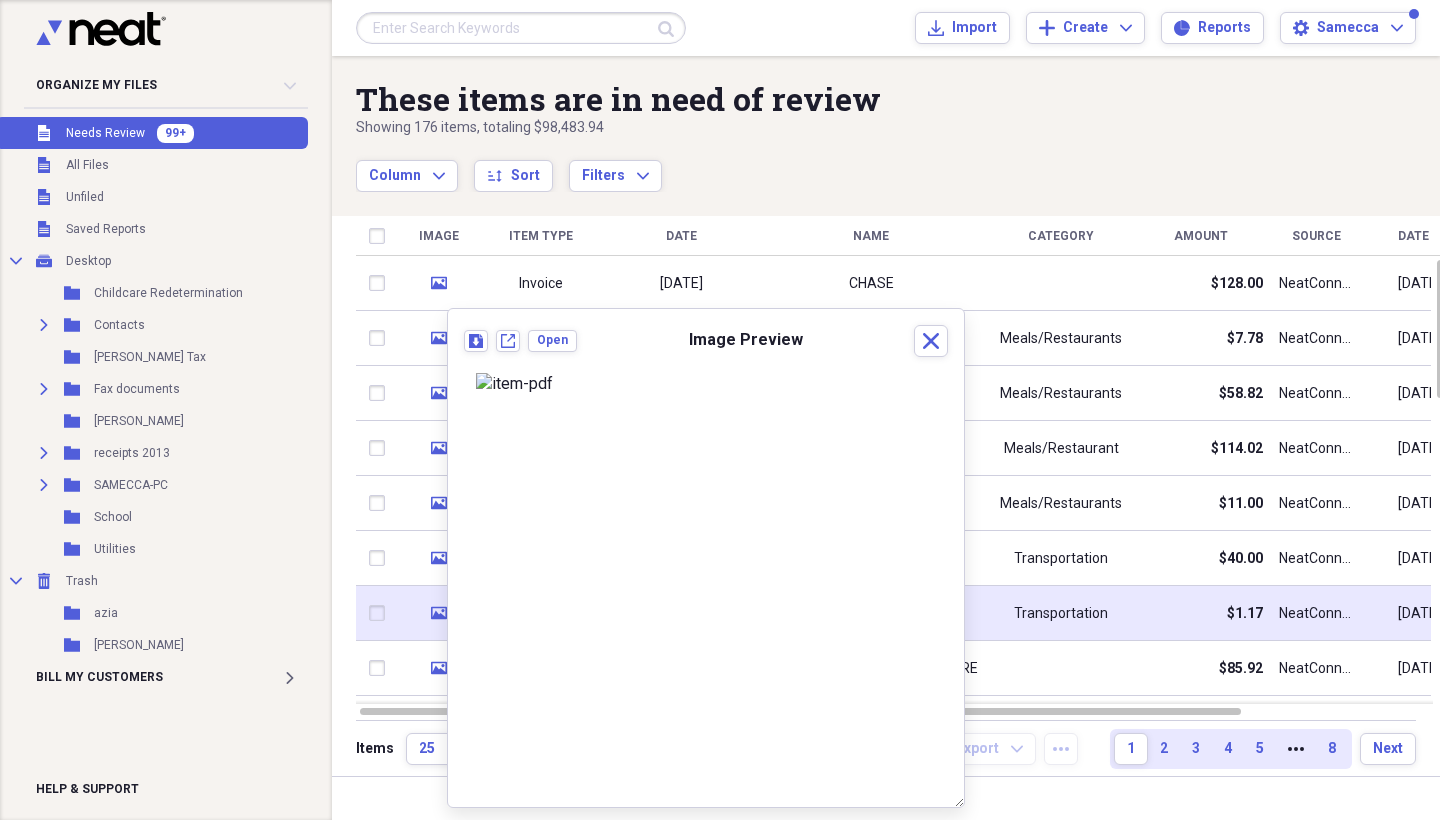 click on "media" at bounding box center (439, 613) 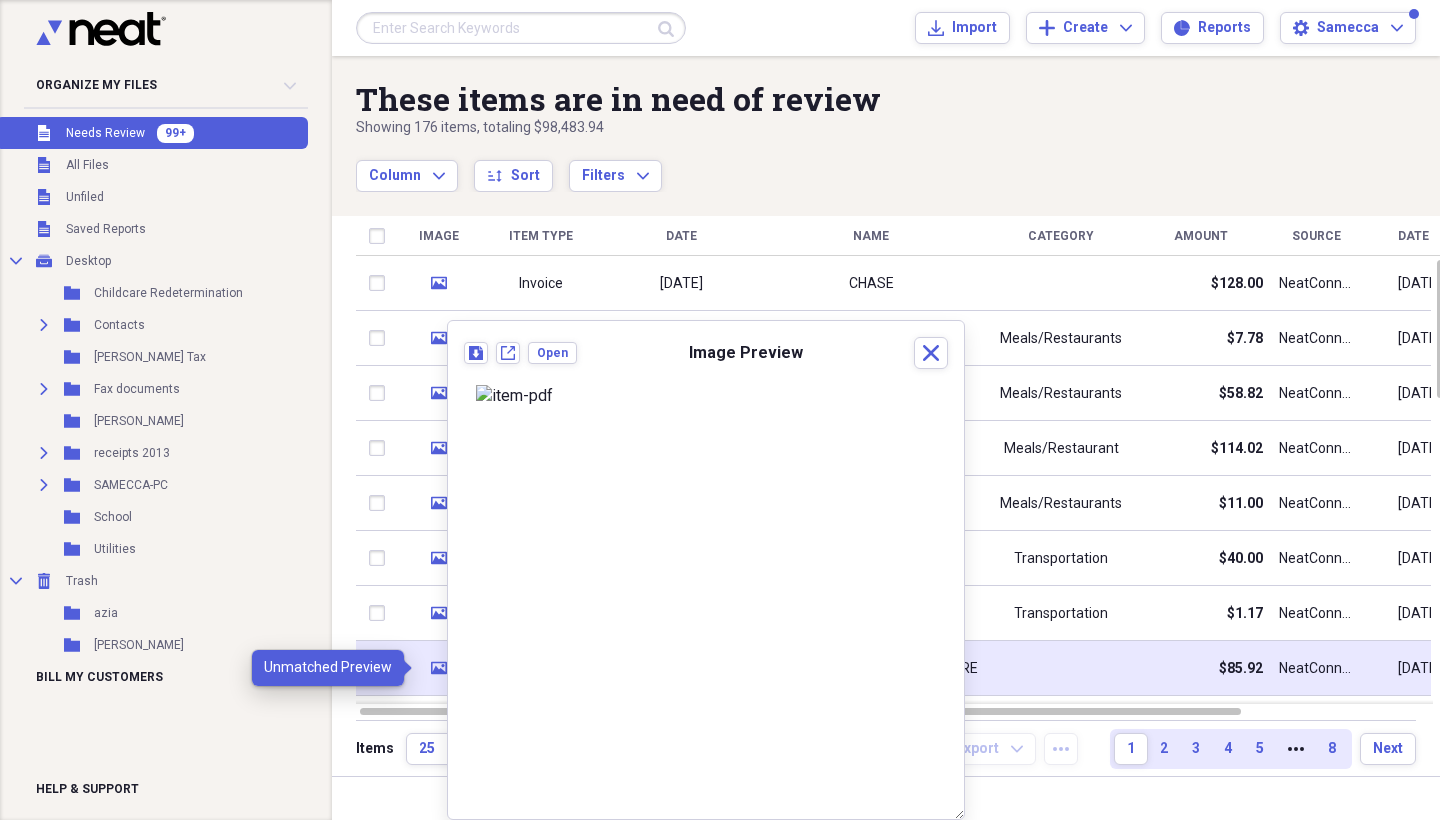 click on "media" 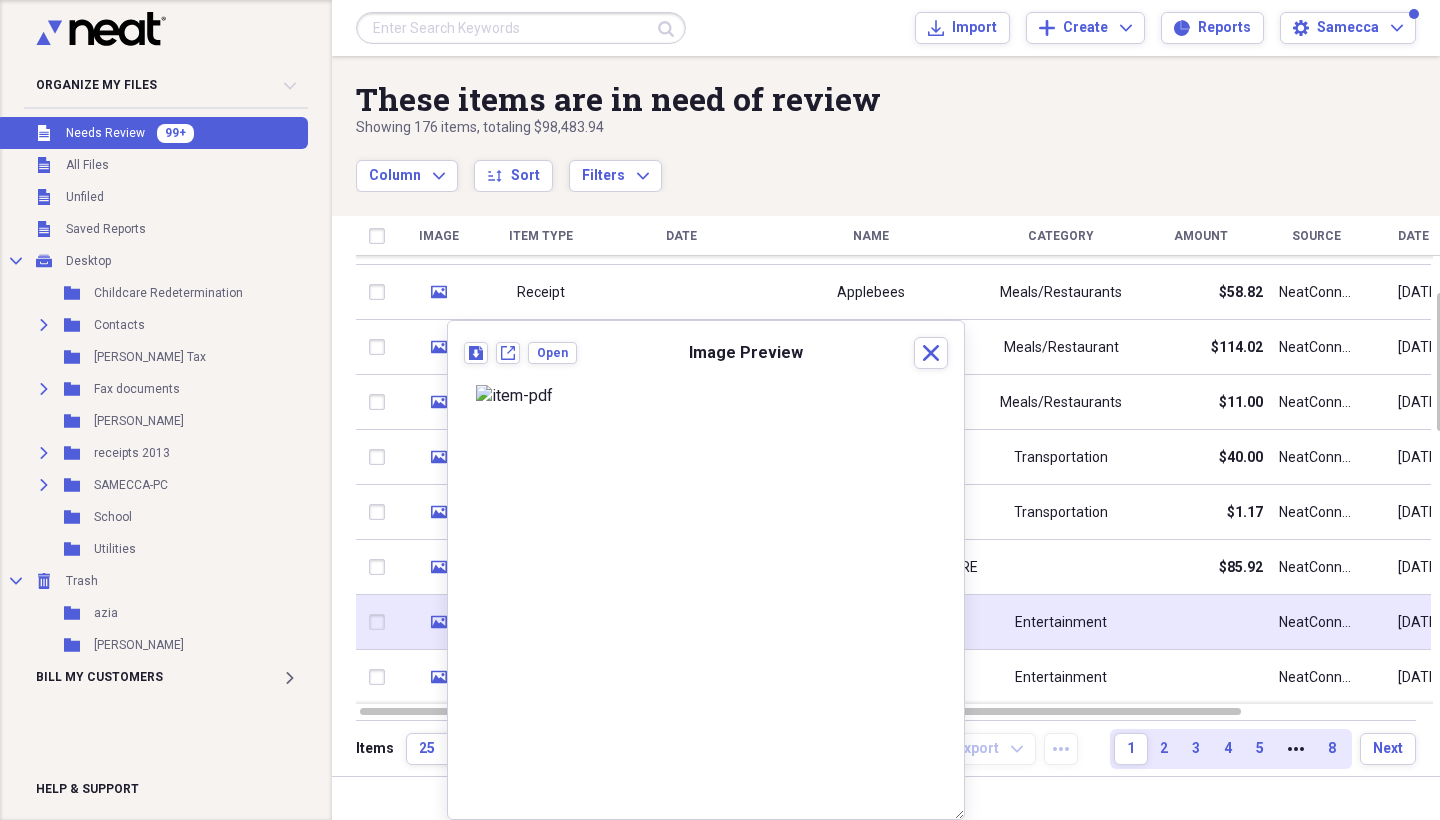 click on "media" at bounding box center [439, 622] 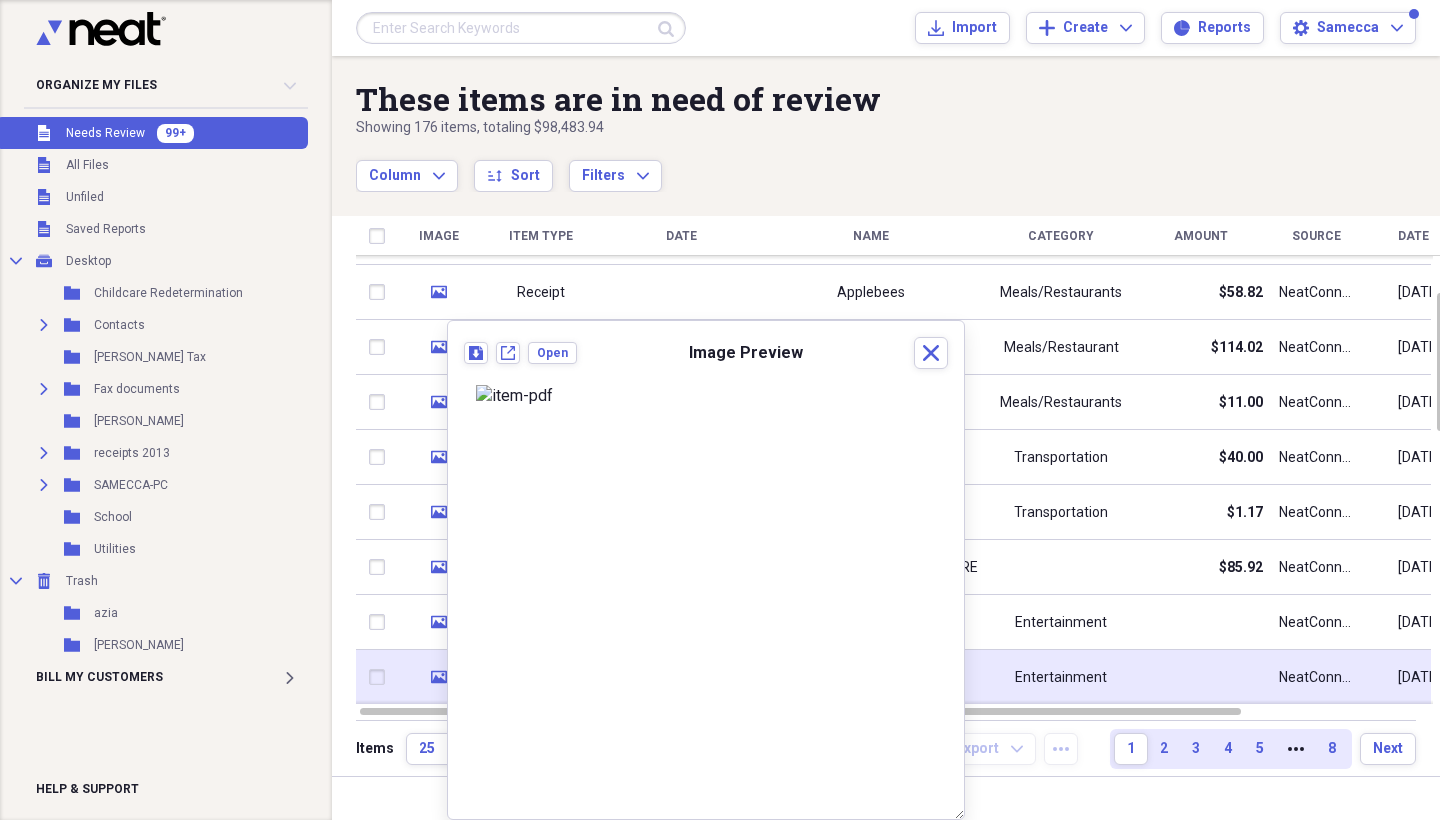 click on "media" at bounding box center [439, 677] 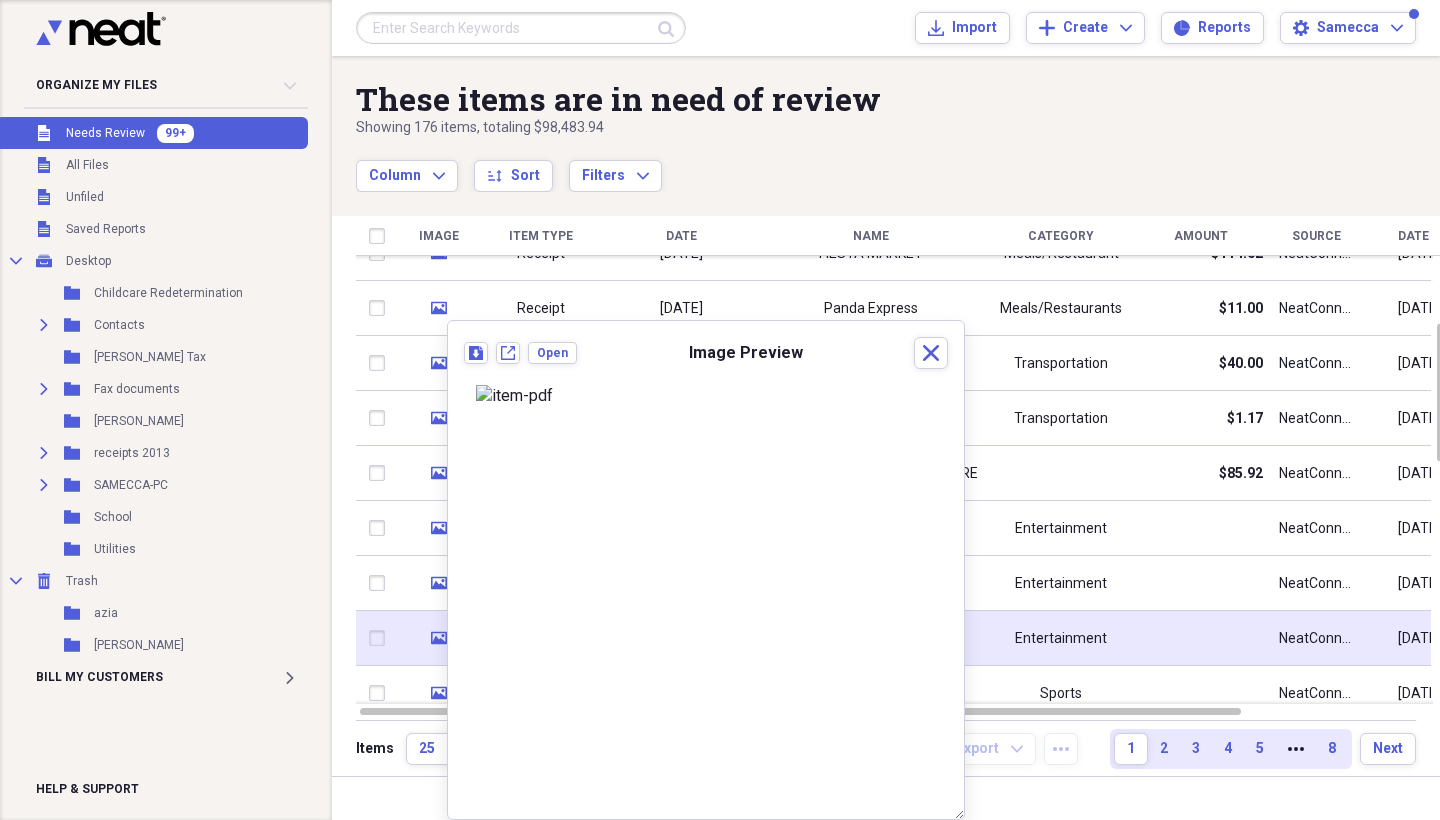 click on "media" at bounding box center (439, 638) 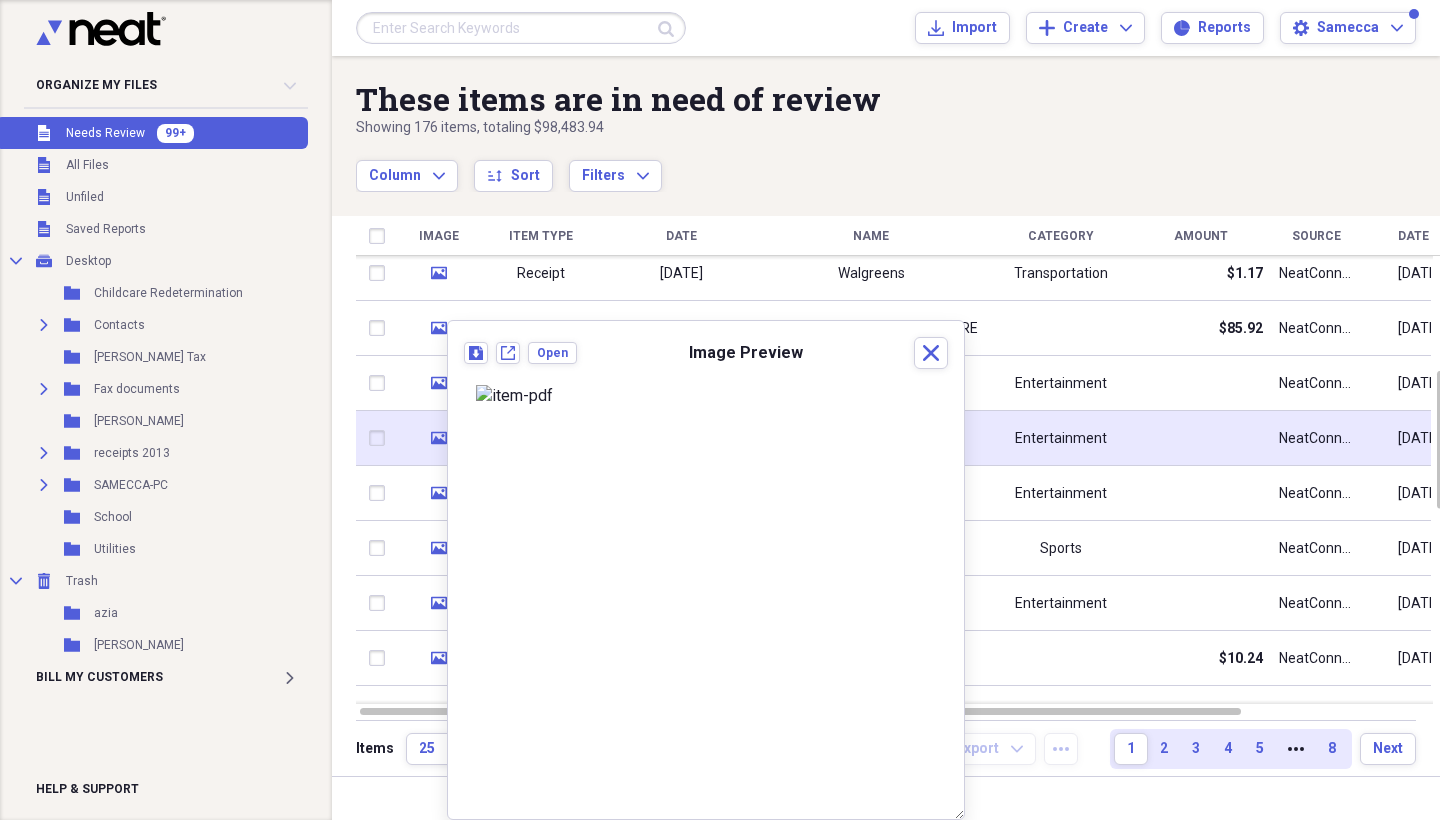 click on "media" 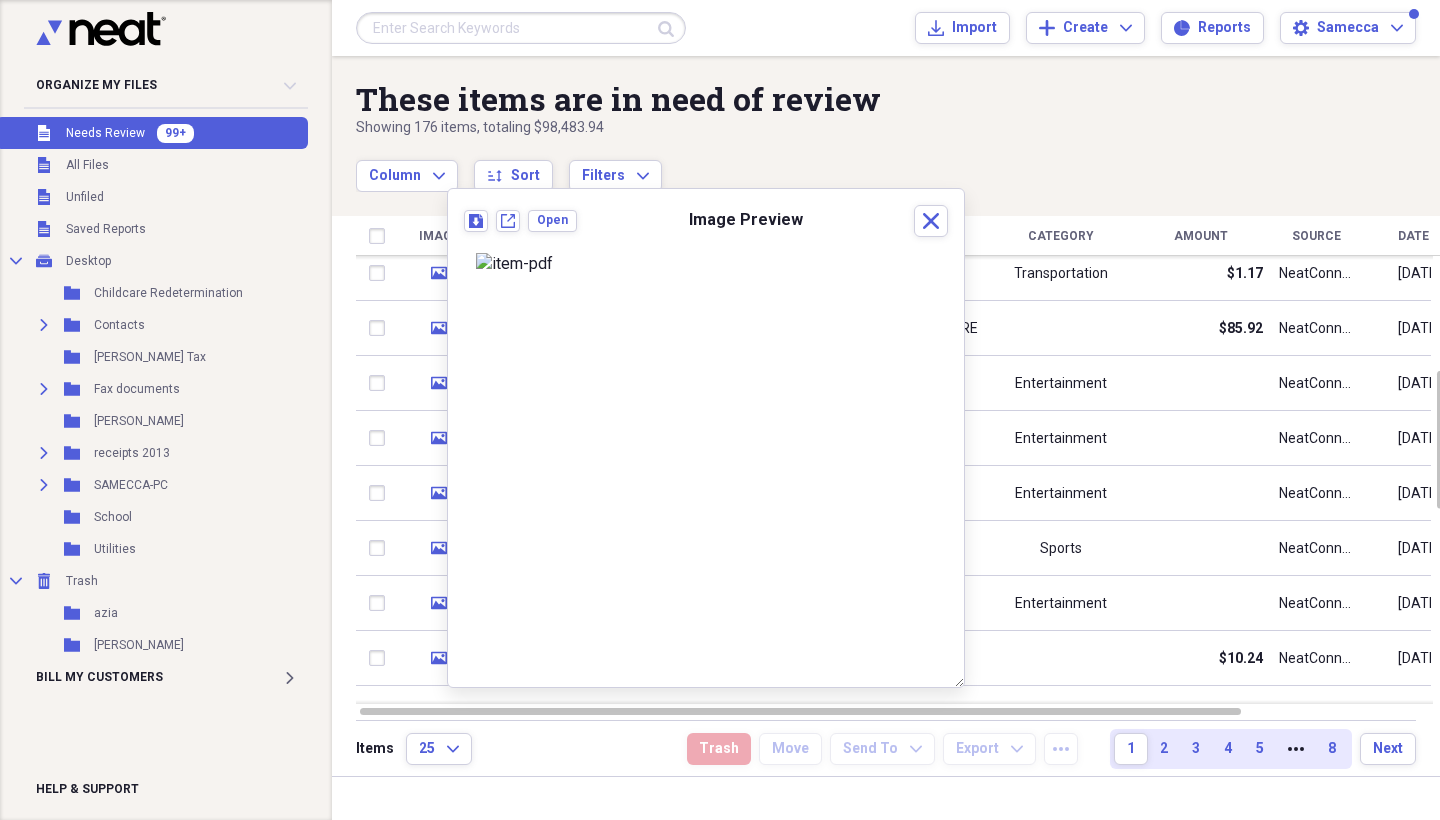 scroll, scrollTop: 153, scrollLeft: 0, axis: vertical 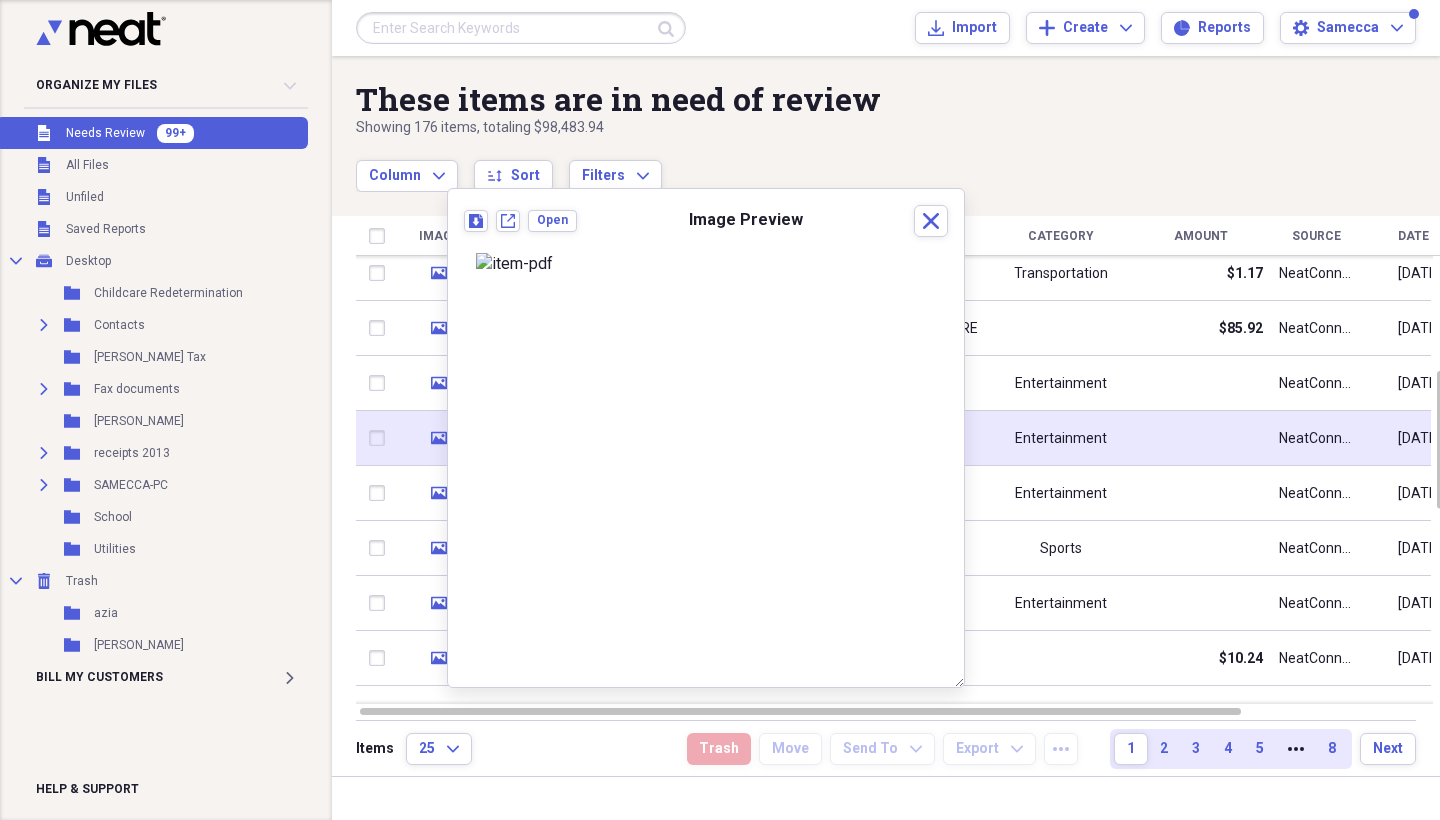 click on "media" 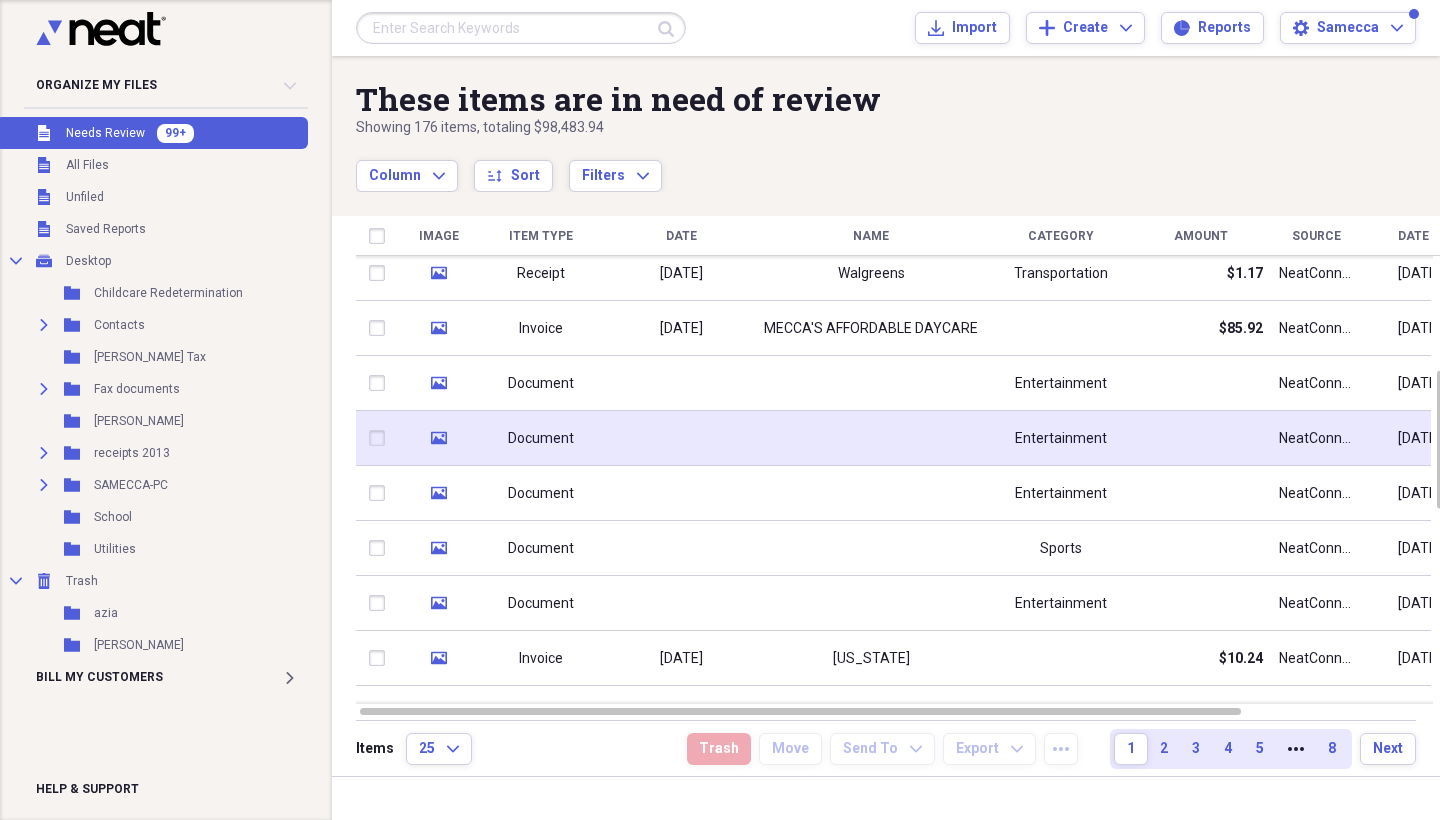 click 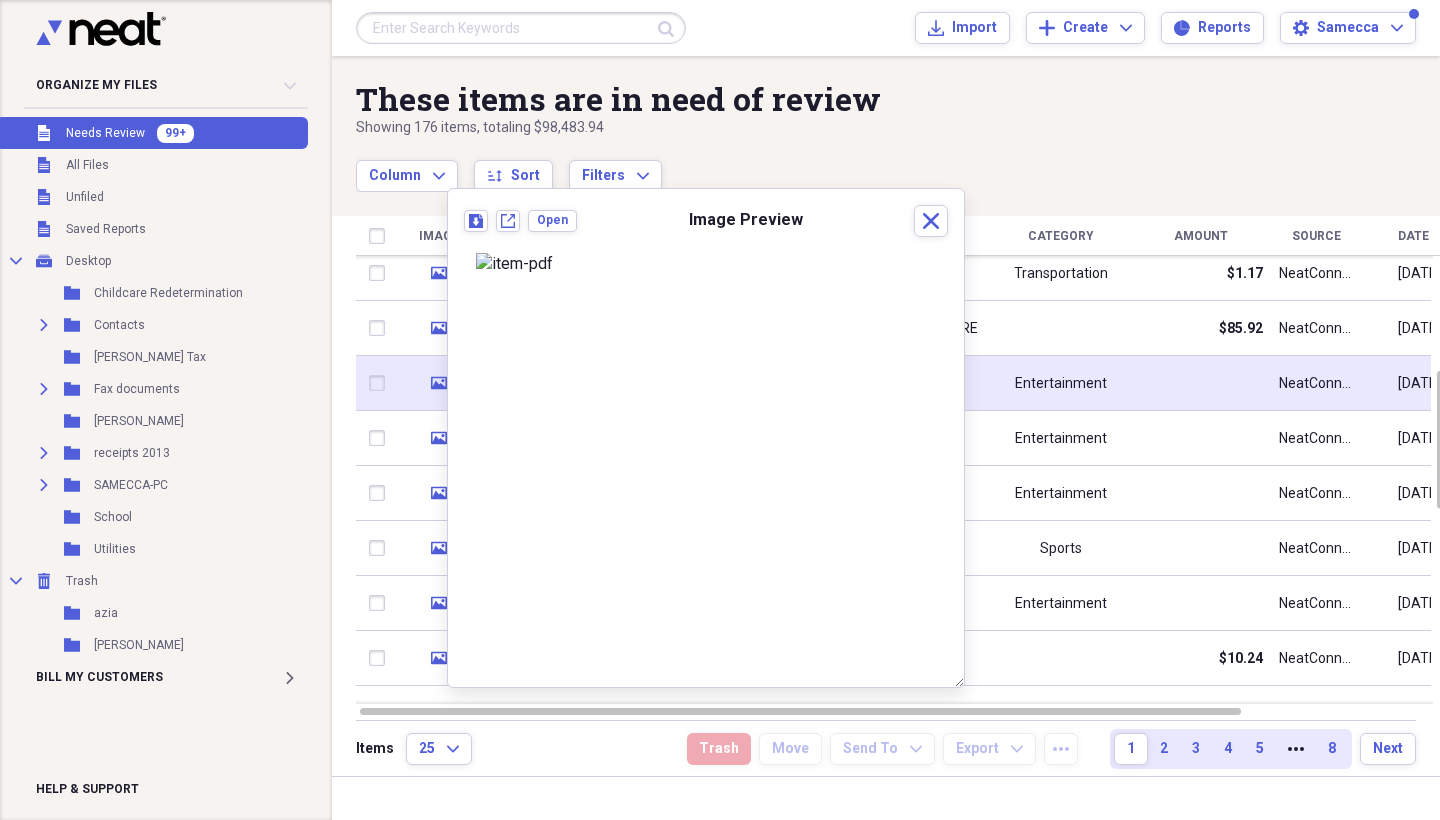 click on "media" at bounding box center (438, 383) 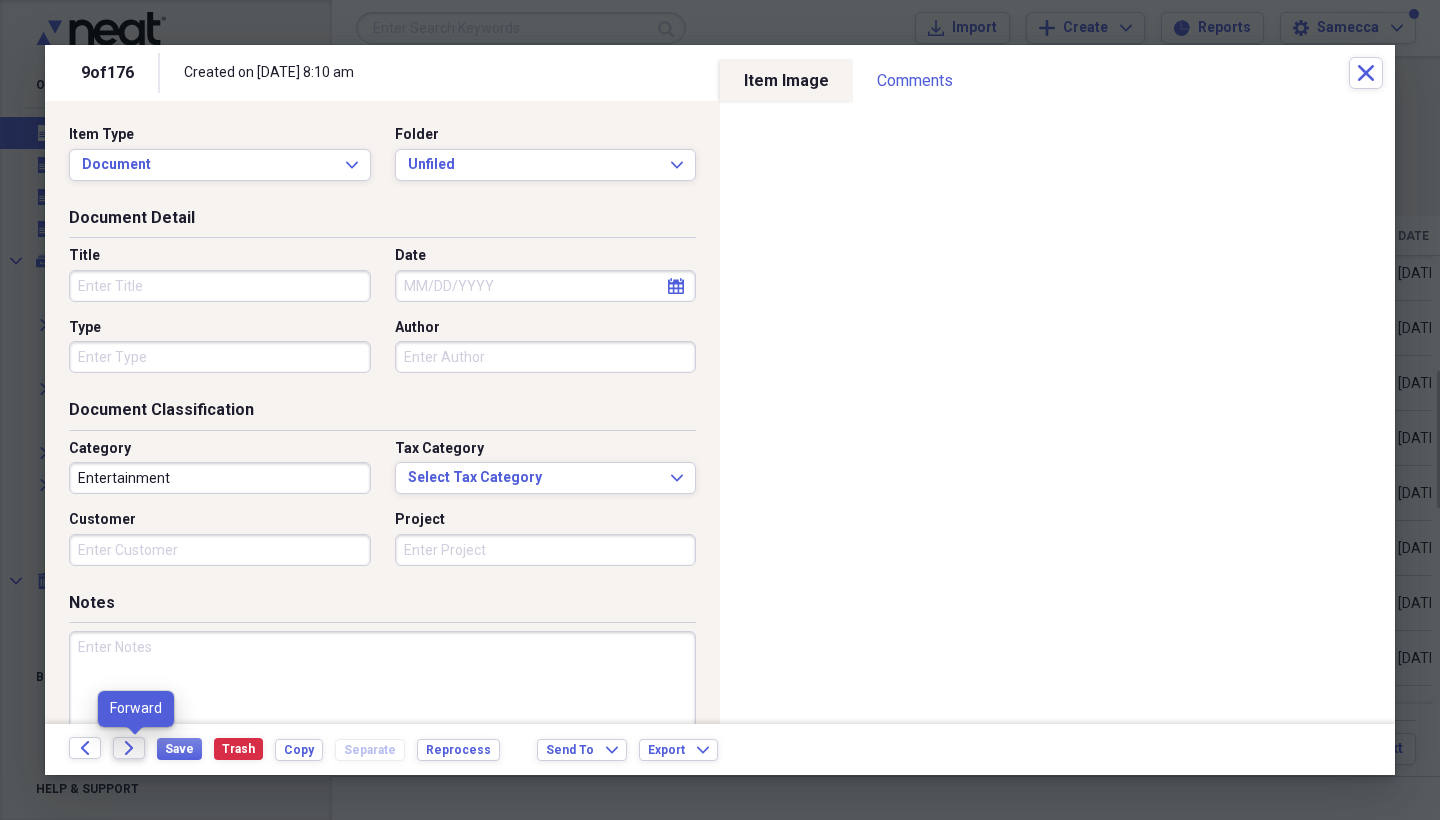 click 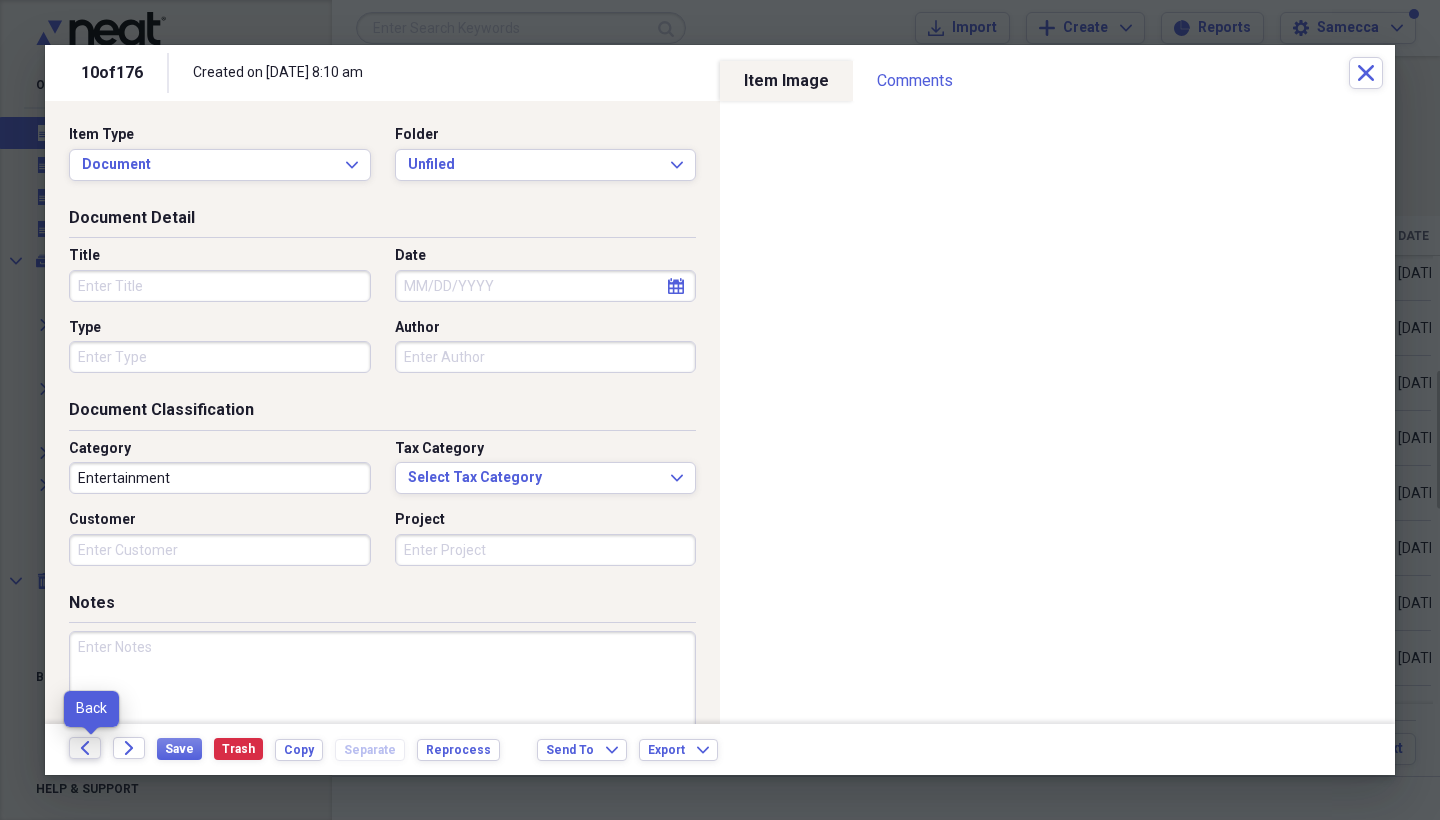 click 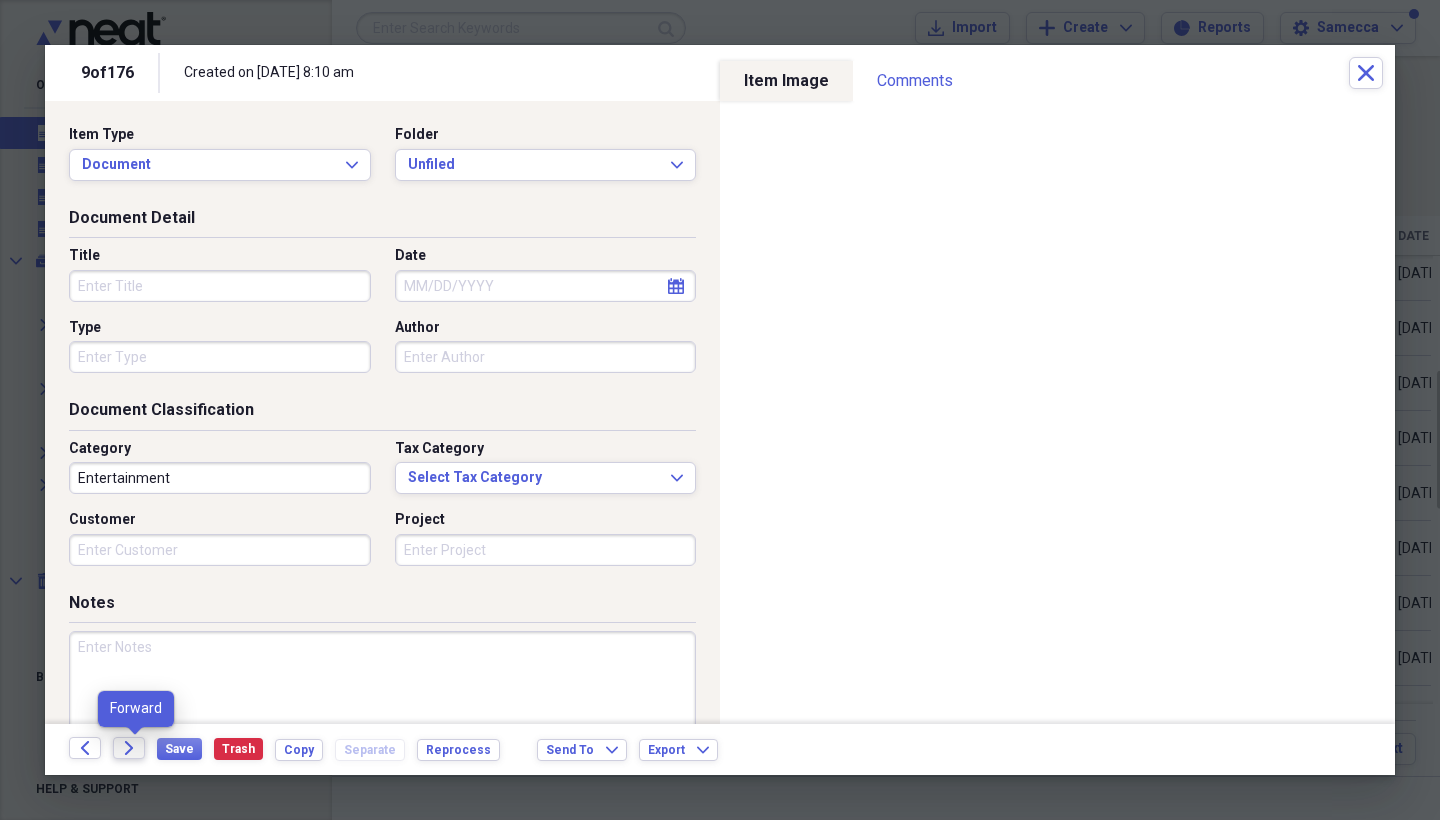 click on "Forward" 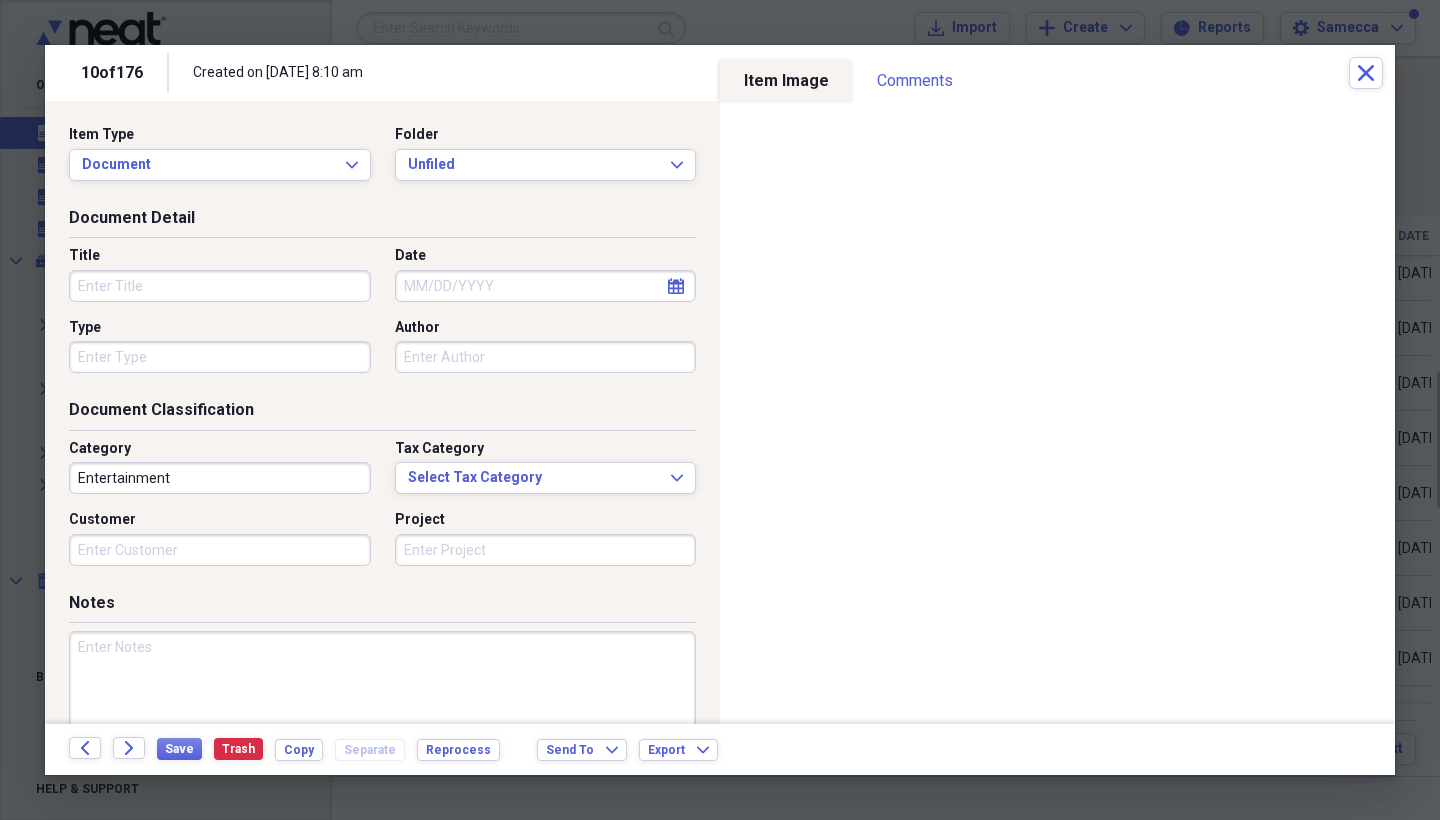 click on "Forward" 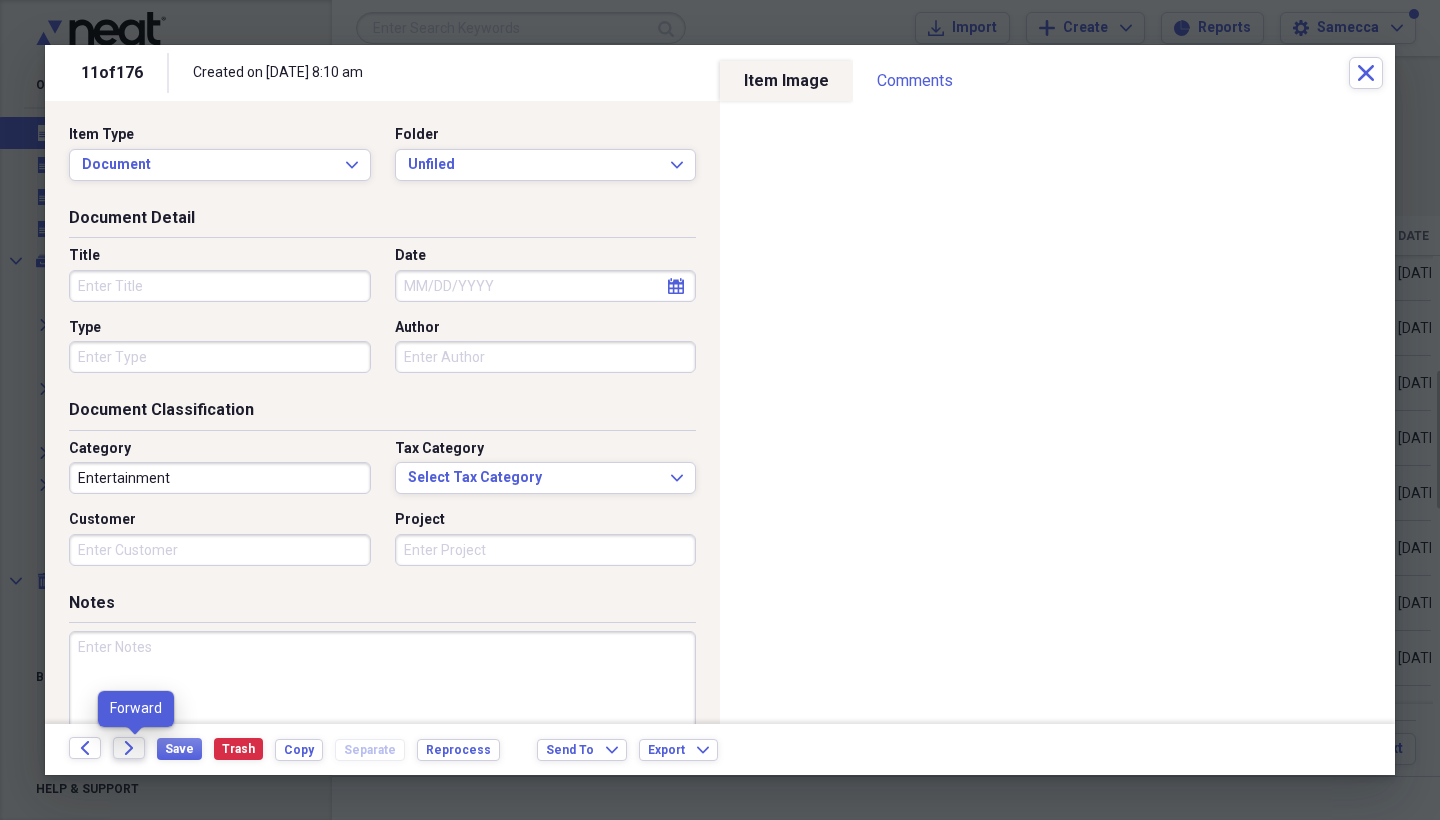 click on "Forward" 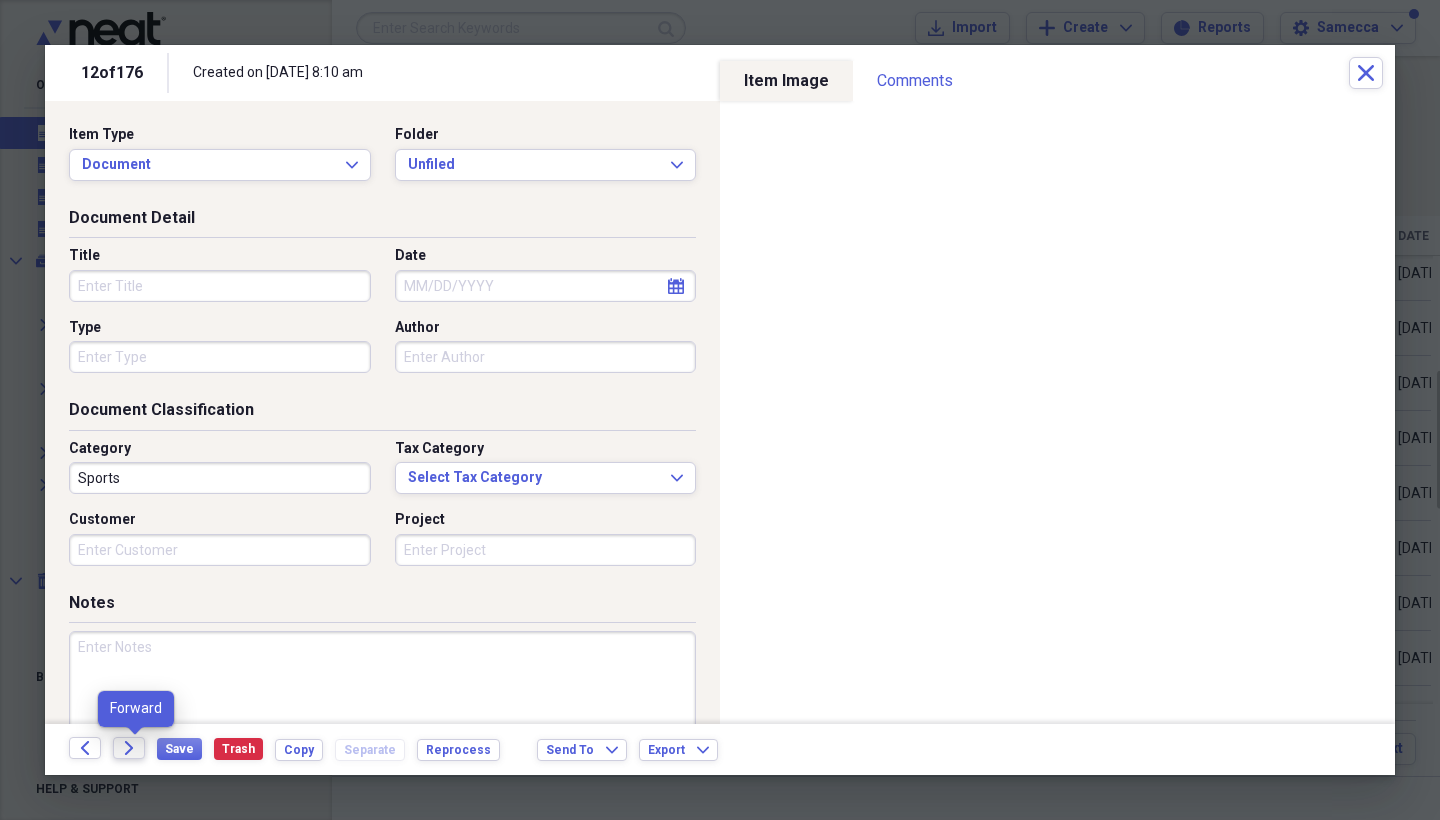 click on "Forward" 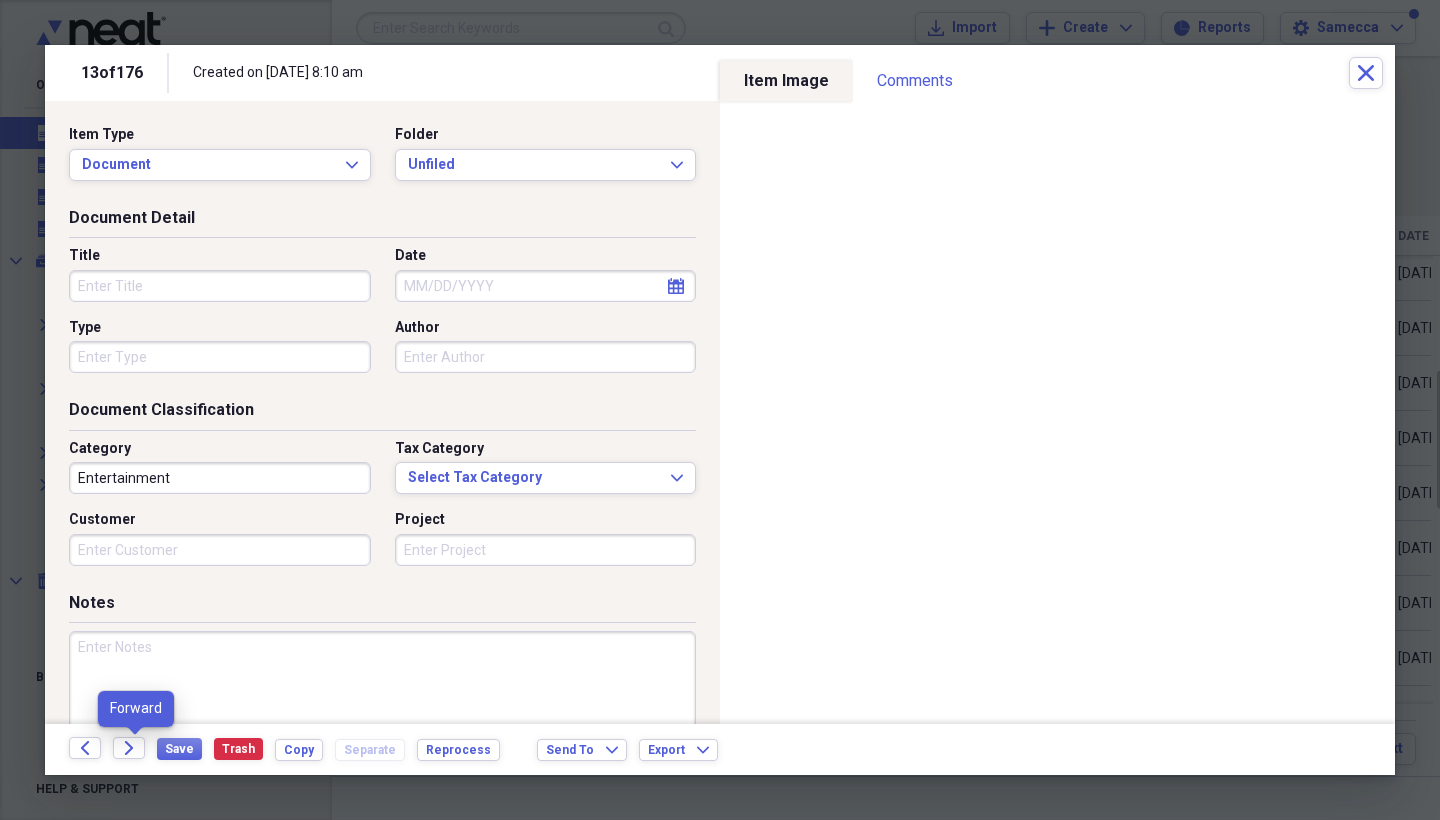 click on "Forward" 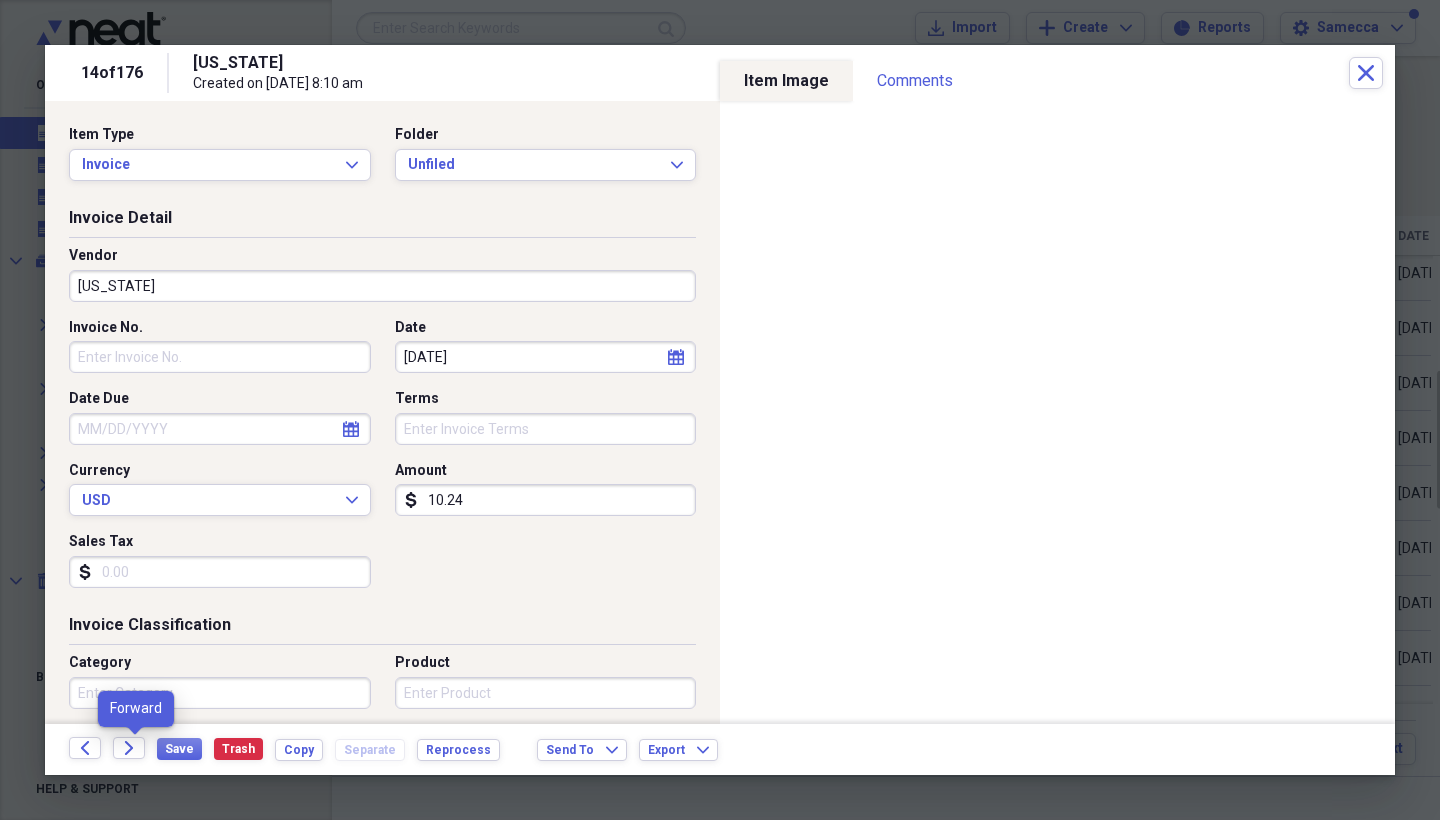 click on "Forward" 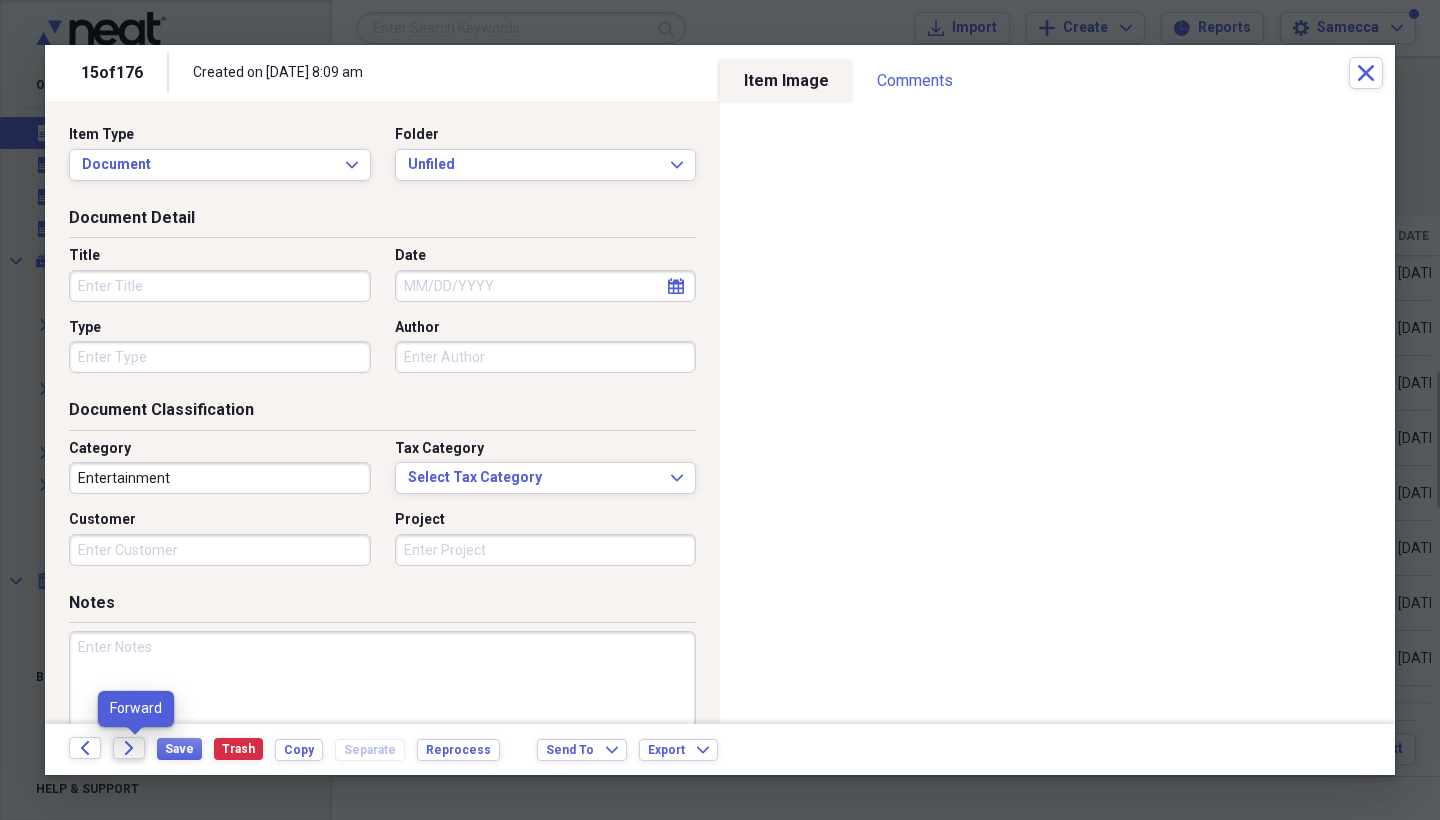 click on "Forward" 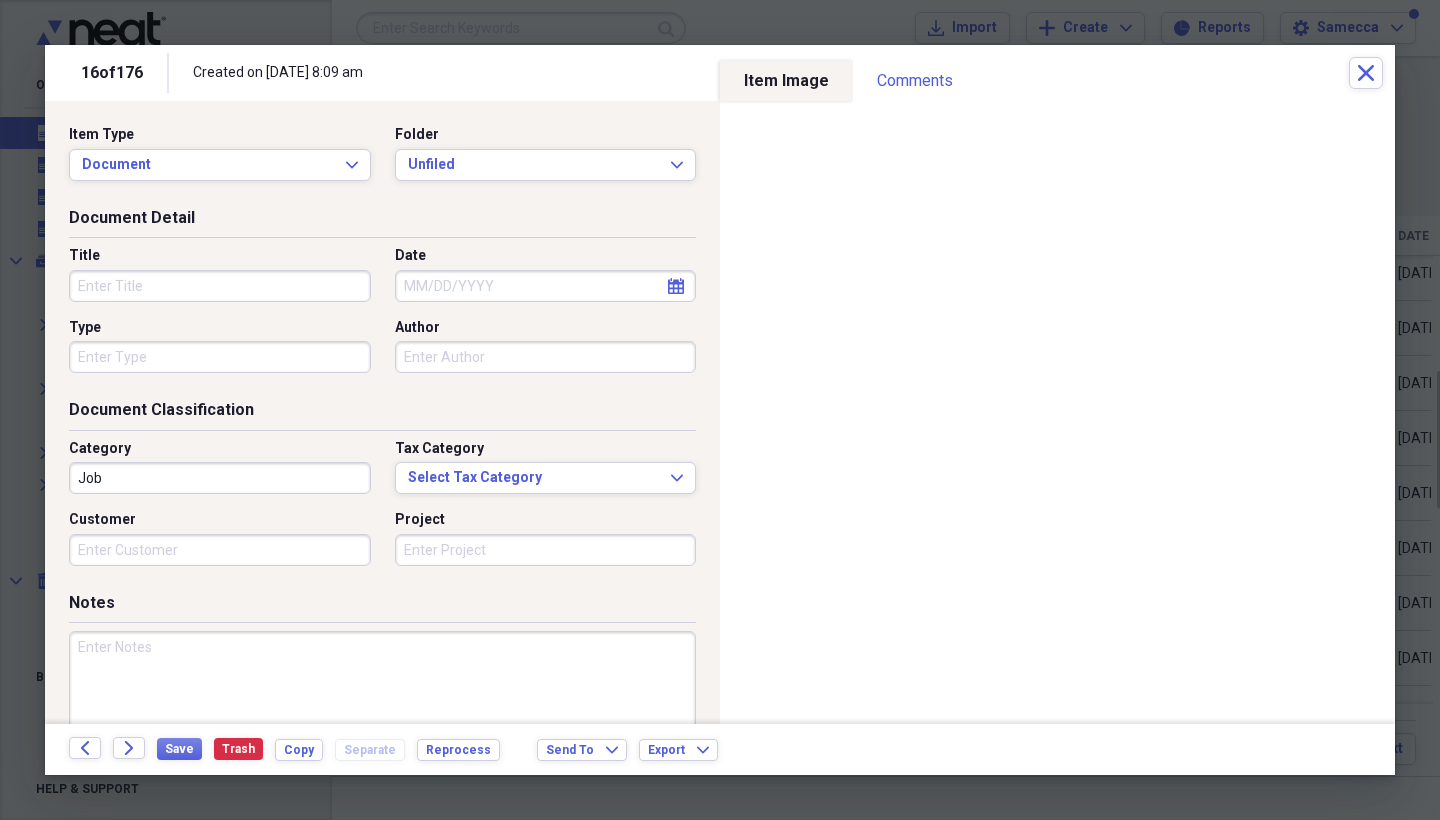 click on "Forward" 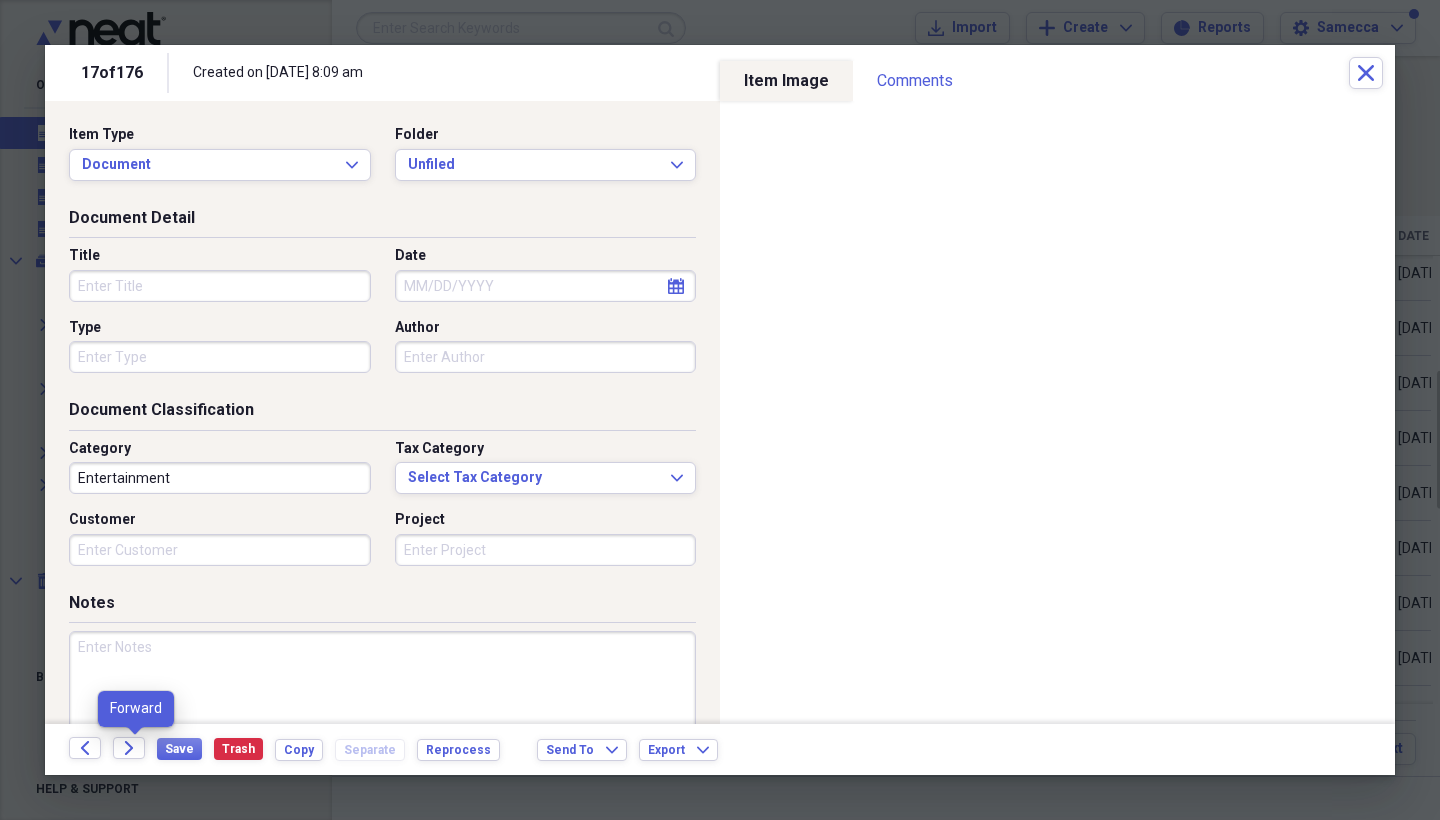 click on "Forward" 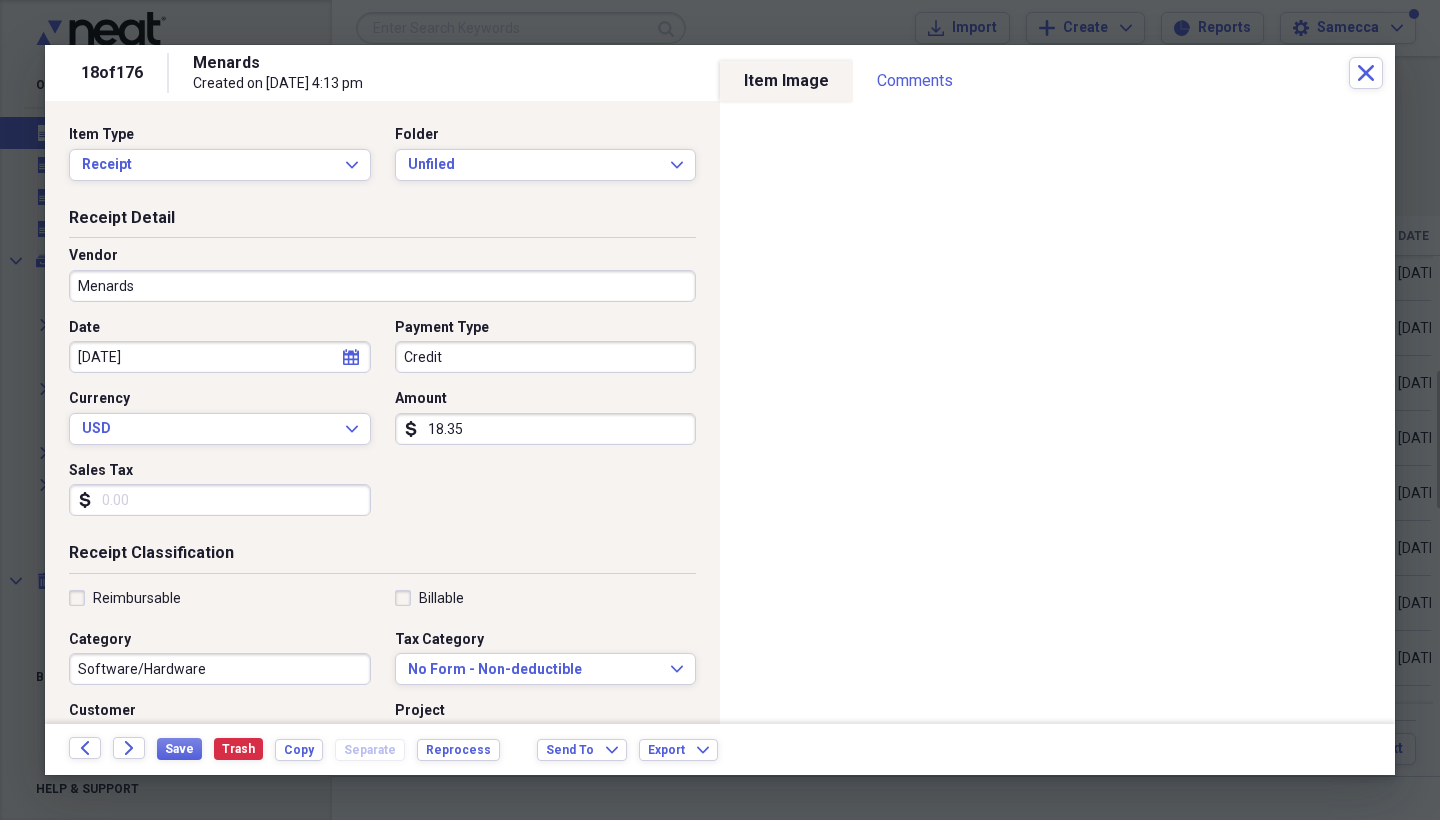 click on "Forward" 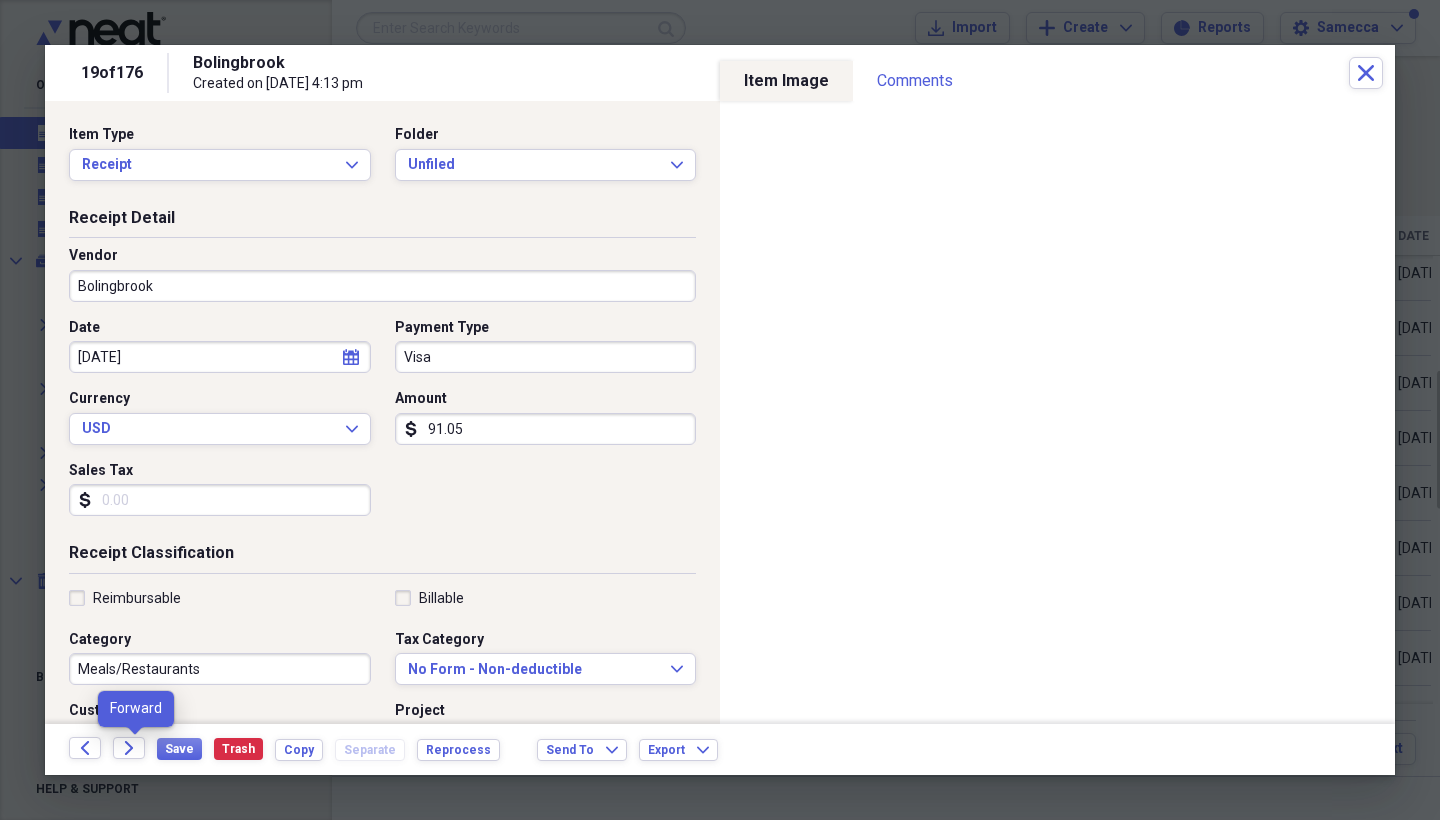click on "Forward" 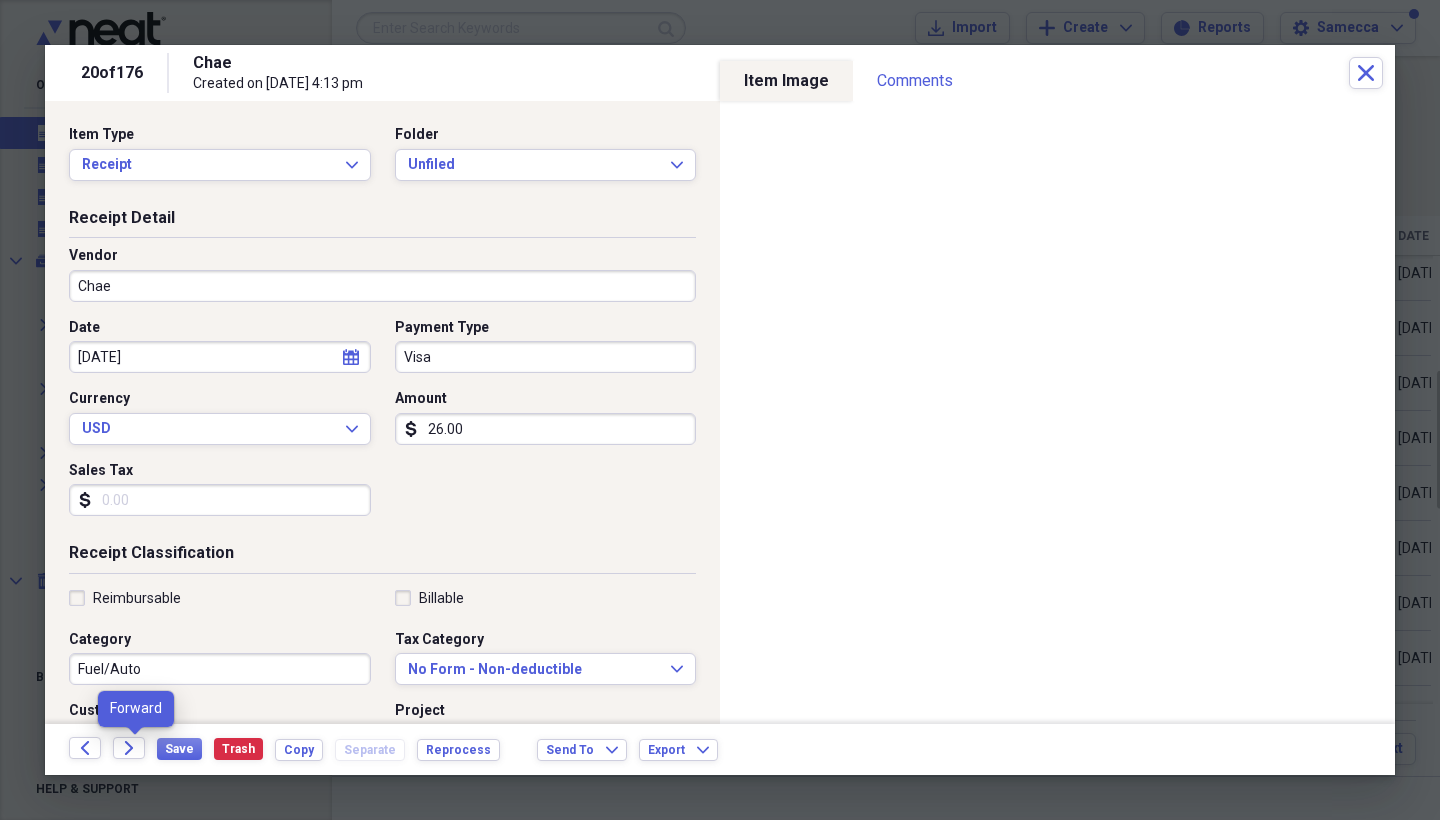 click on "Forward" 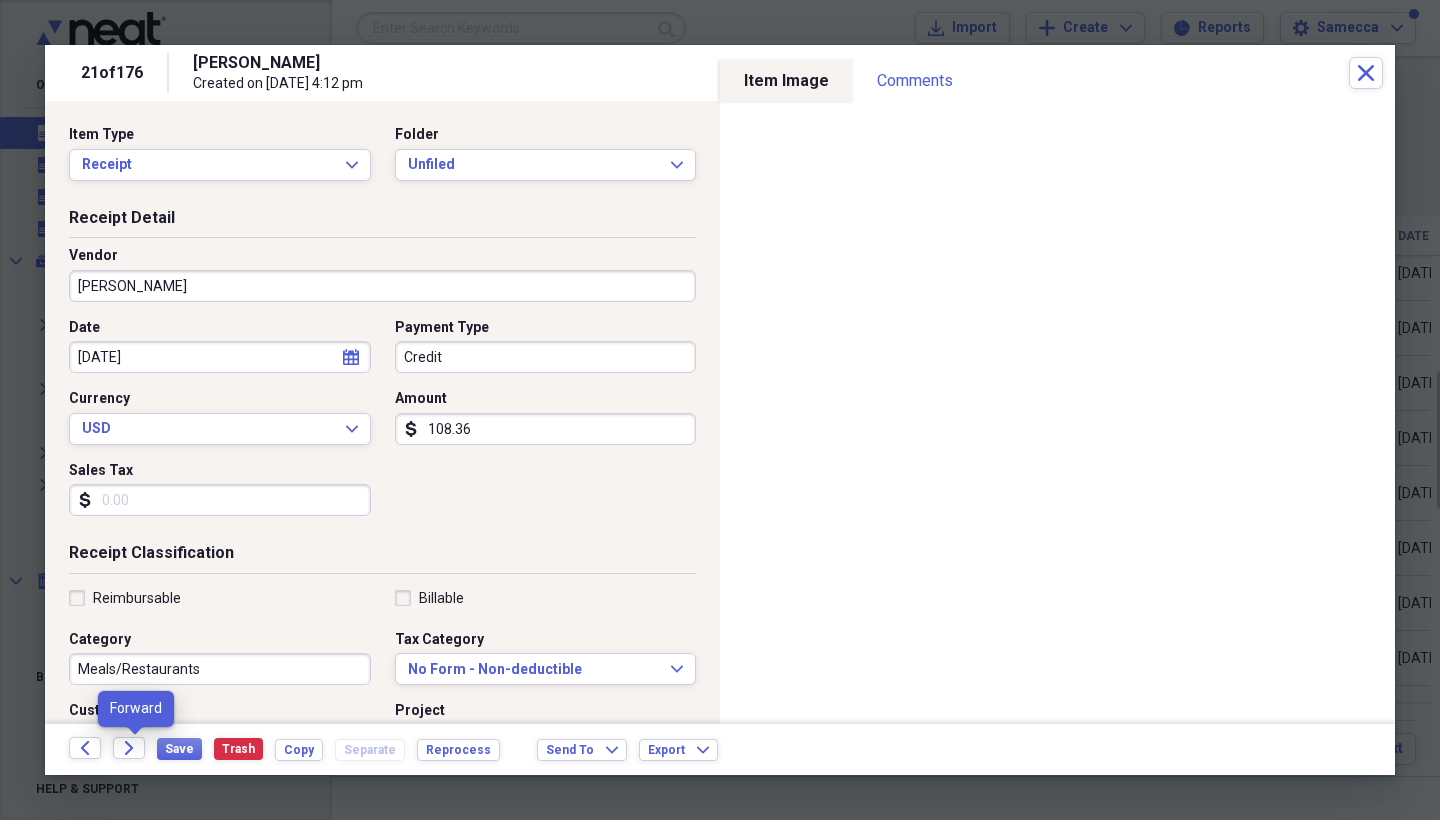 click on "Forward" 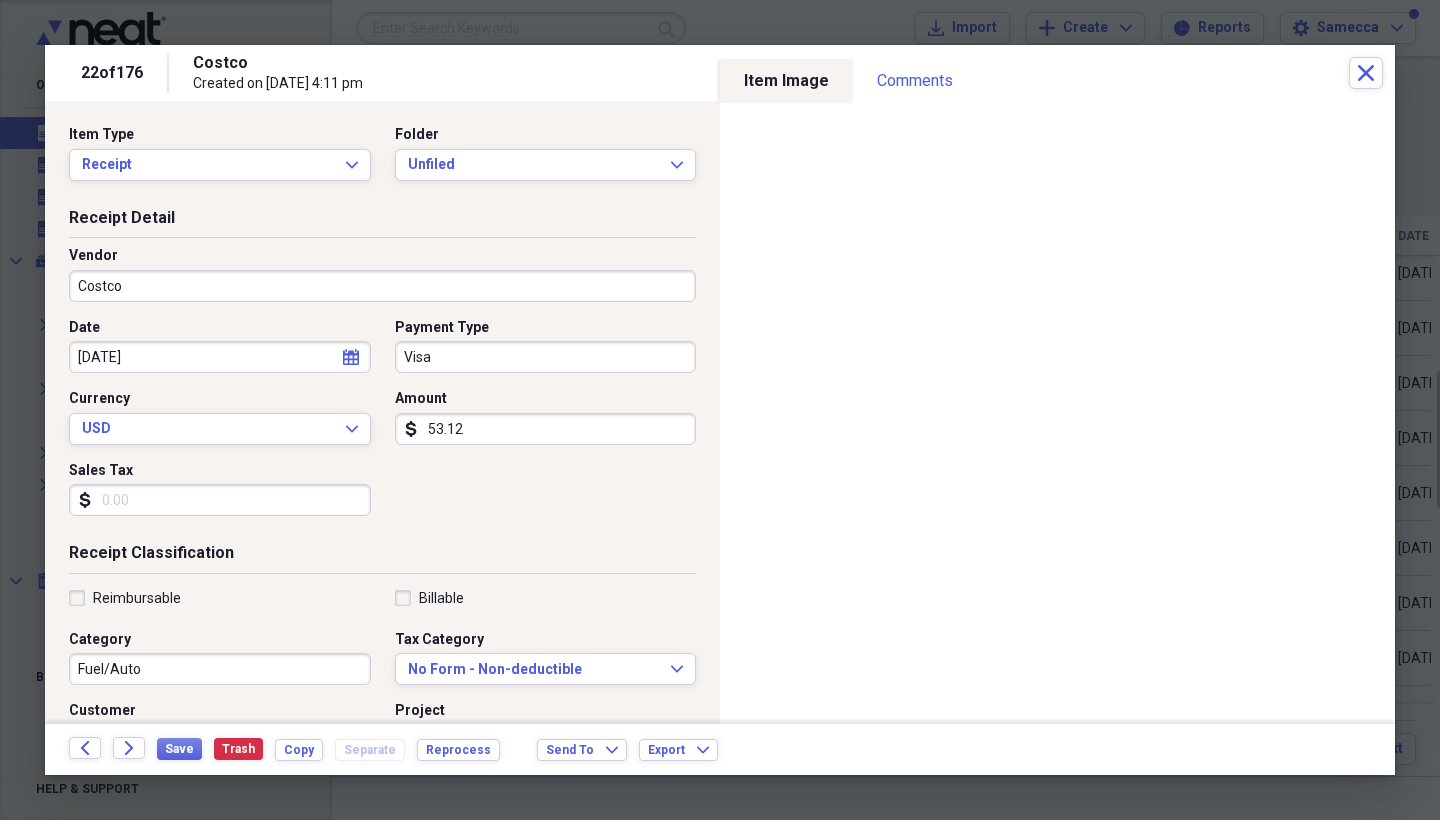 click on "Forward" 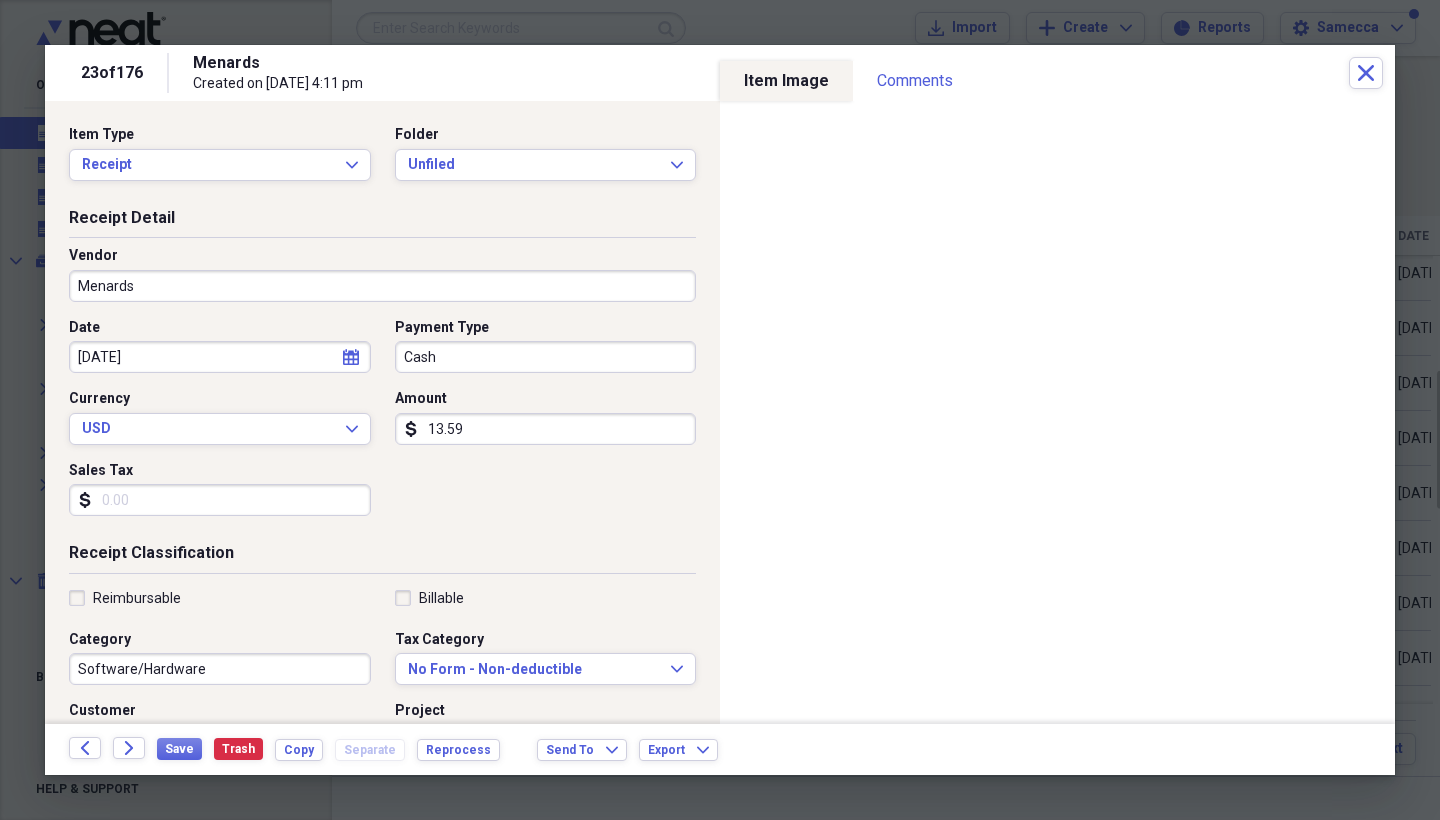 click on "Forward" 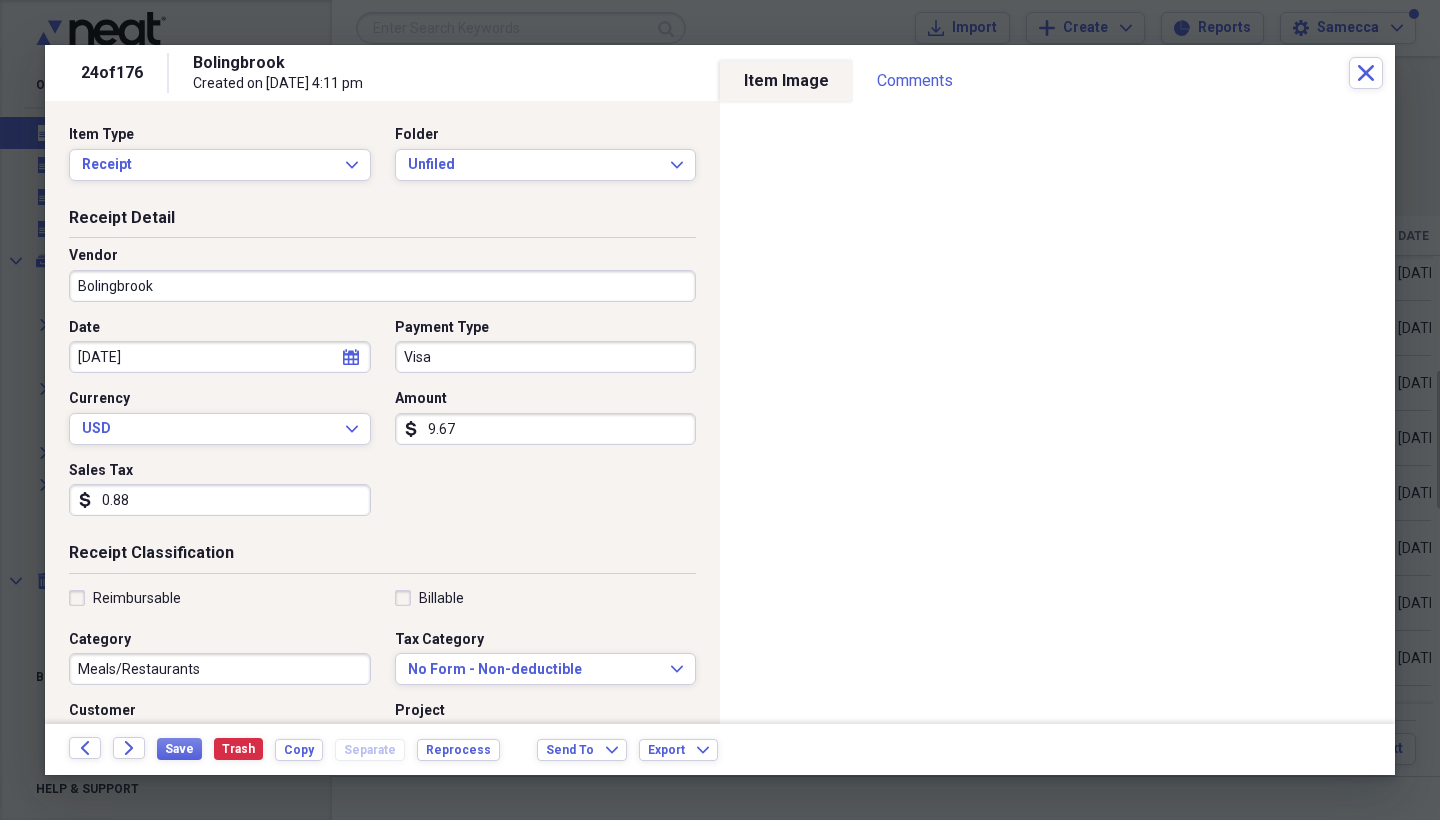 click on "Forward" 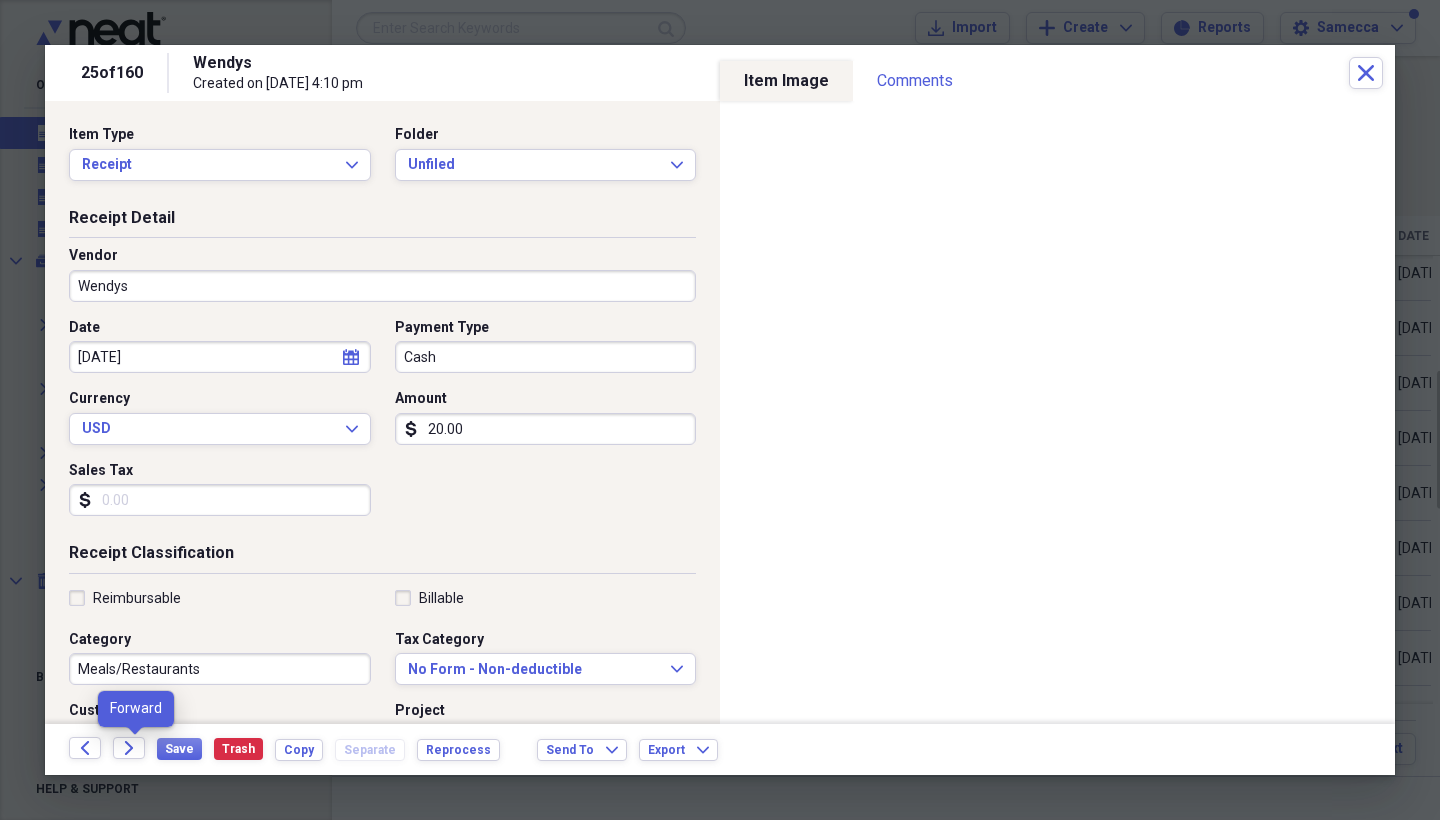 click on "Forward" 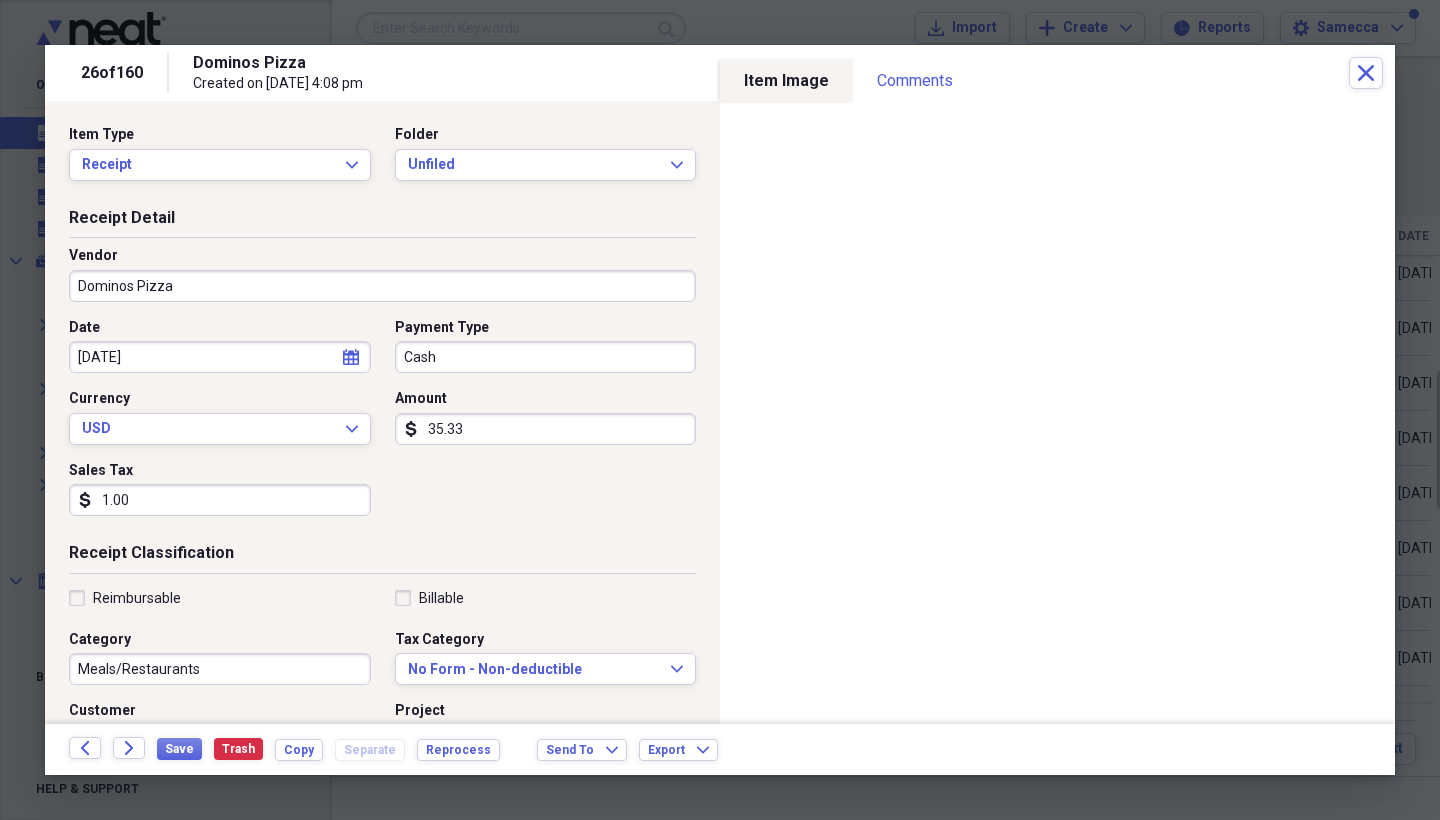 click on "Forward" 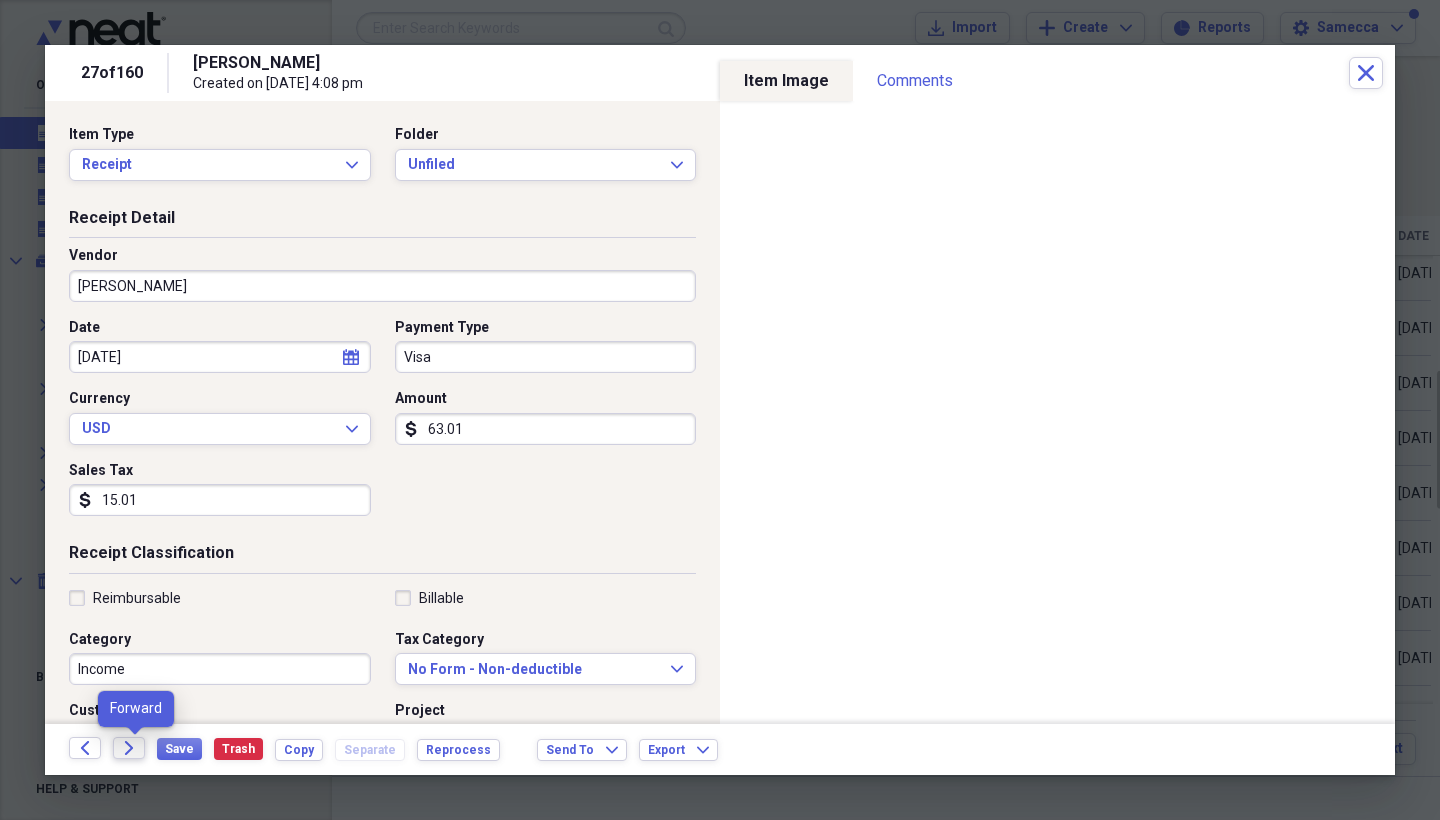 click on "Forward" 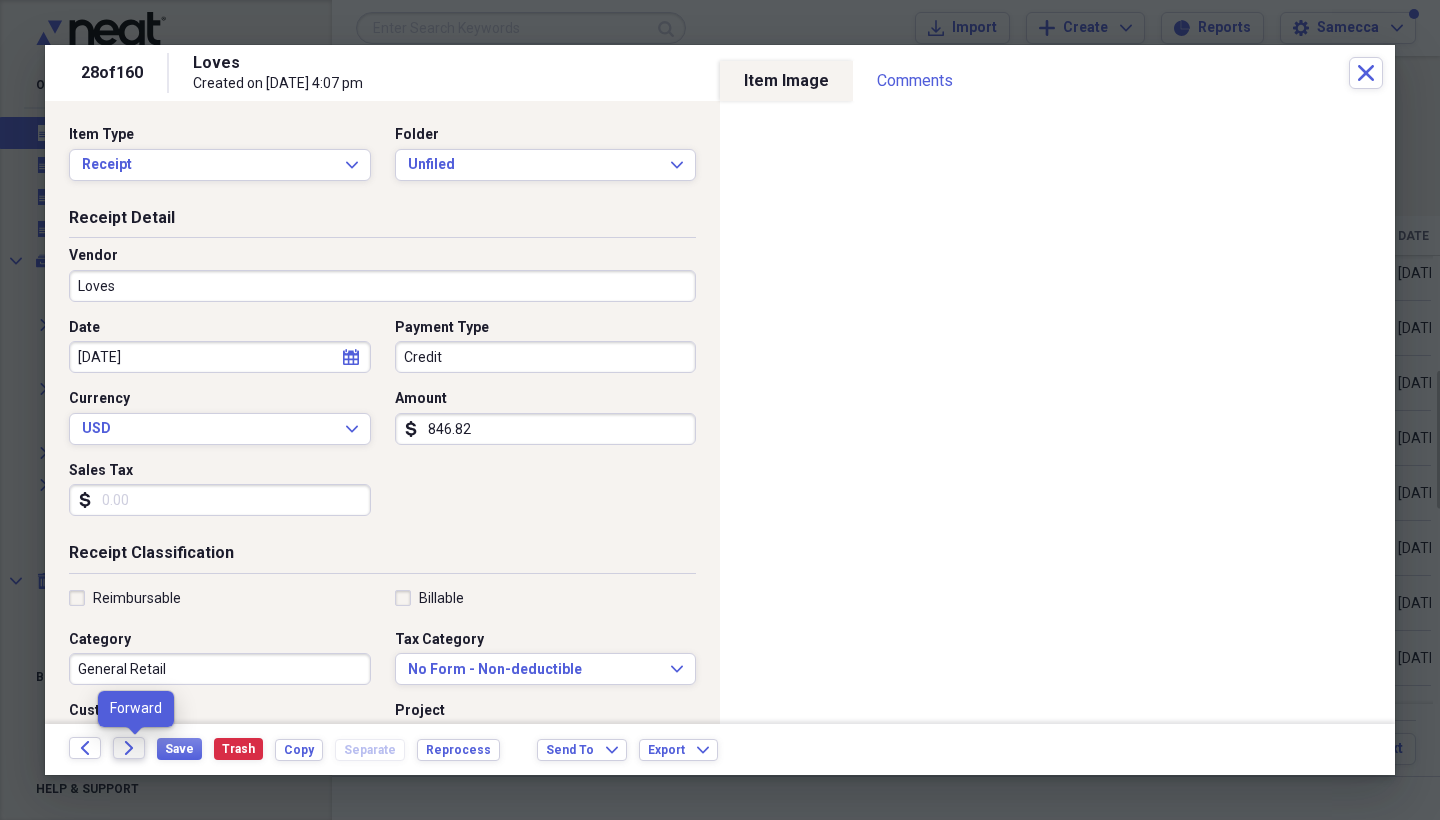 click on "Forward" 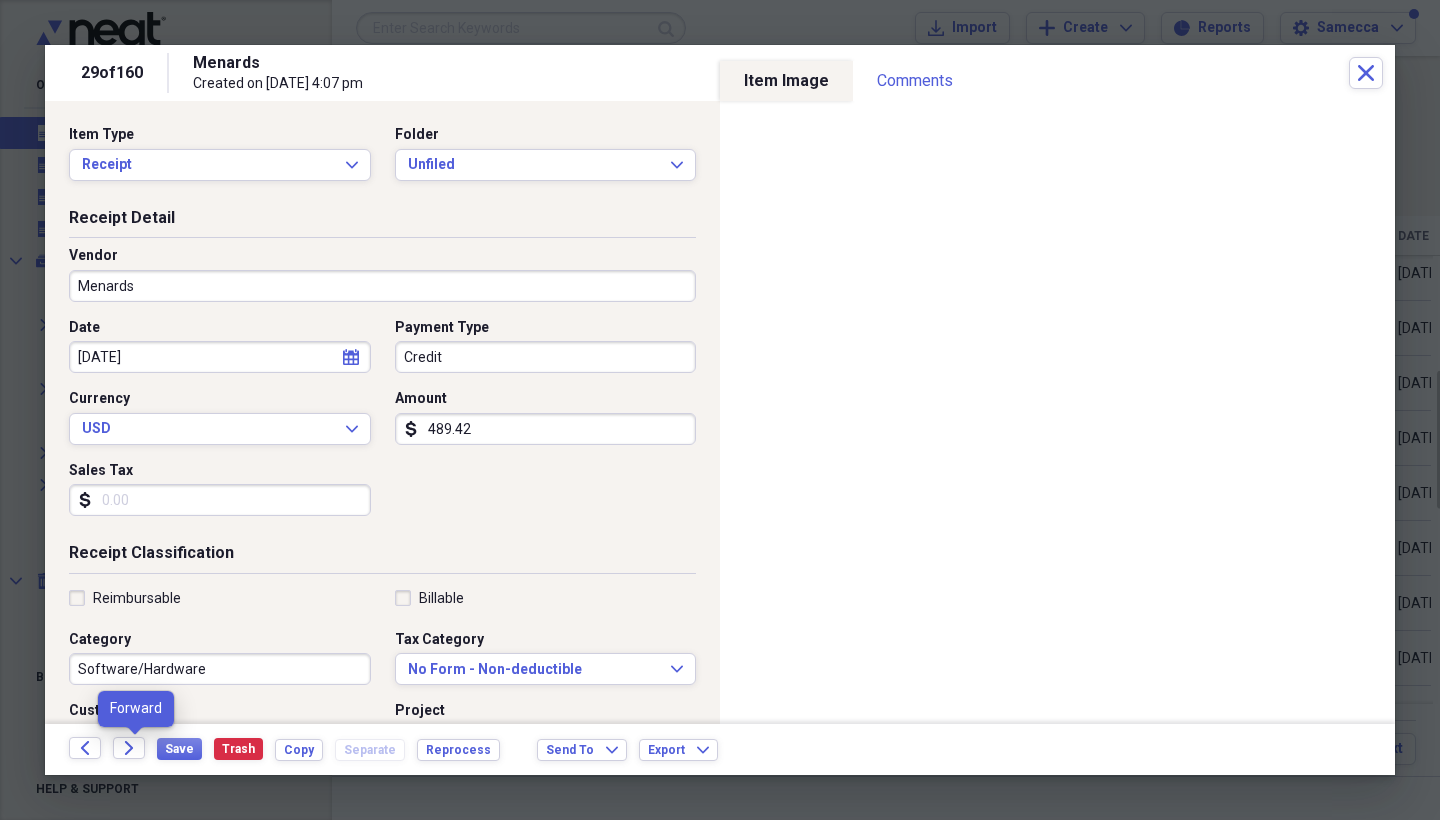 click on "Forward" 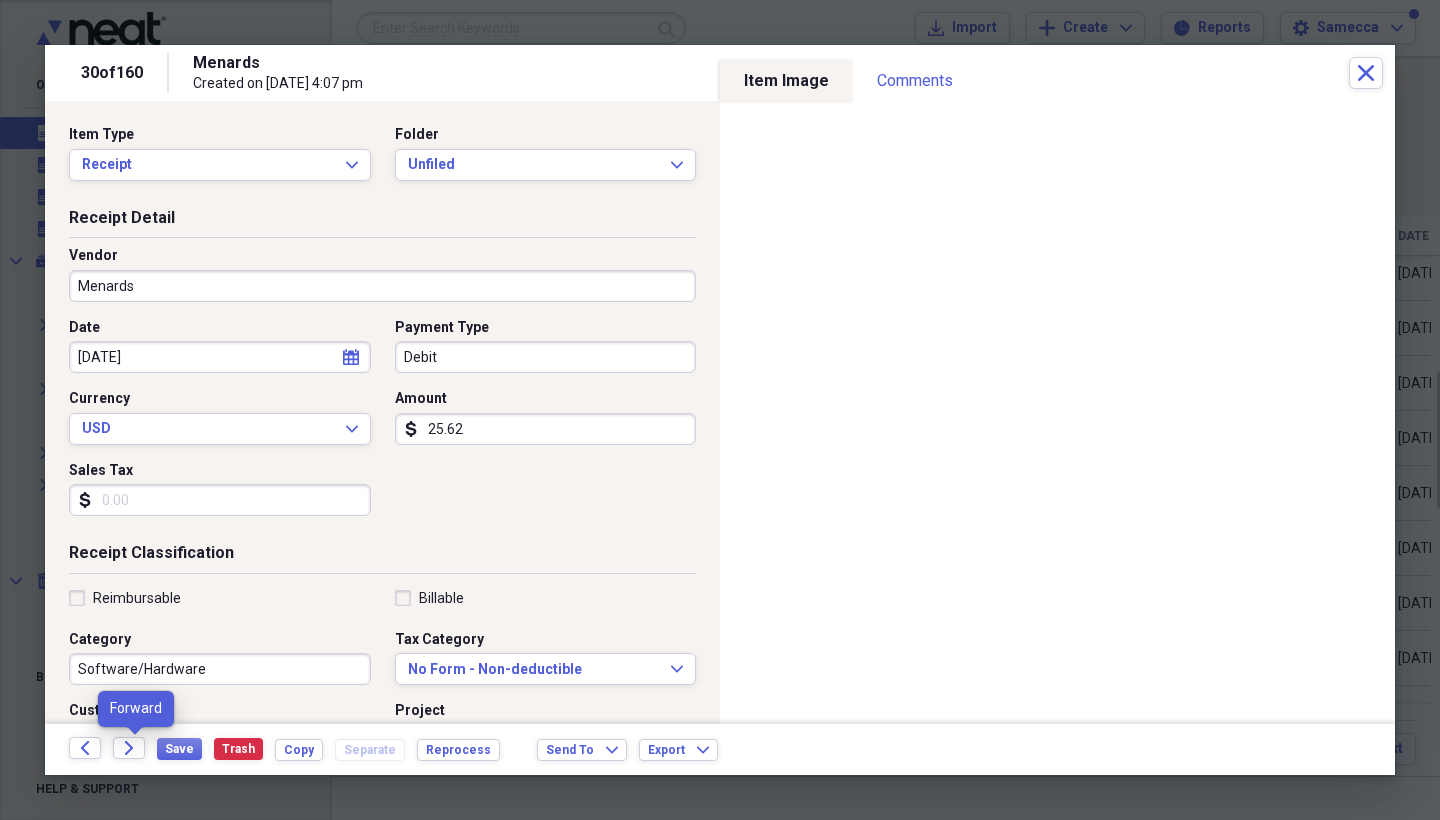 click on "Forward" 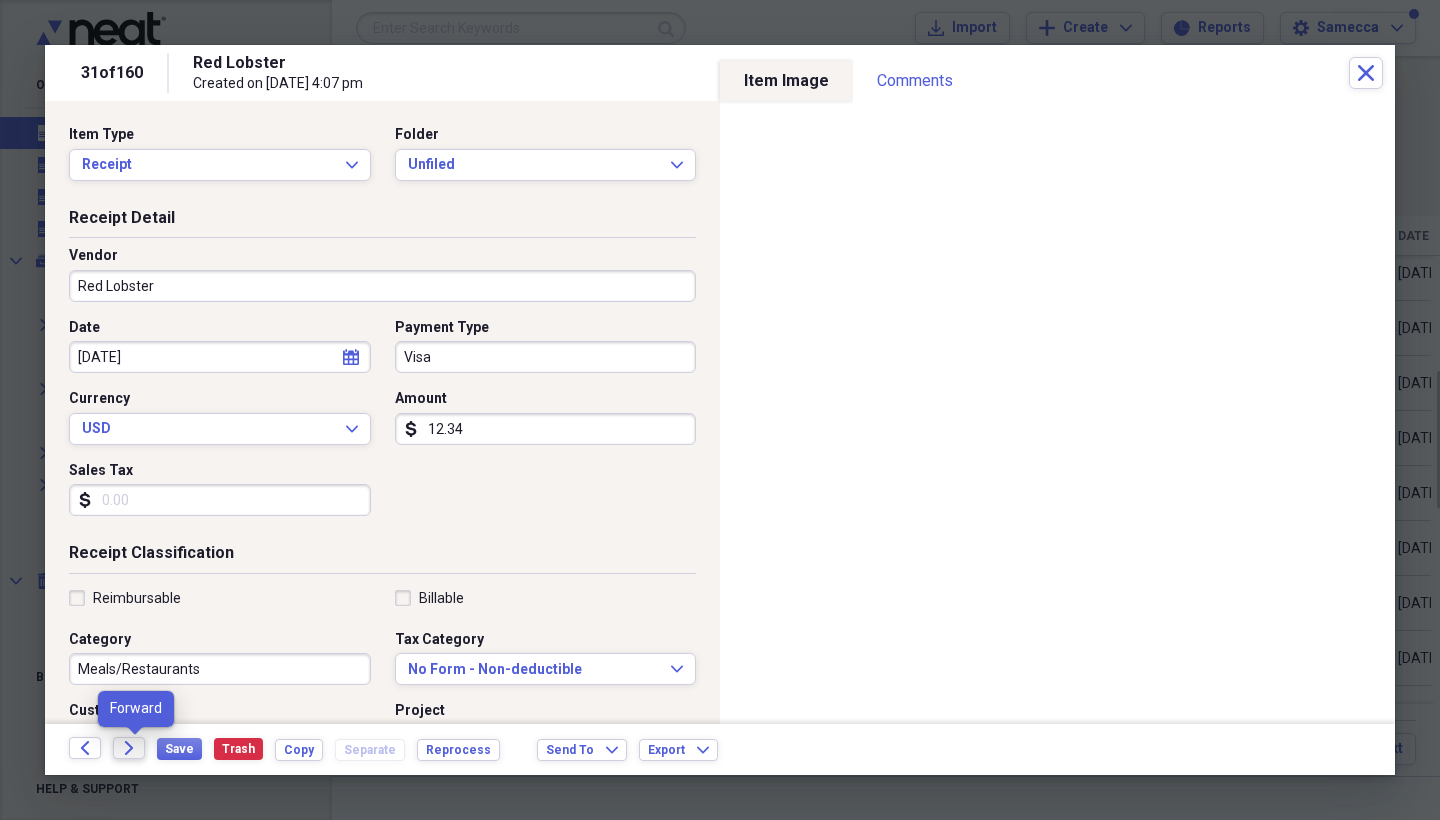 click on "Forward" 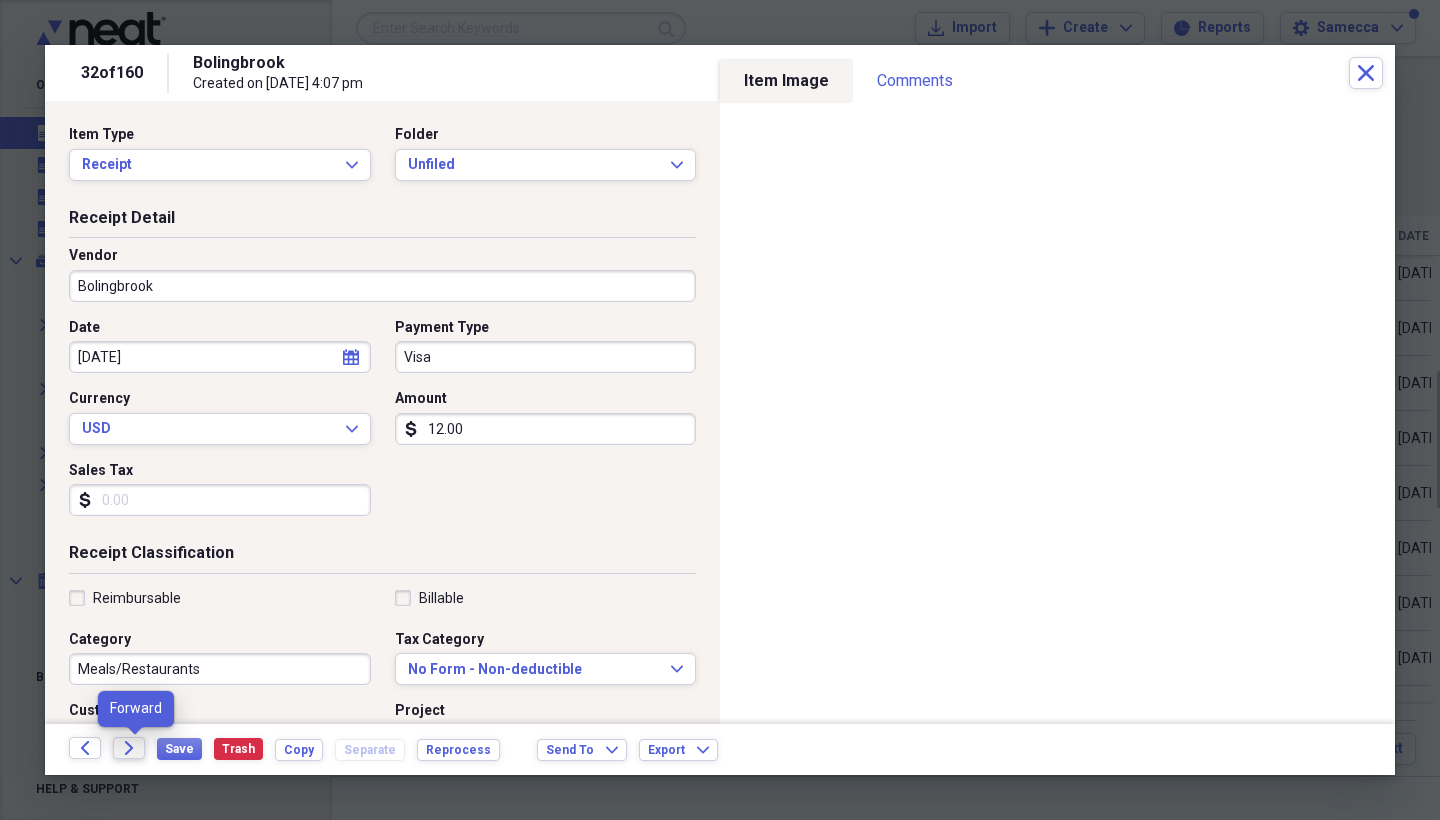 click on "Forward" 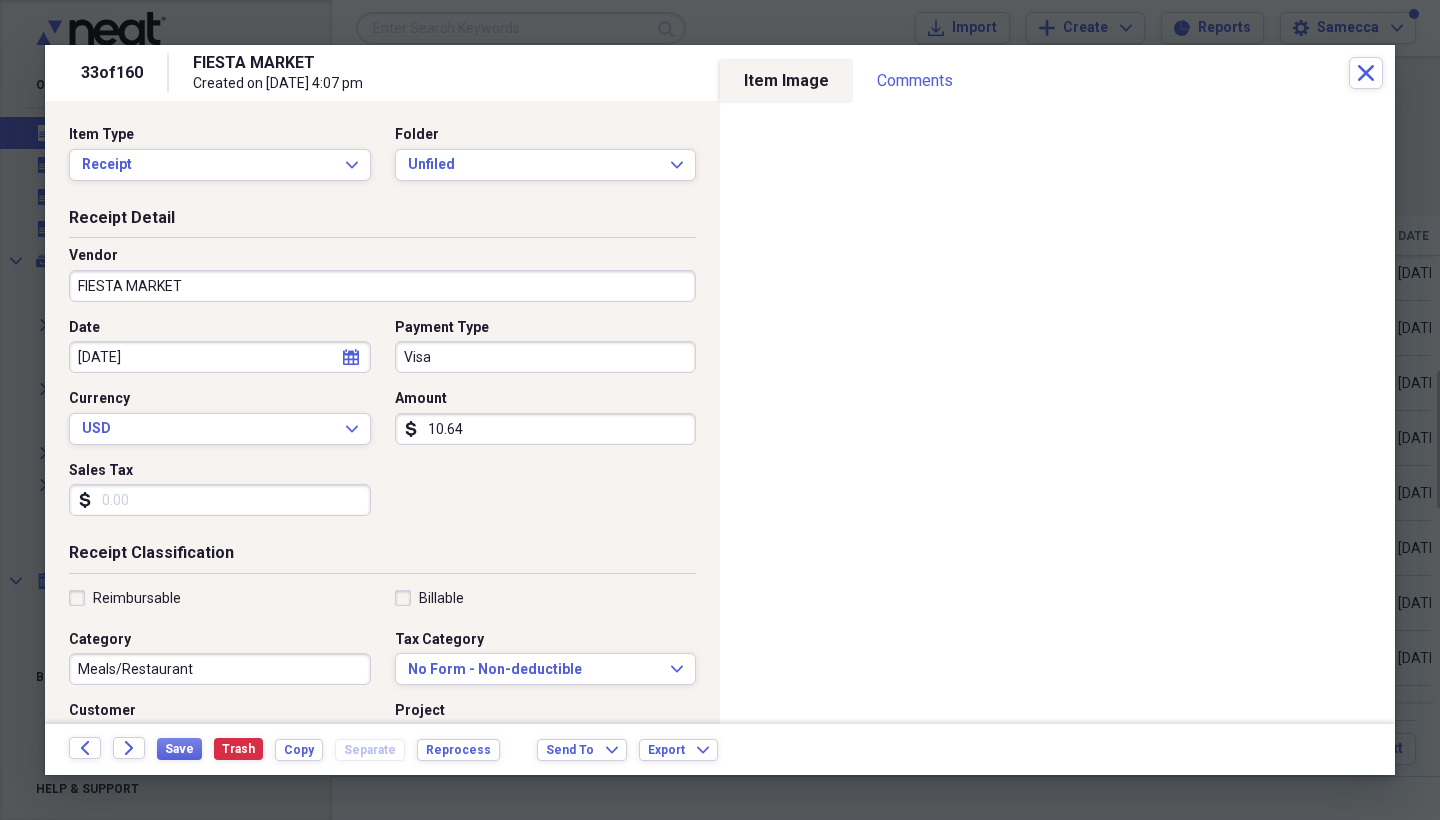 click on "Forward" 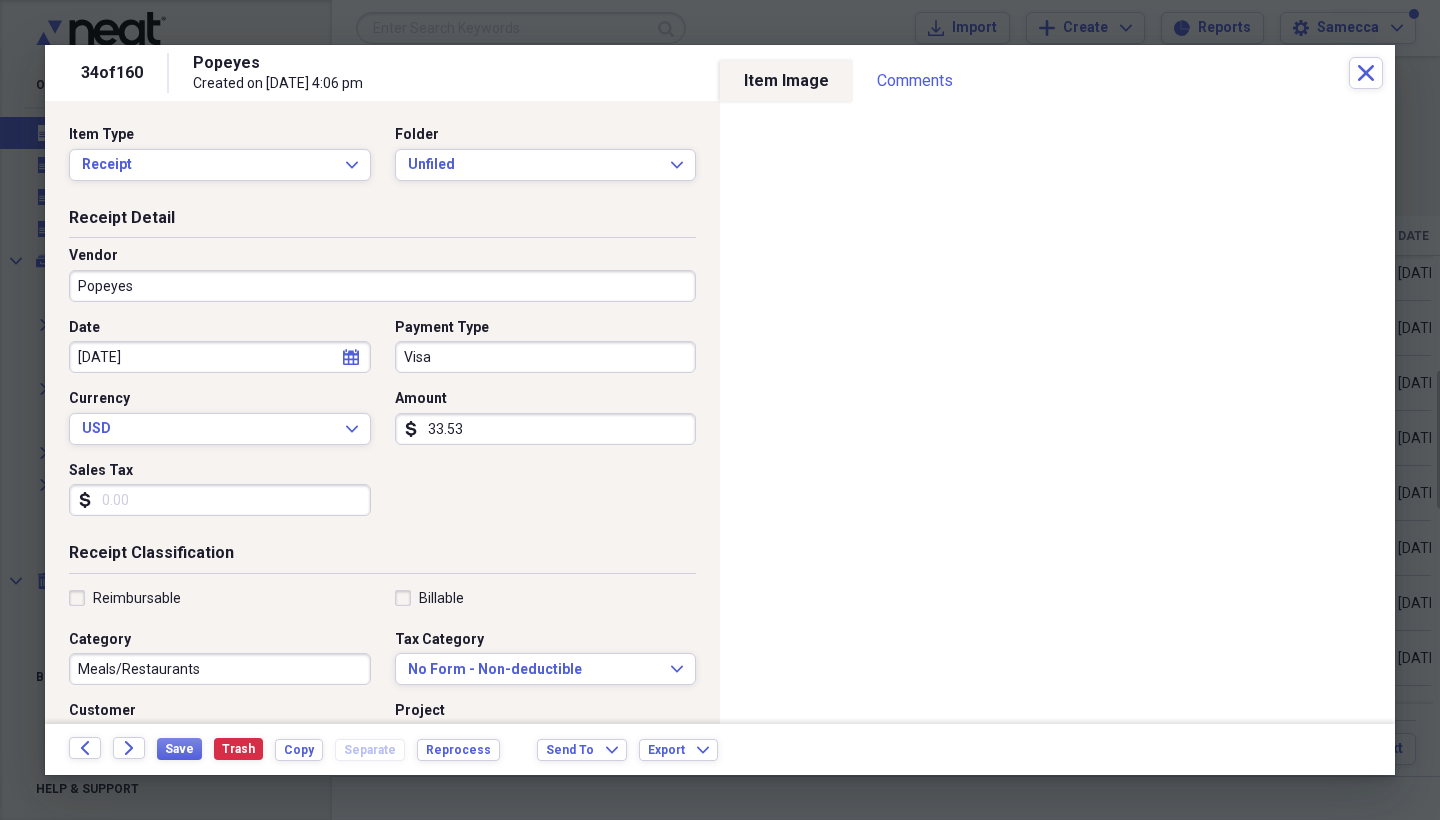 click on "Forward" 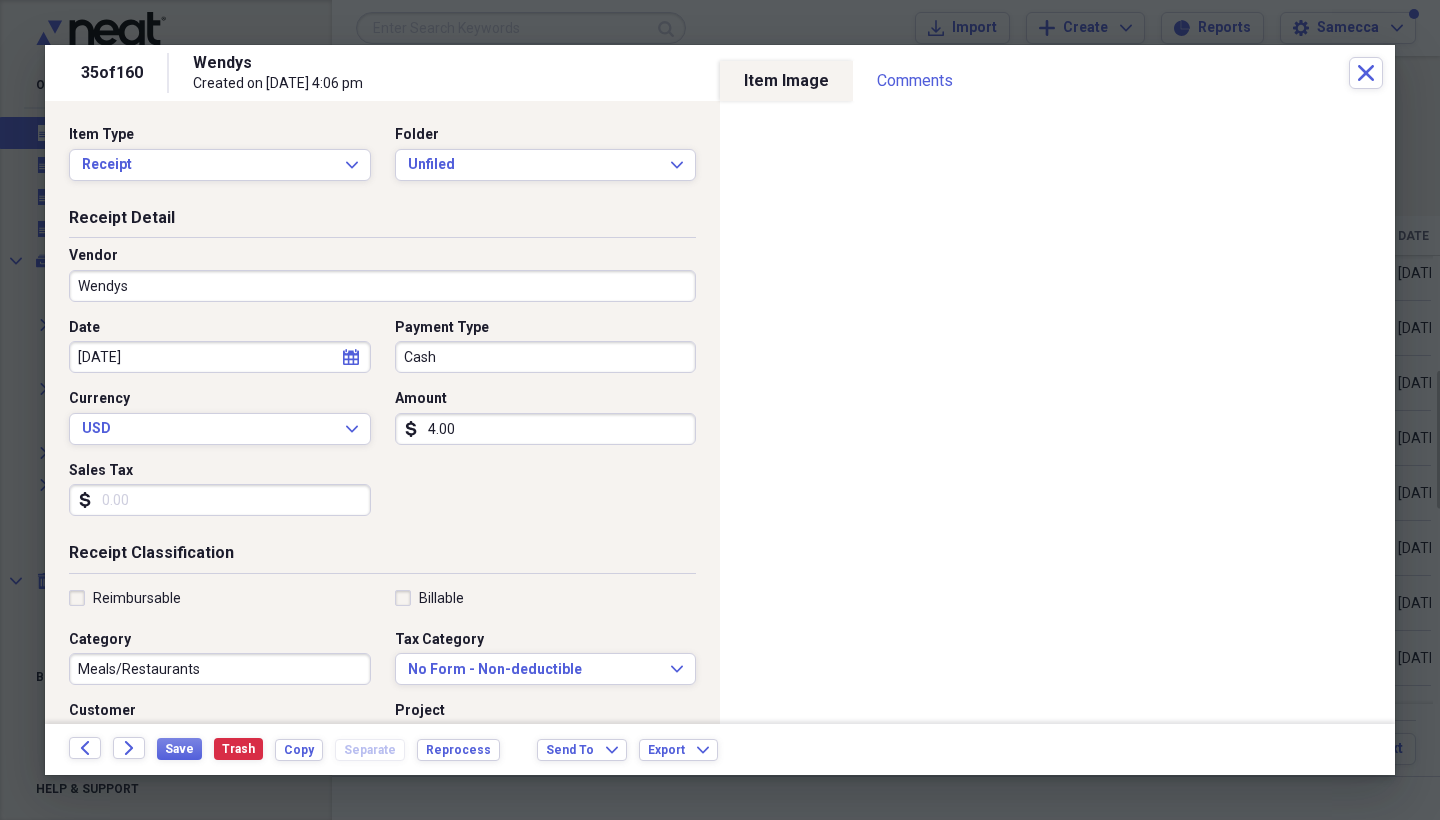 click on "Forward" 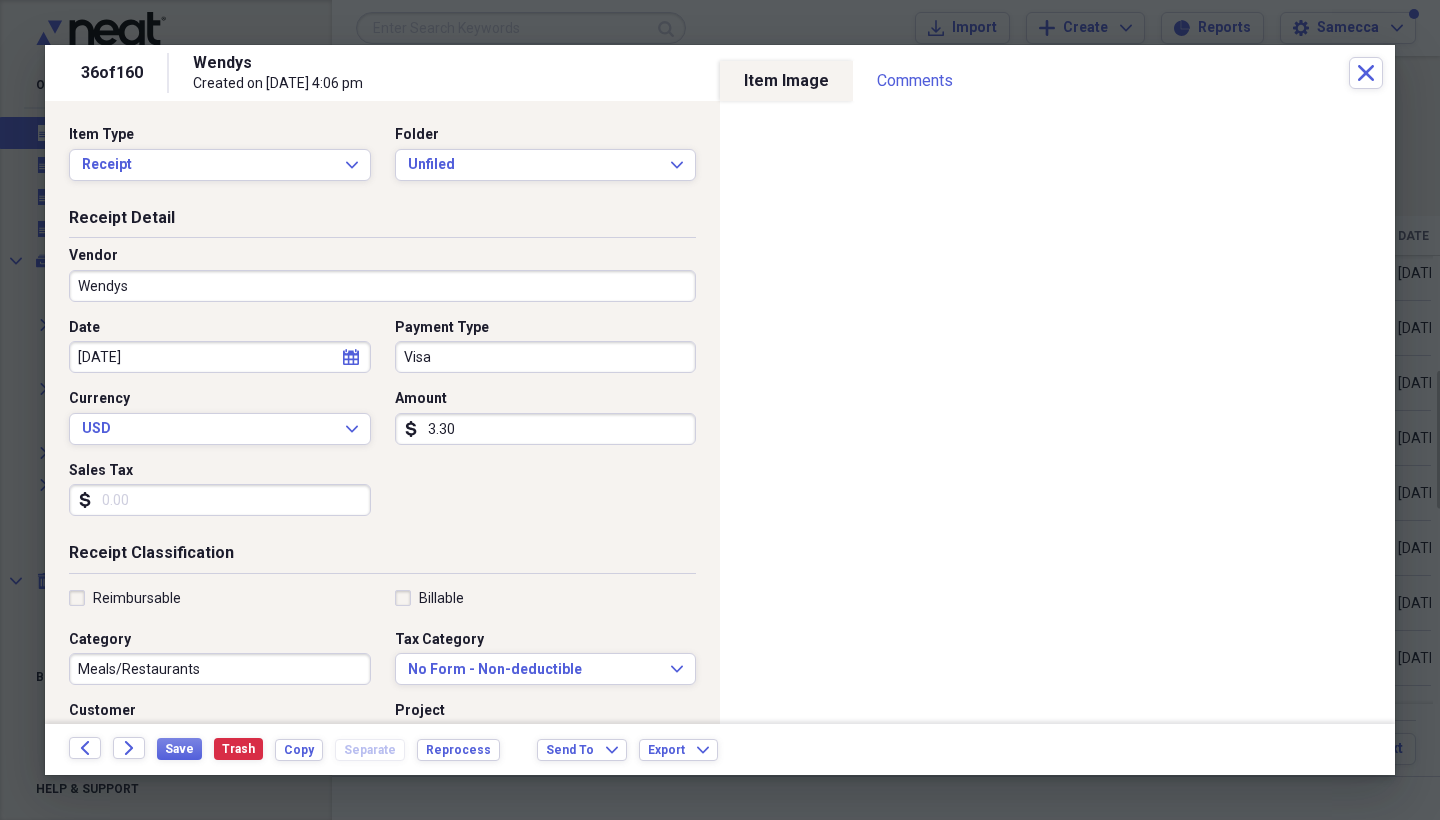 click on "Forward" 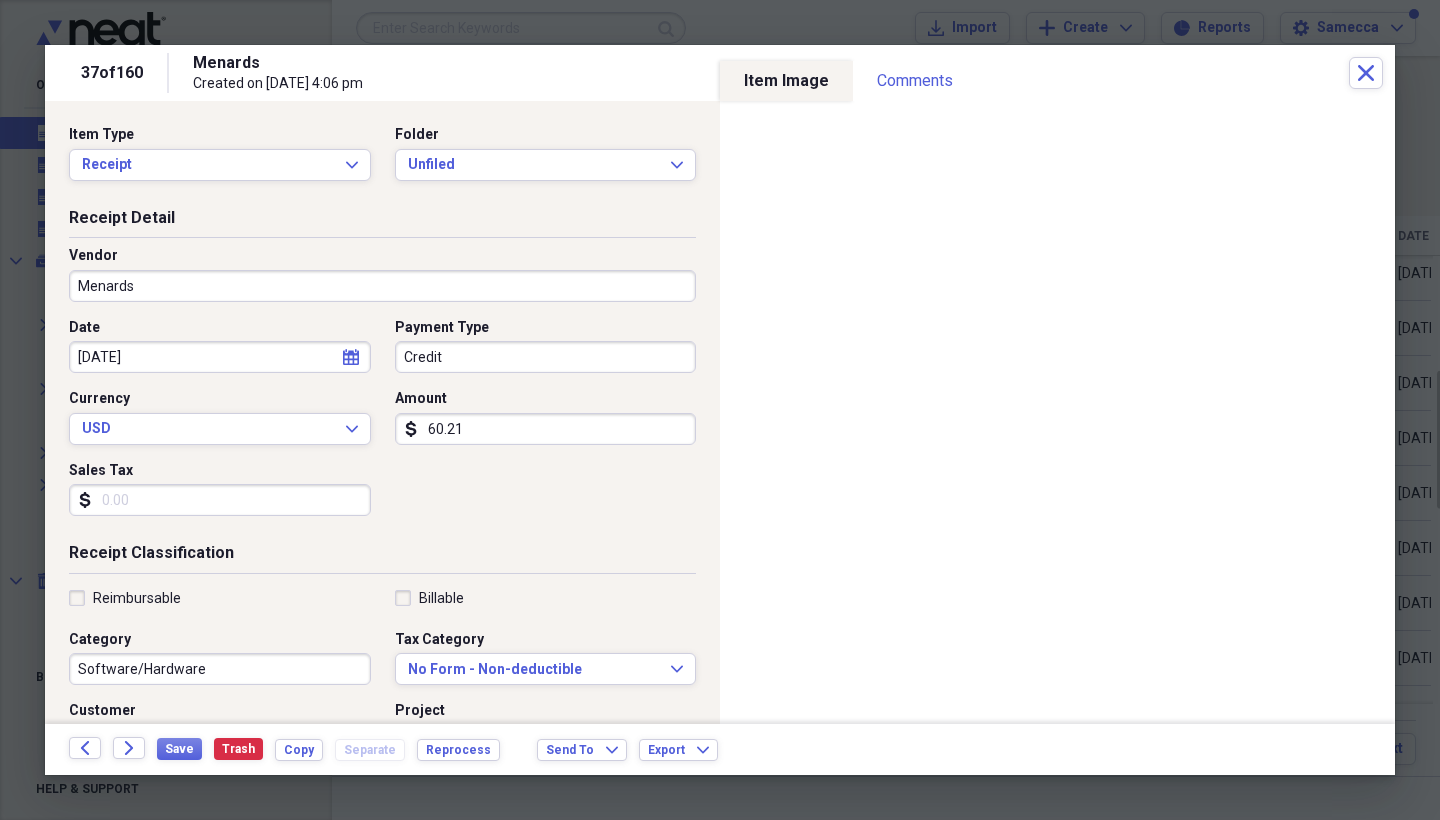 click on "Forward" 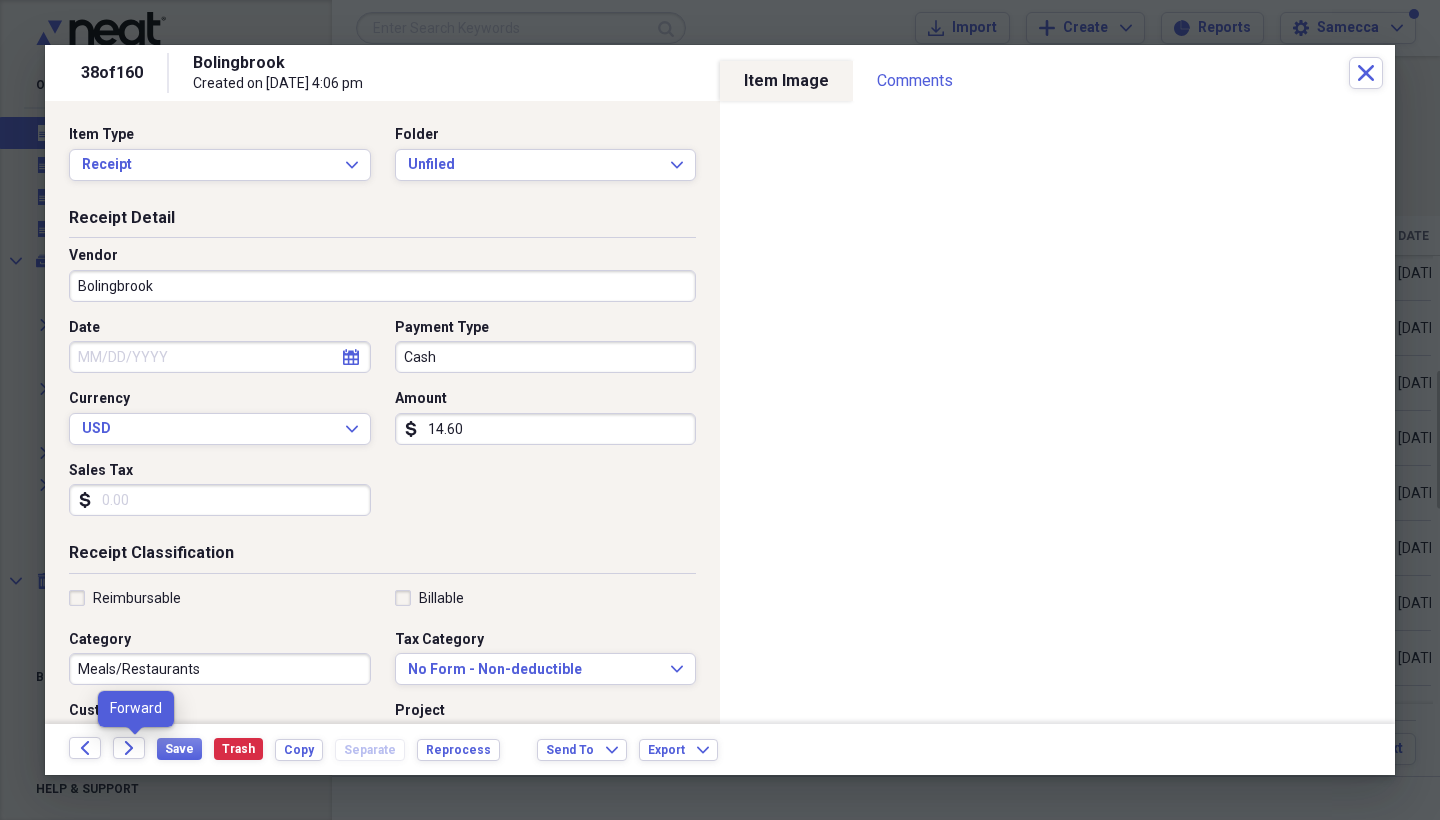 click on "Forward" 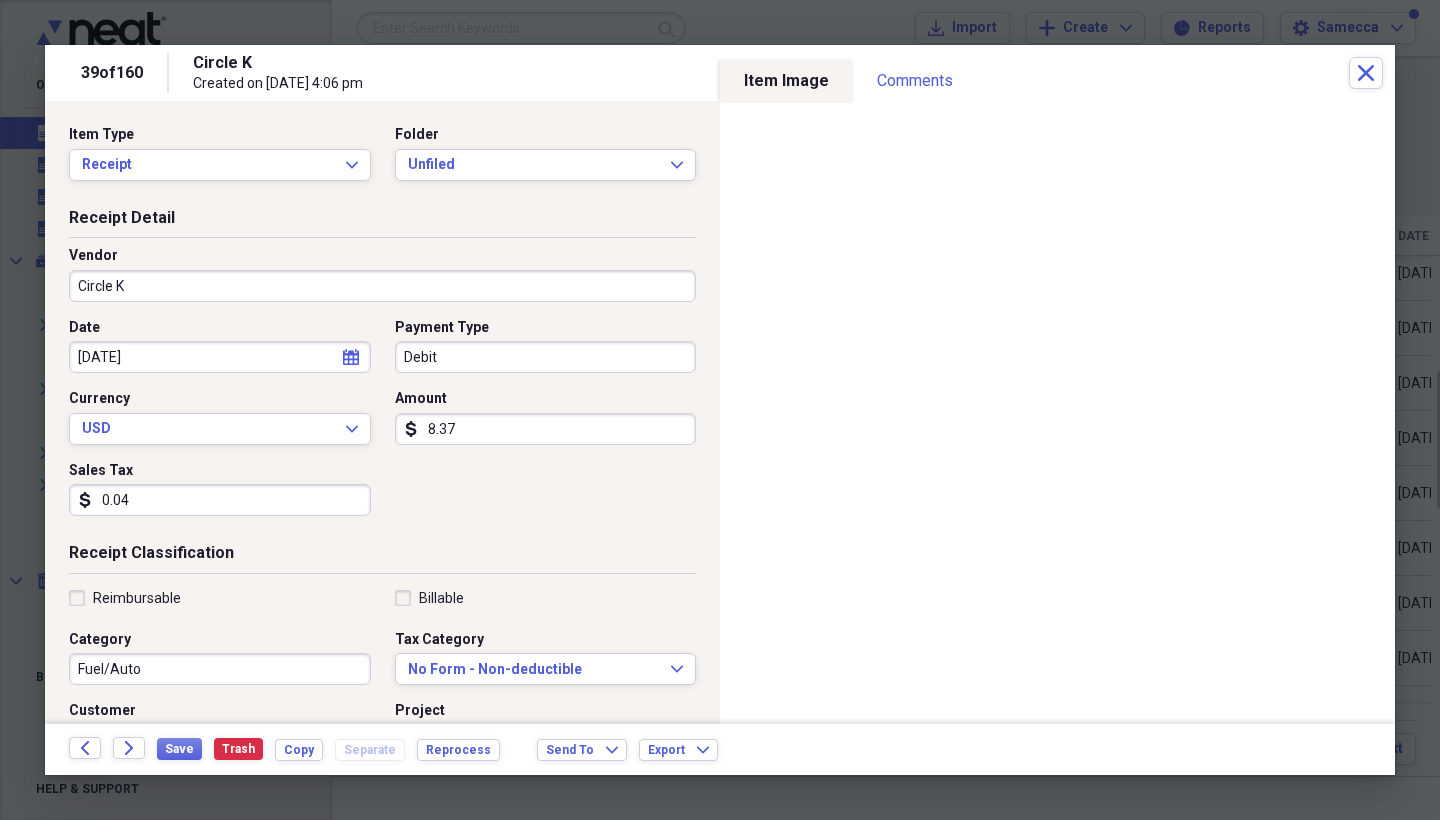 click on "Forward" 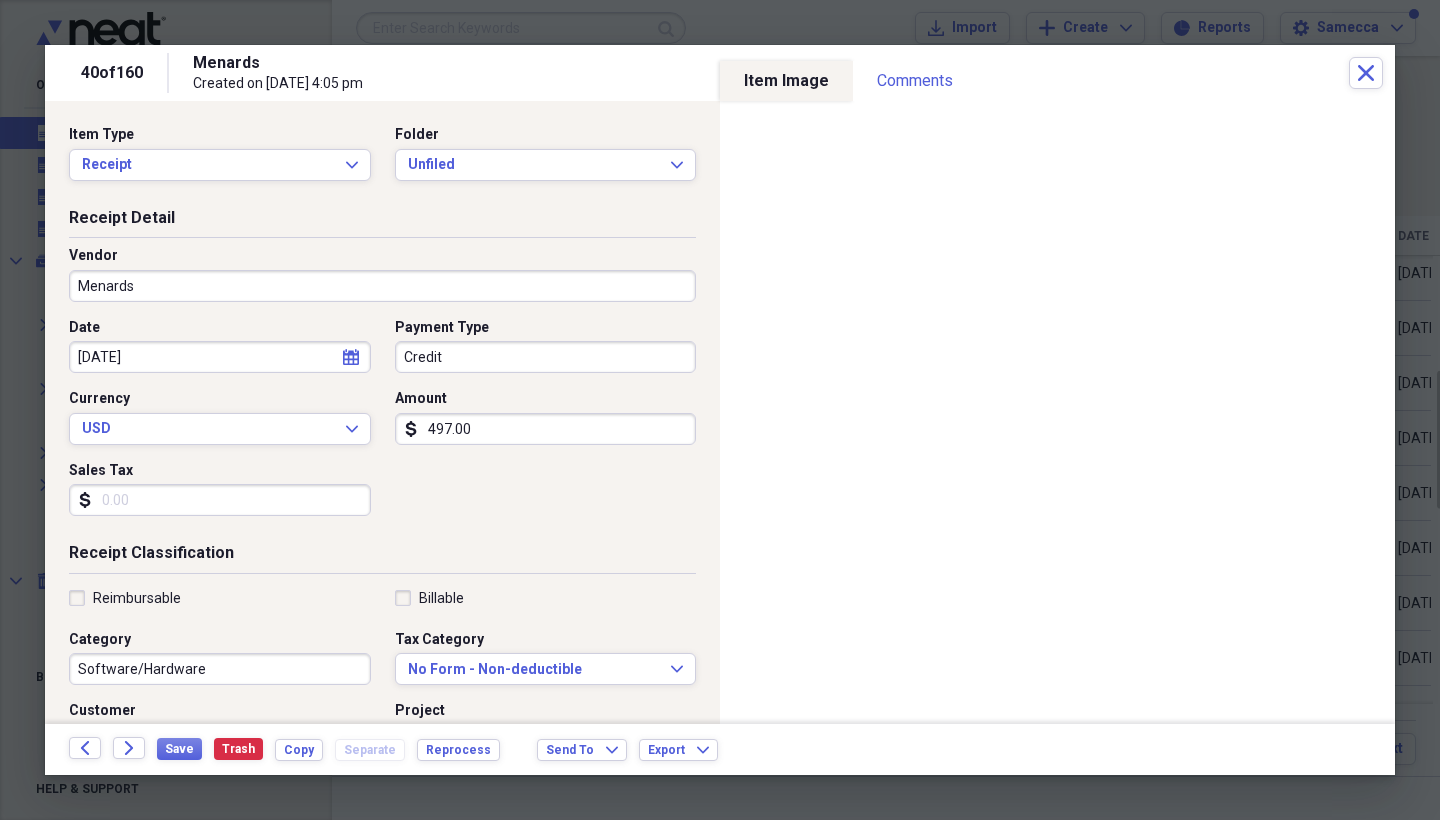 click on "Forward" 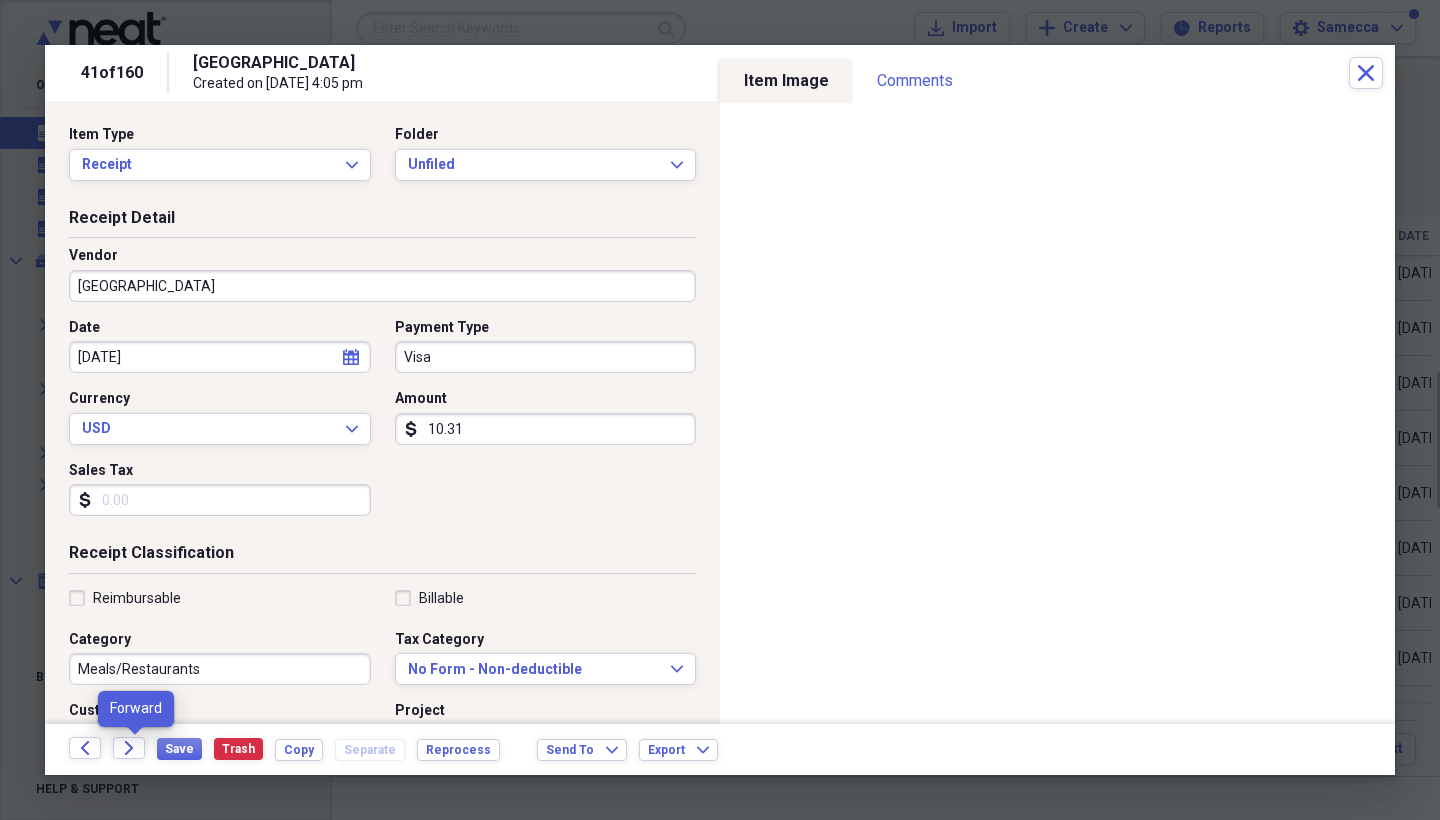 click on "Forward" 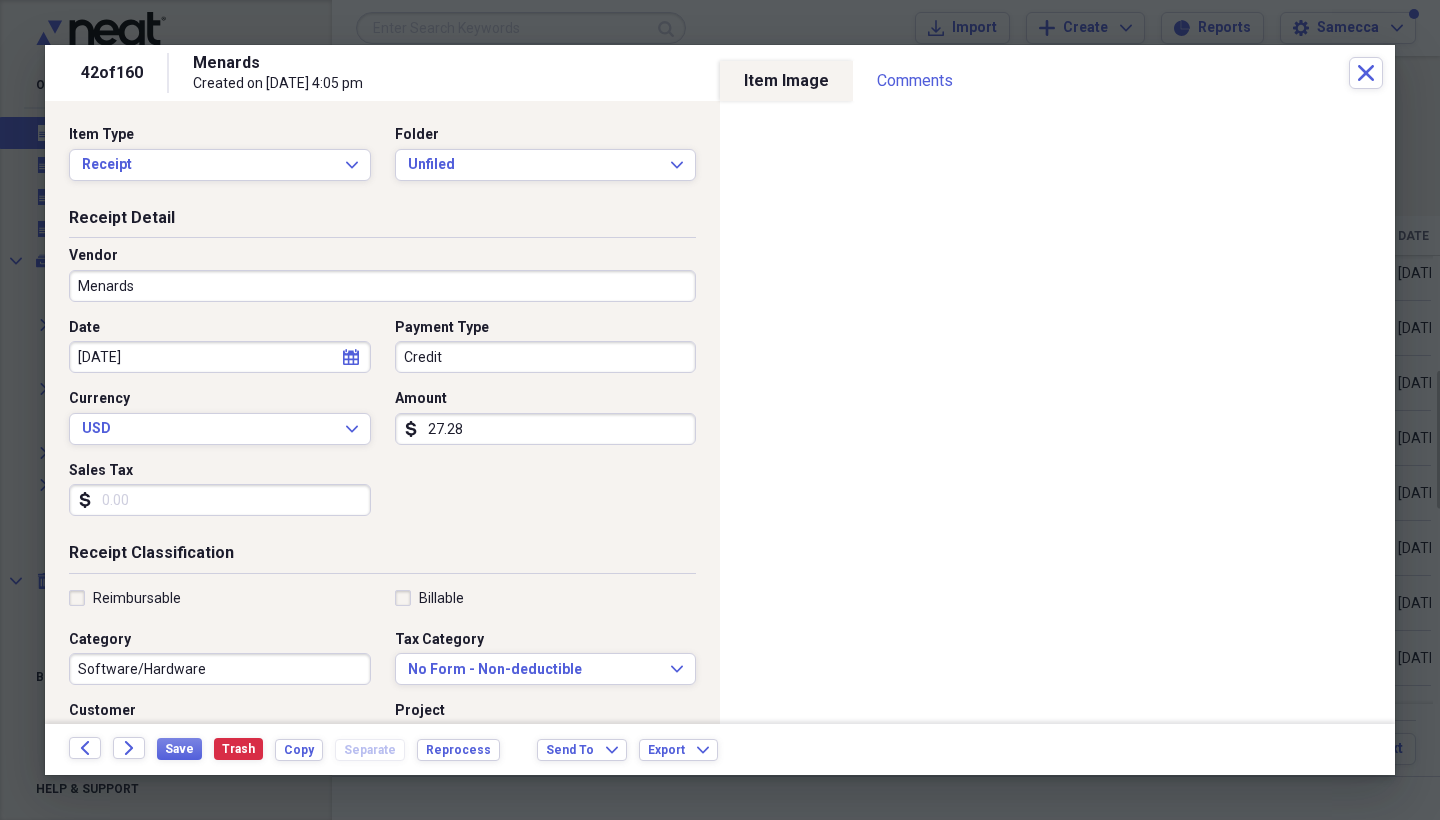 click on "Forward" 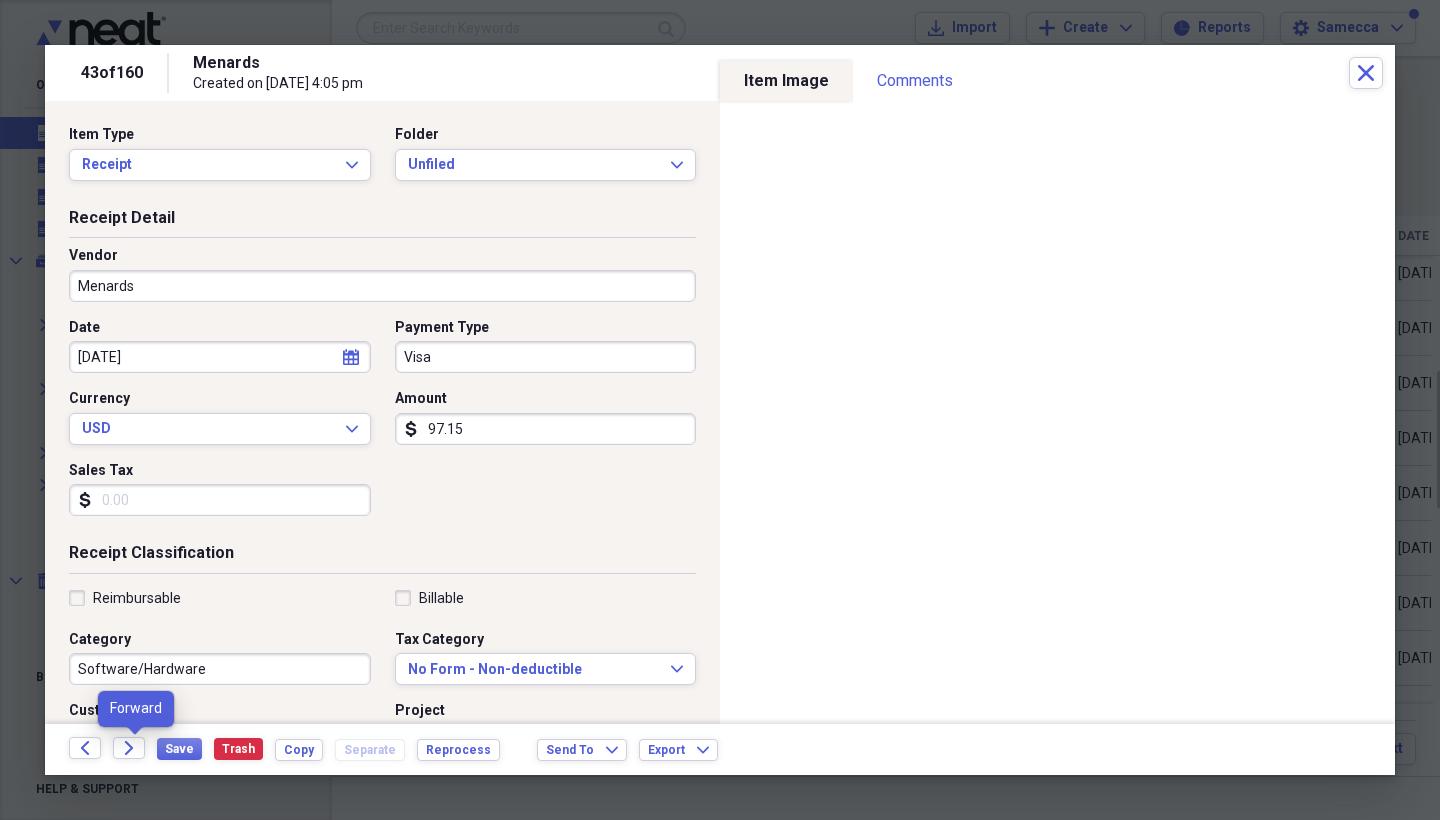 click on "Forward" 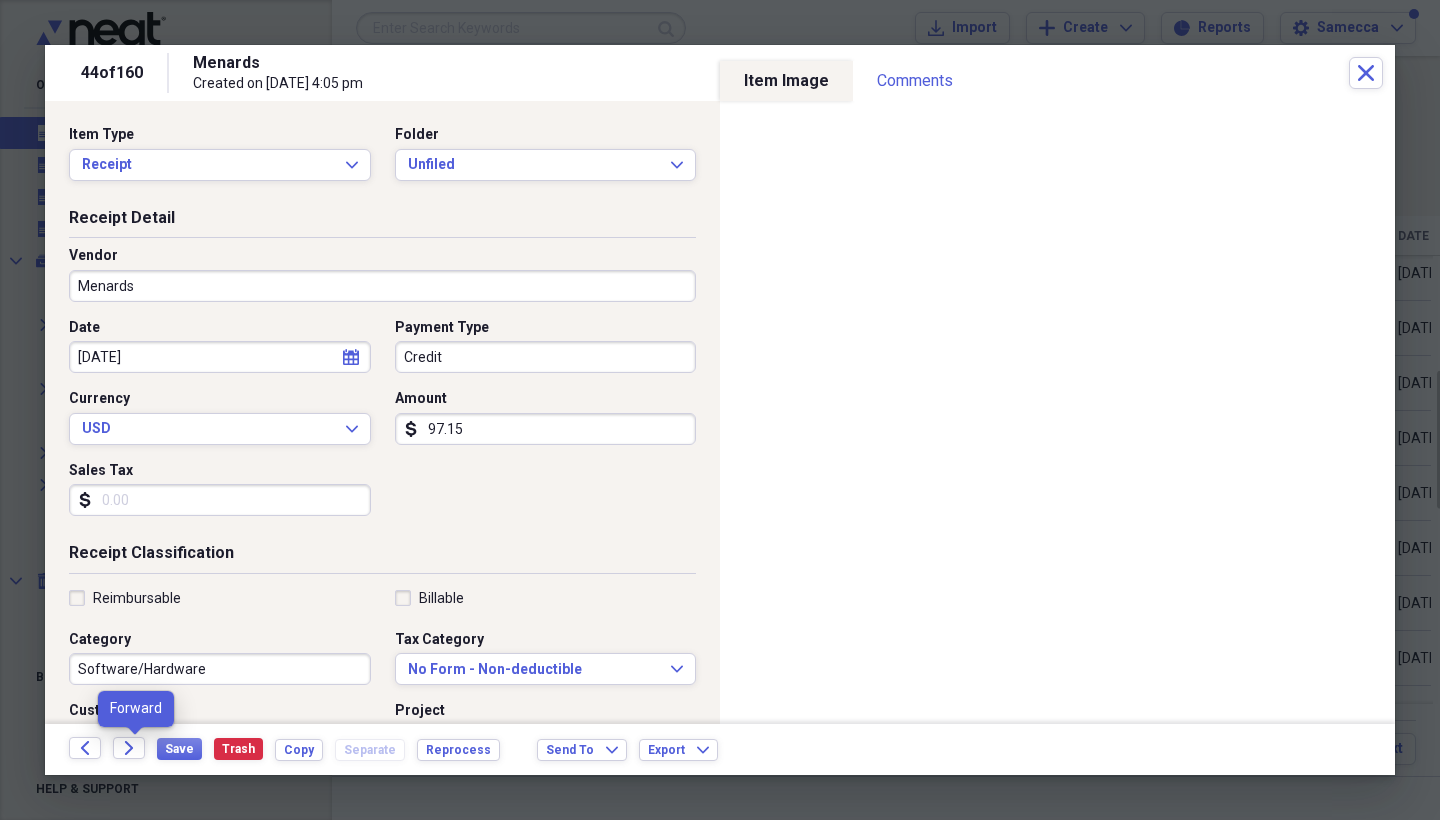 click on "Forward" 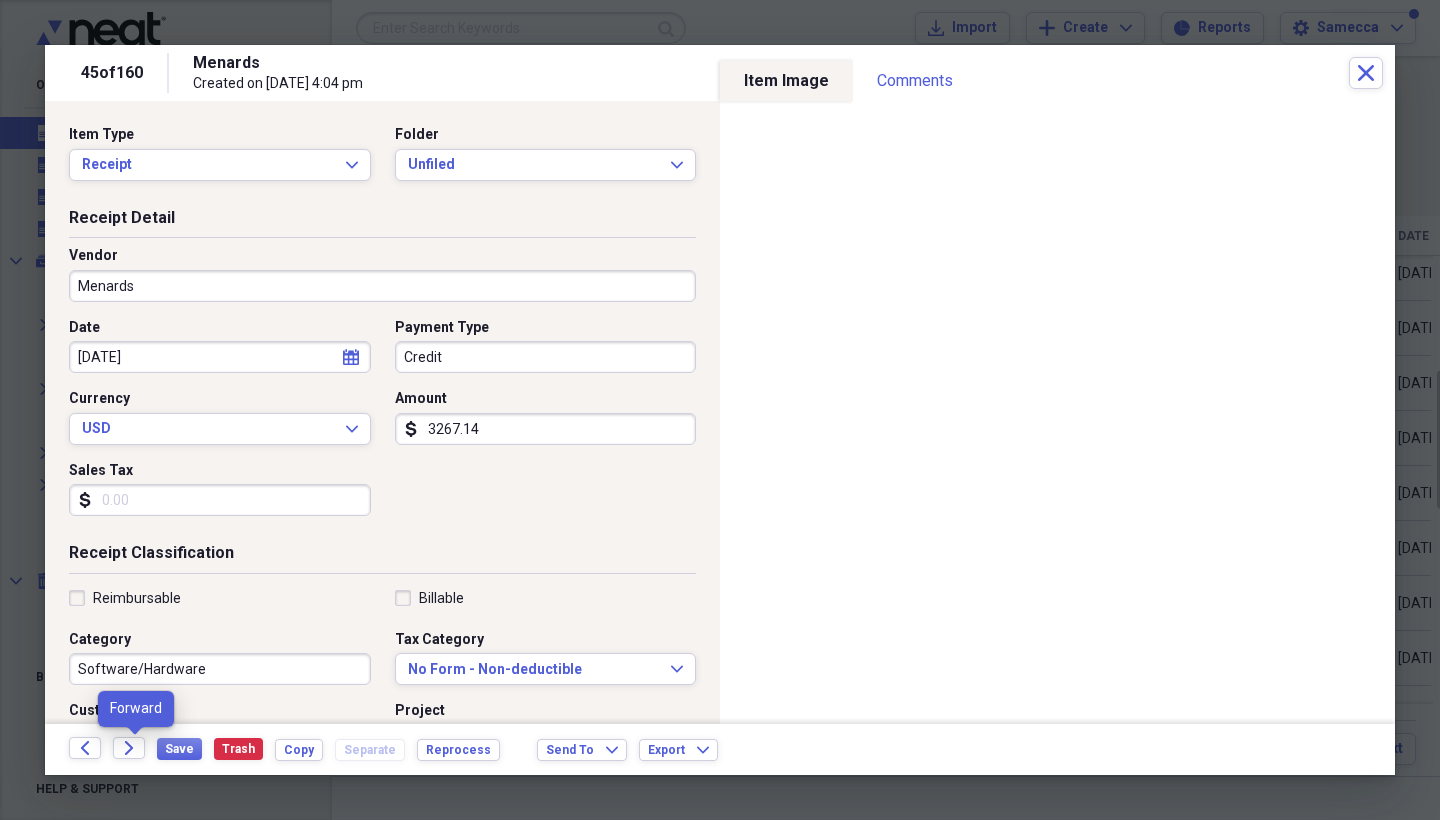 click on "Forward" 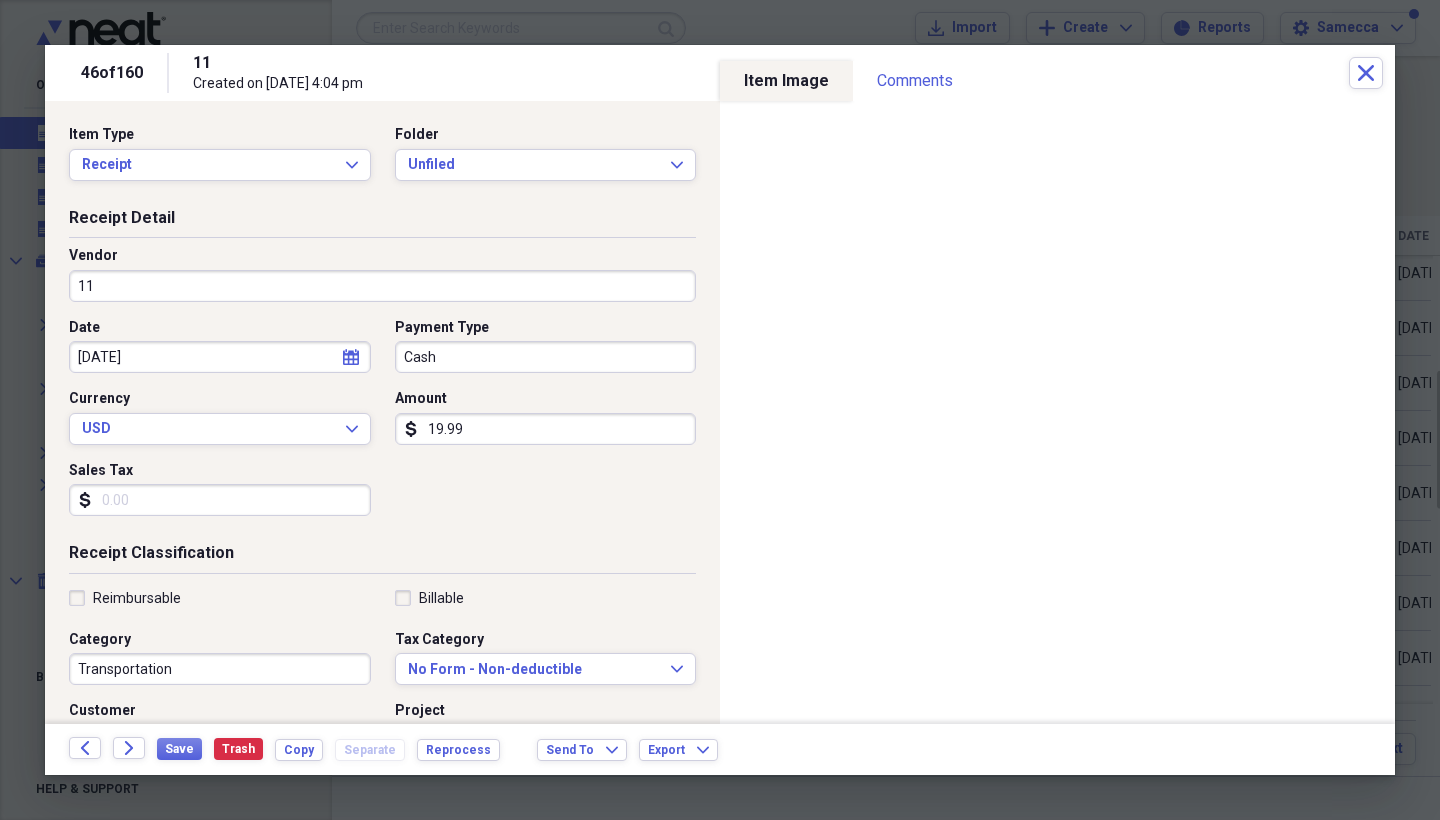 click on "Forward" 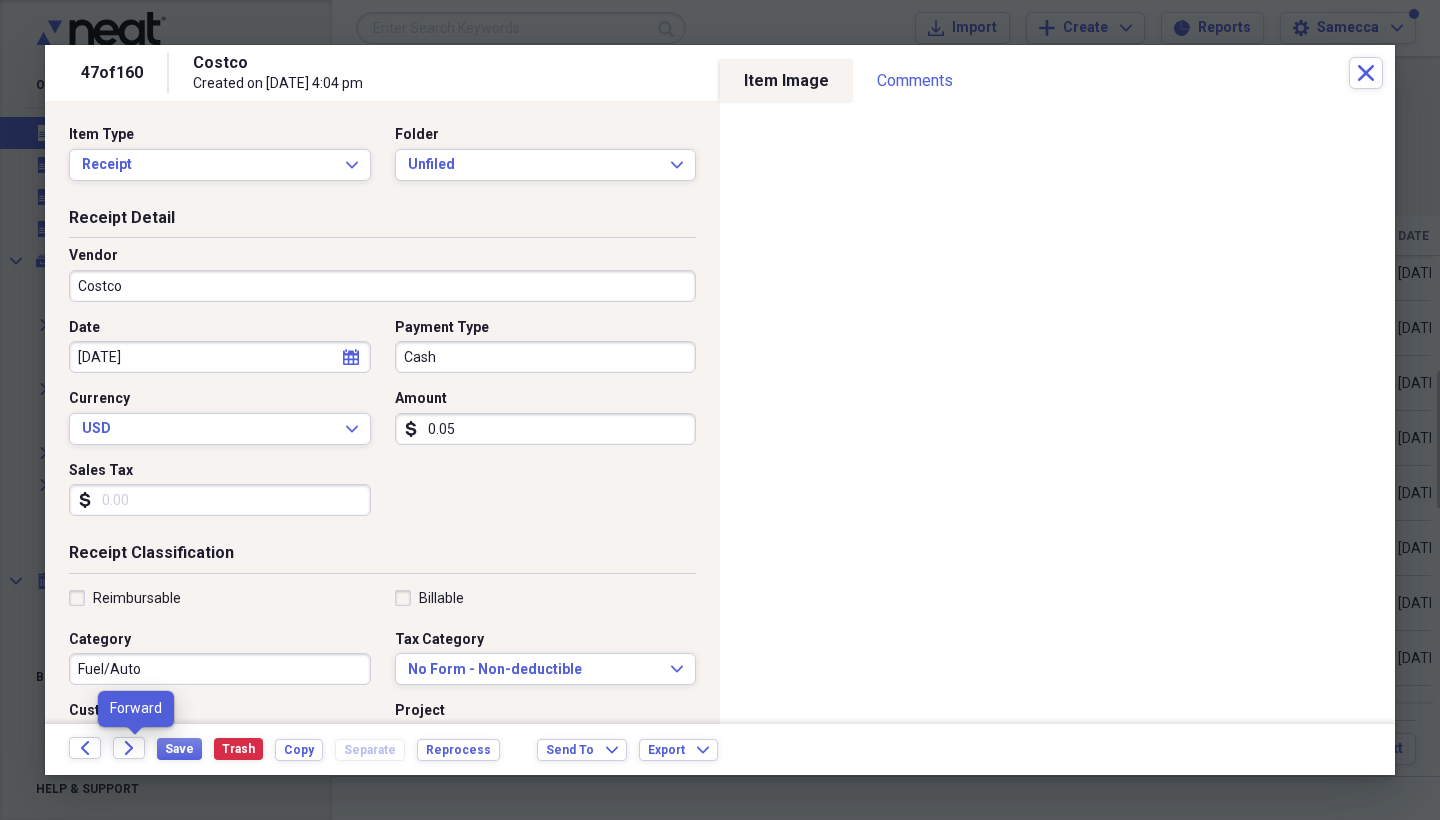 click on "Forward" 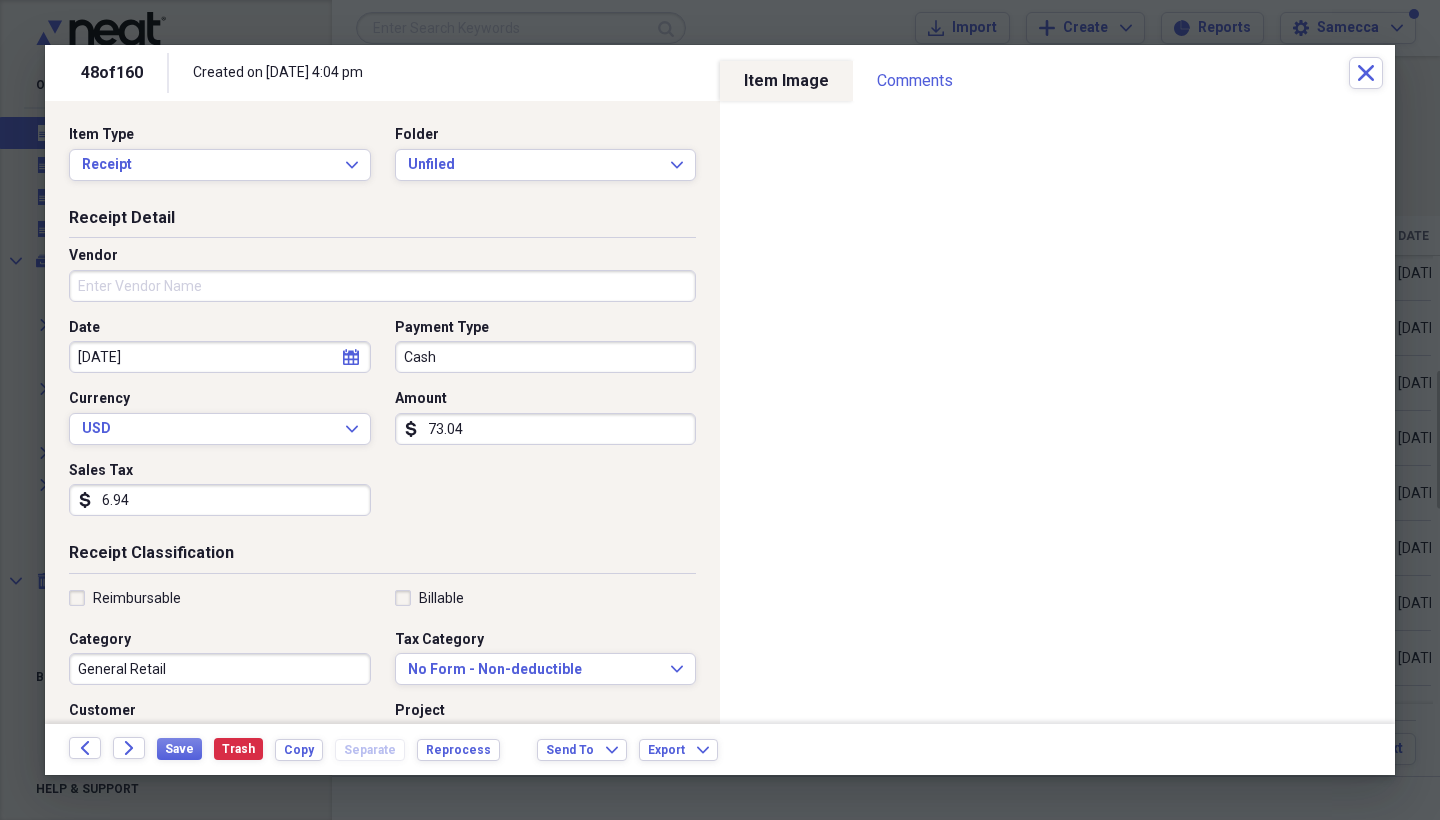 click on "Forward" 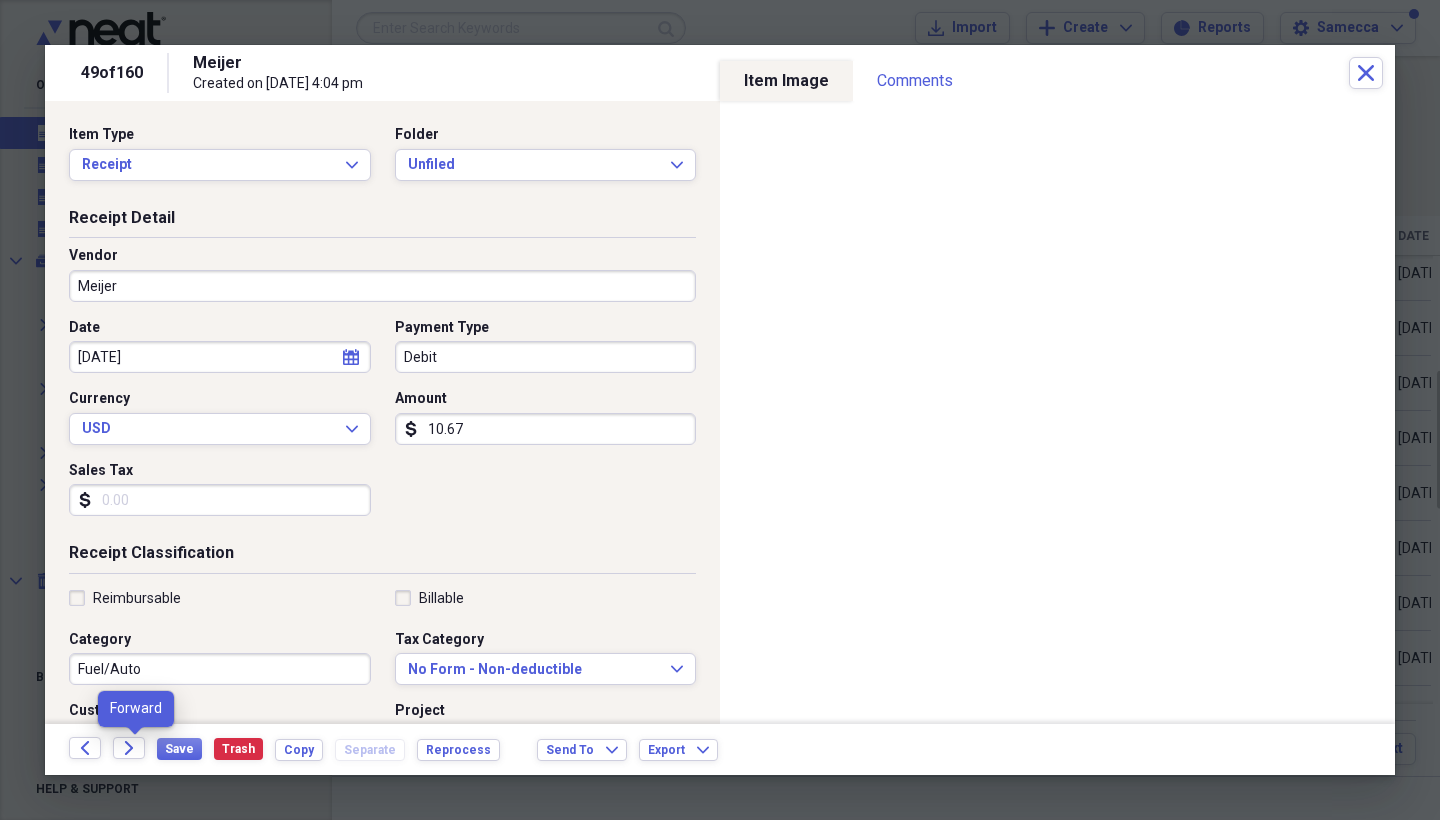 click on "Forward" 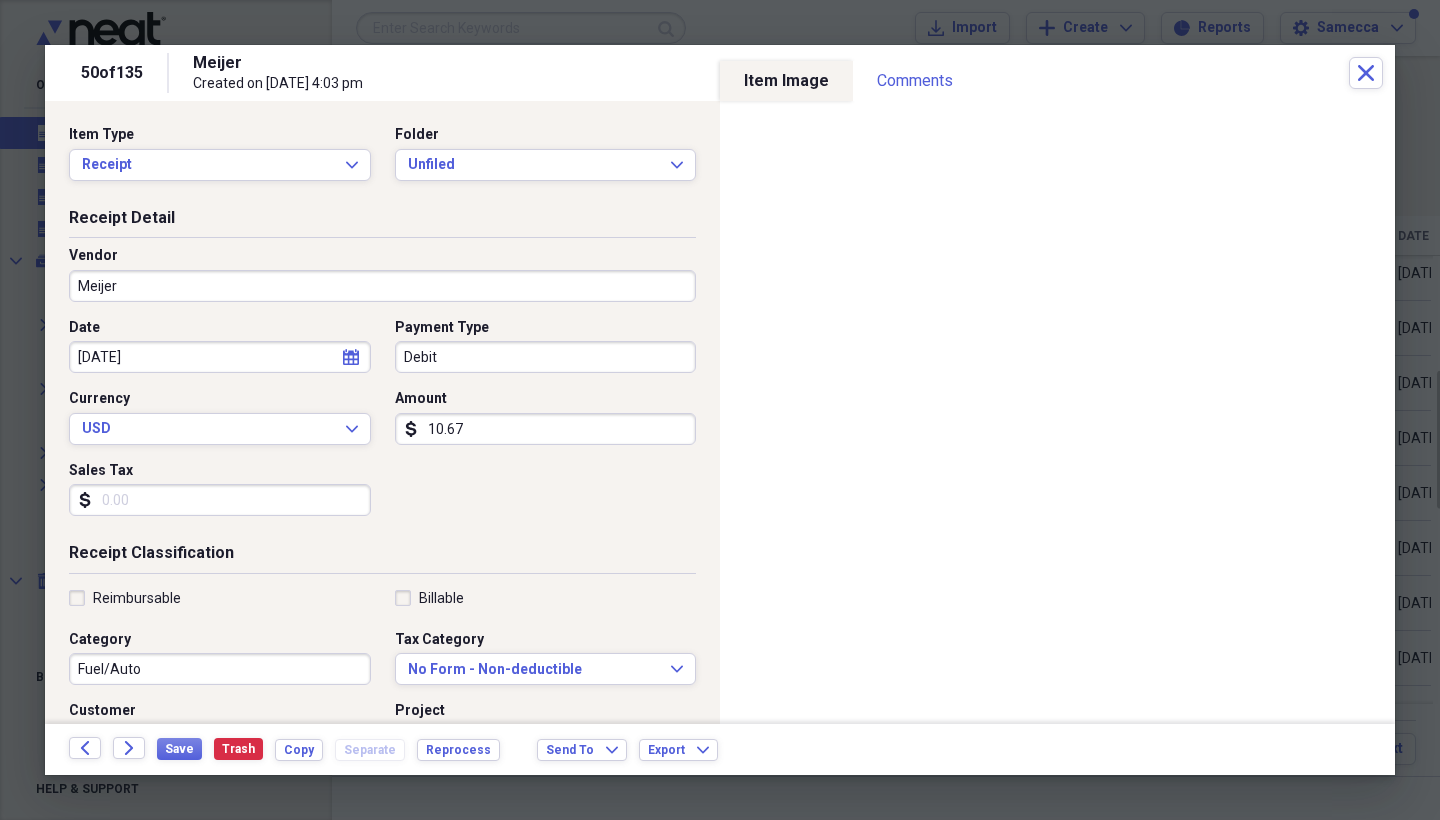 click on "Forward" 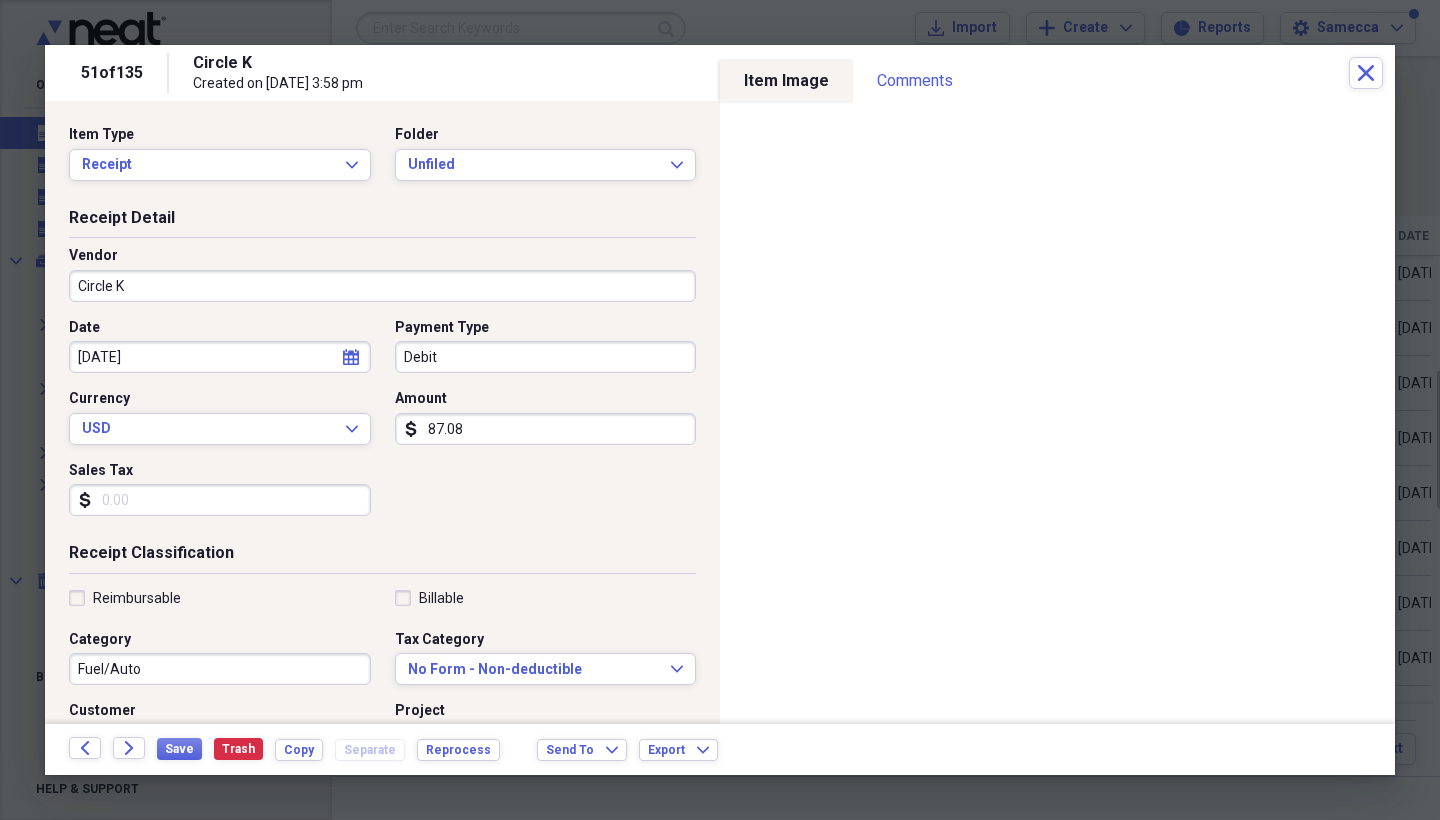 click on "Forward" 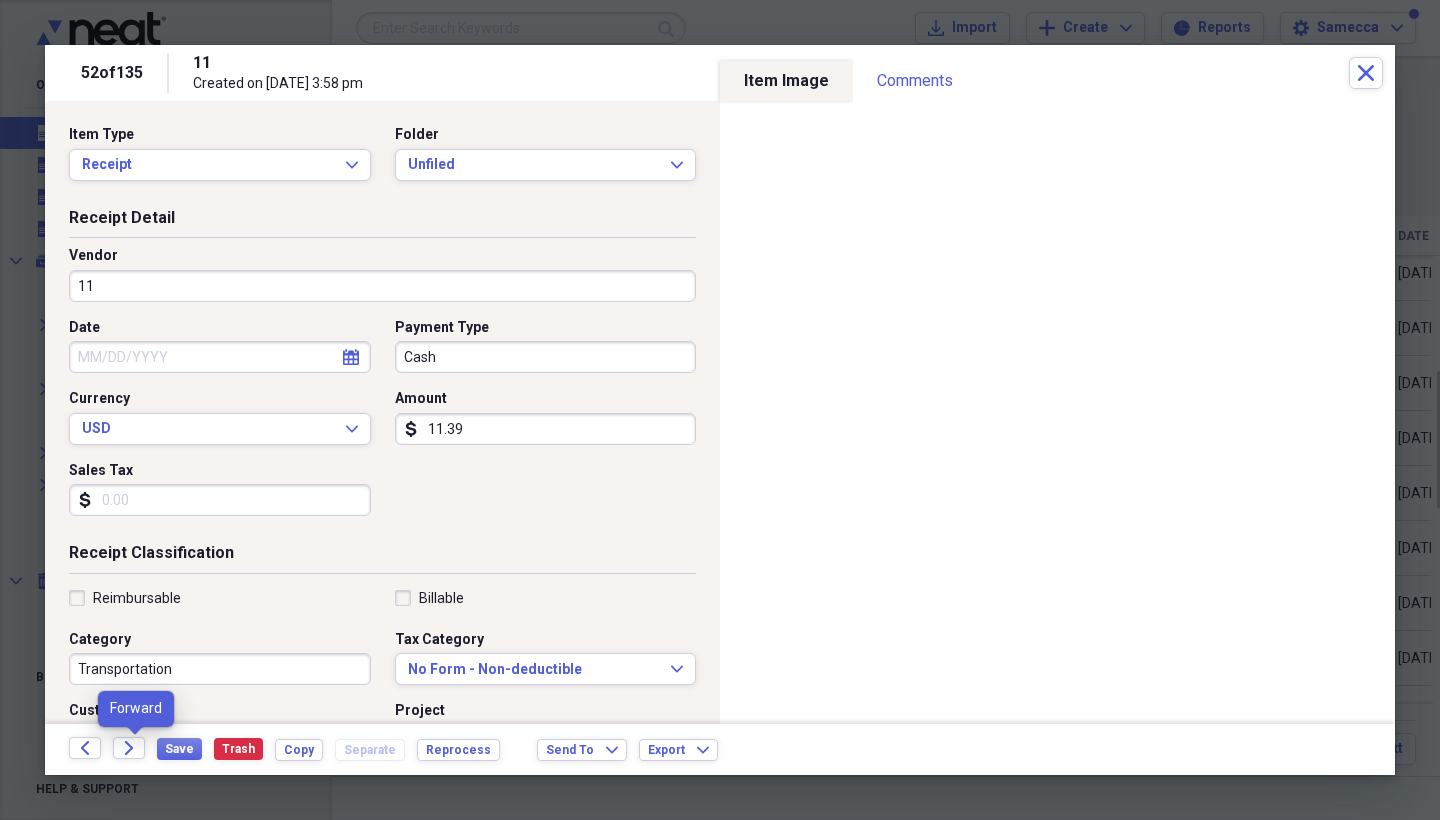 click on "Forward" 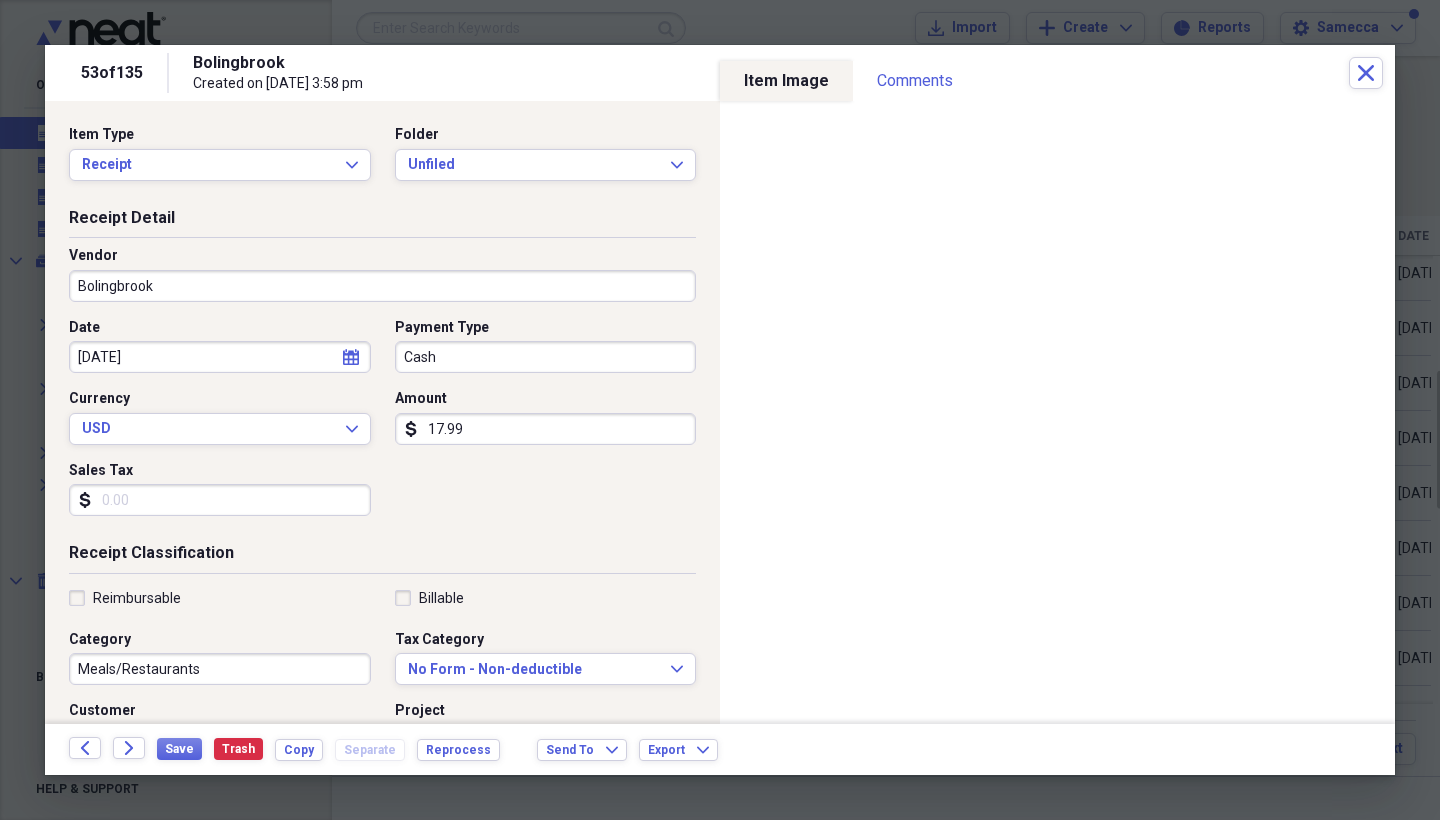 click on "Forward" 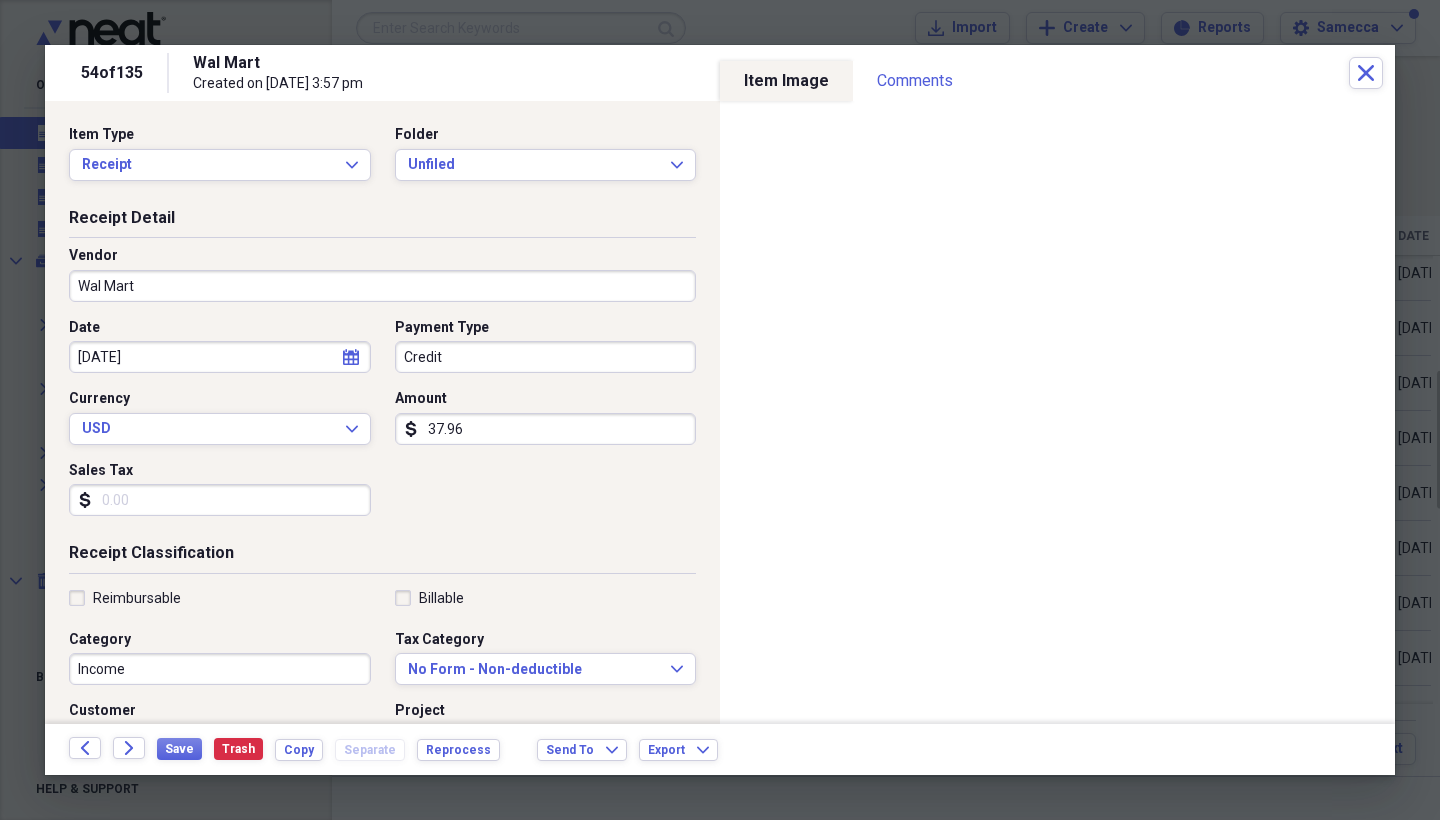 click on "Forward" 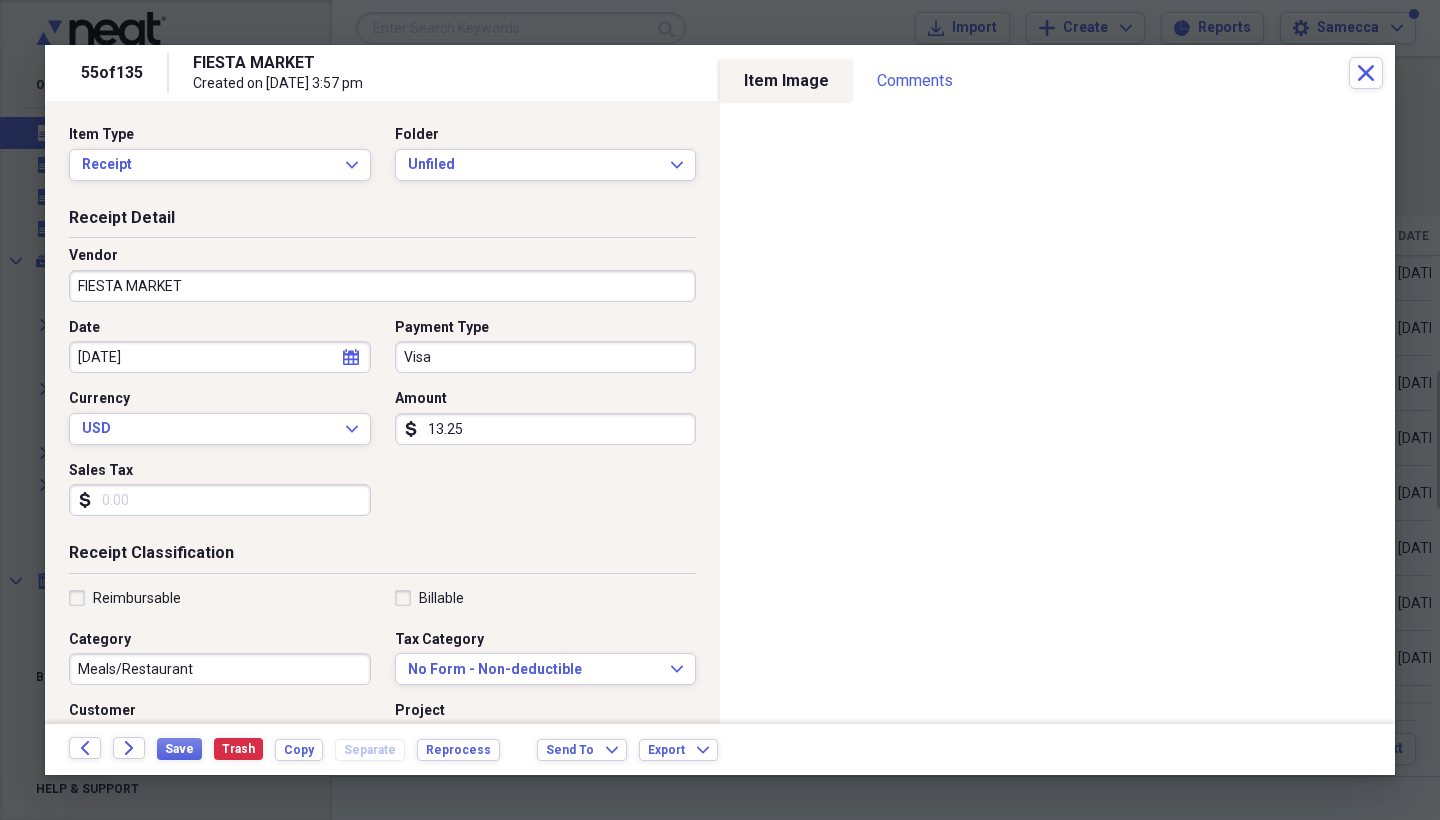 click on "Forward" 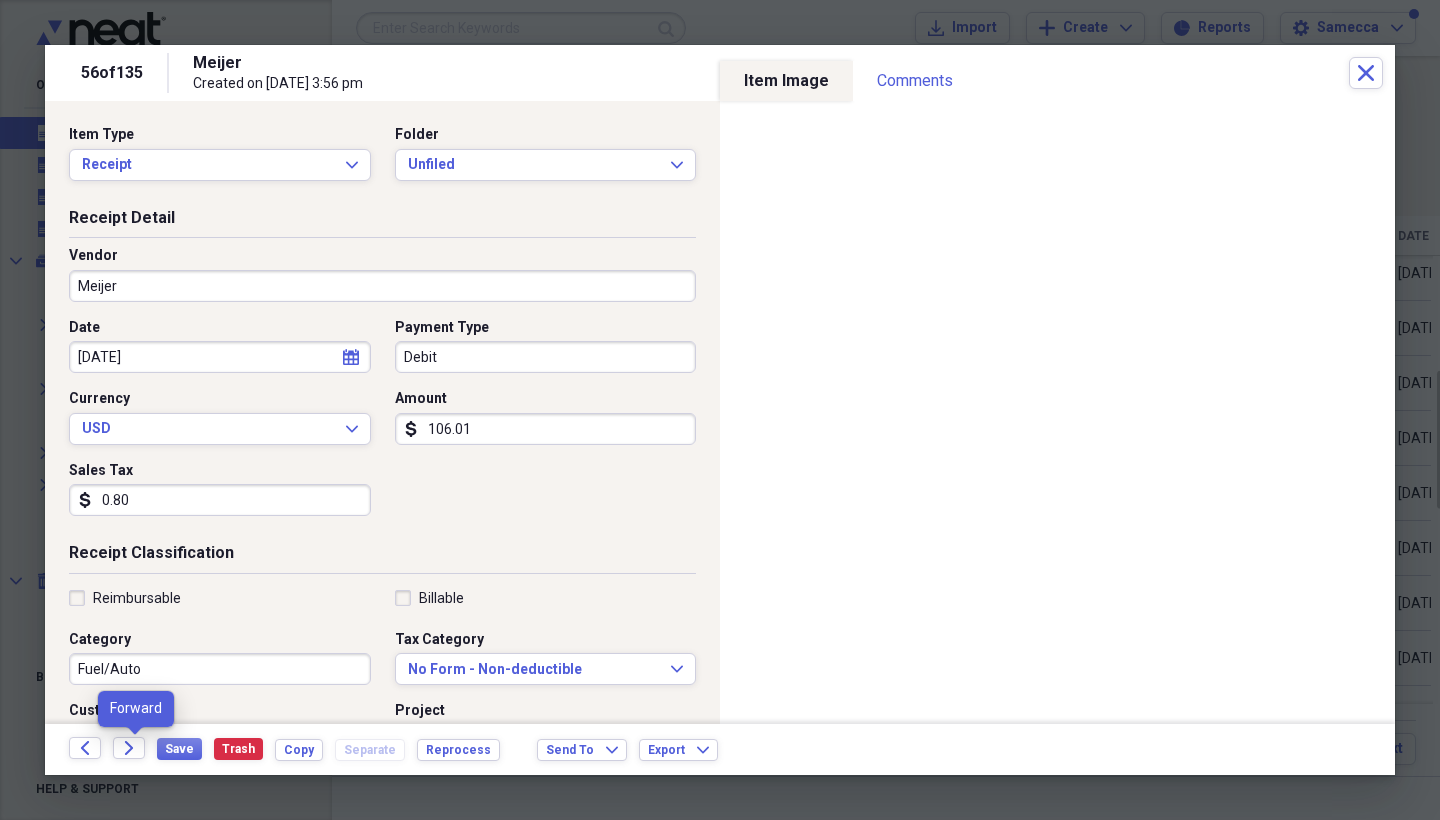click on "Forward" 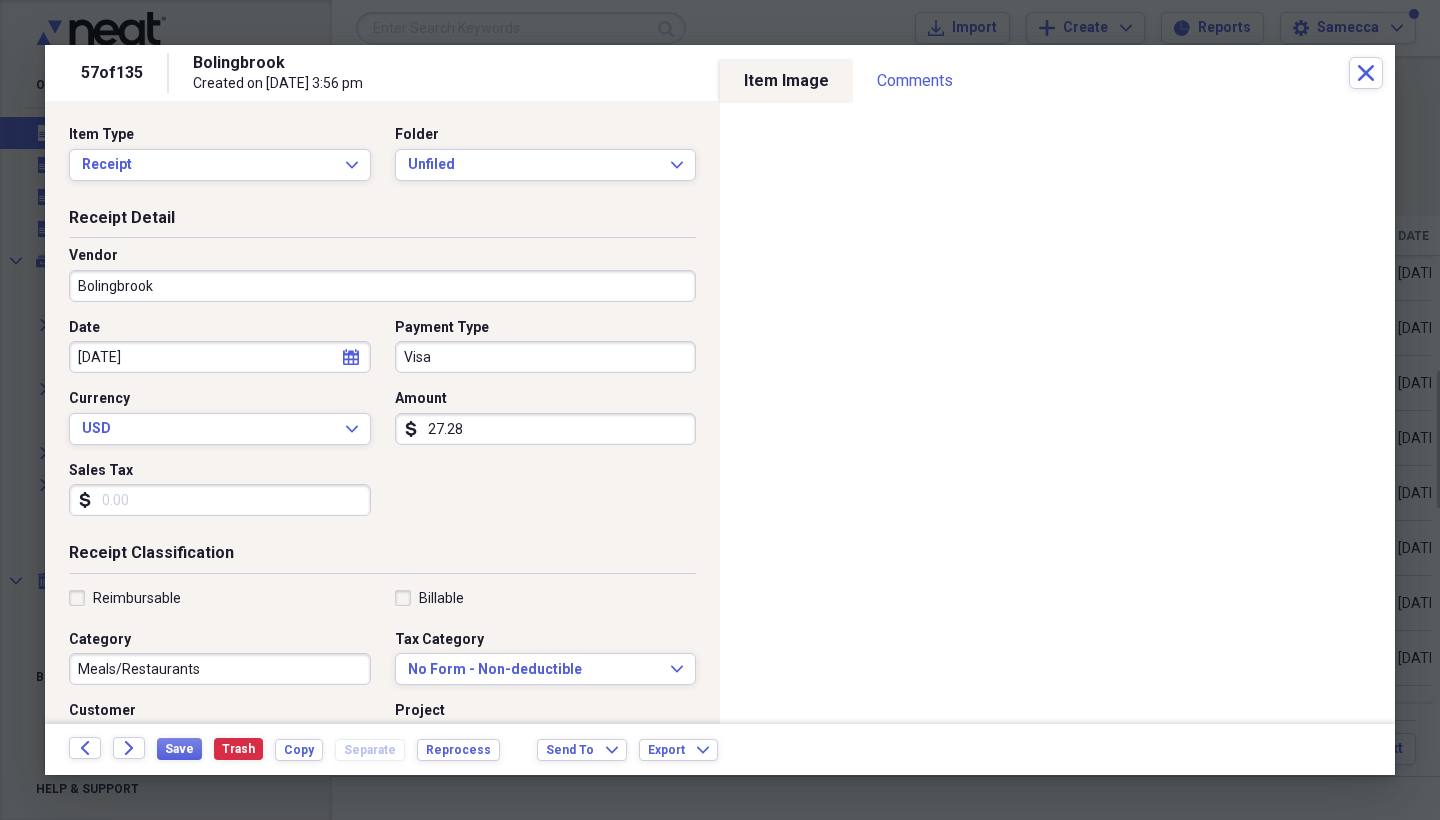 click on "Forward" 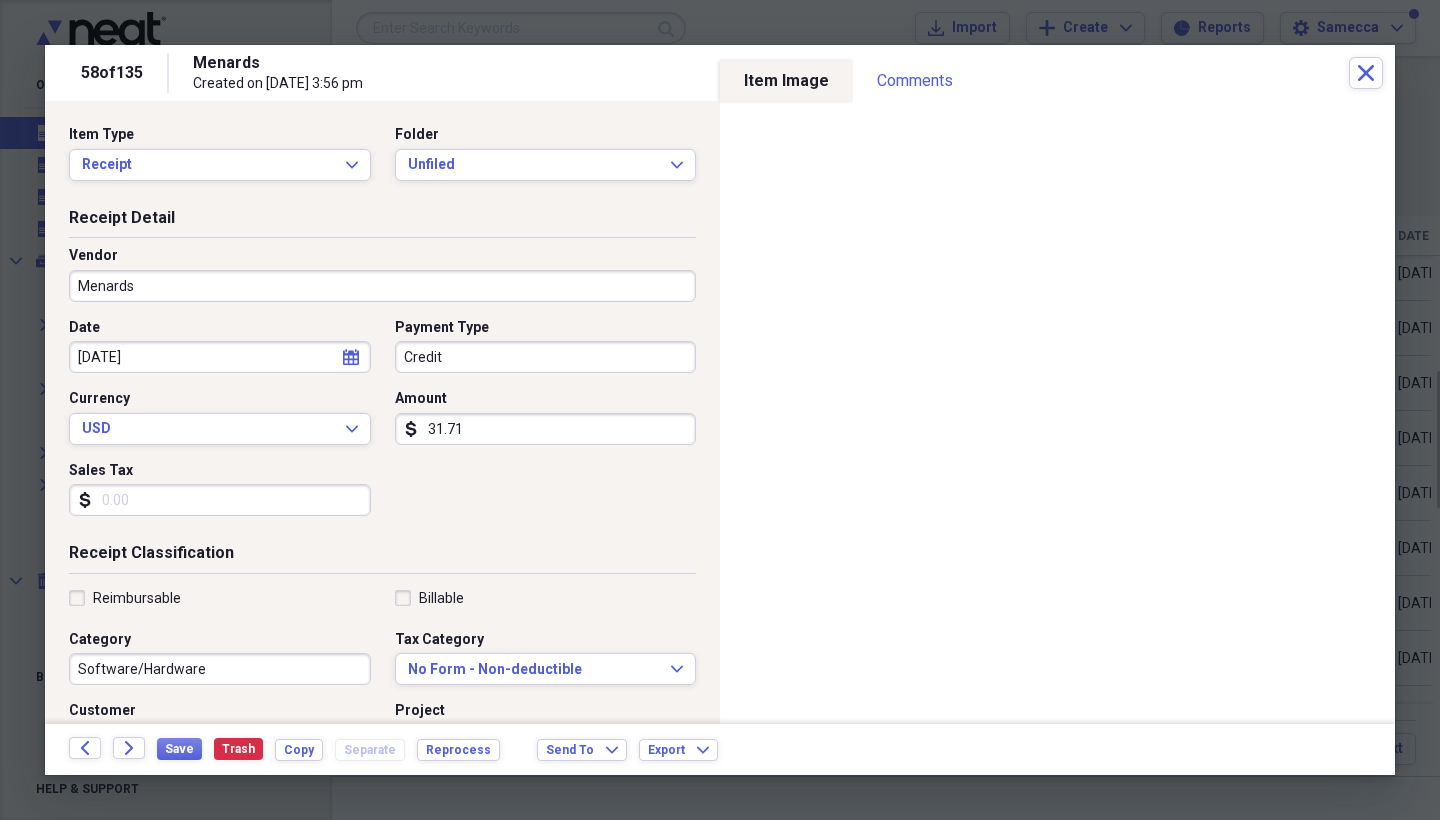 click on "Forward" 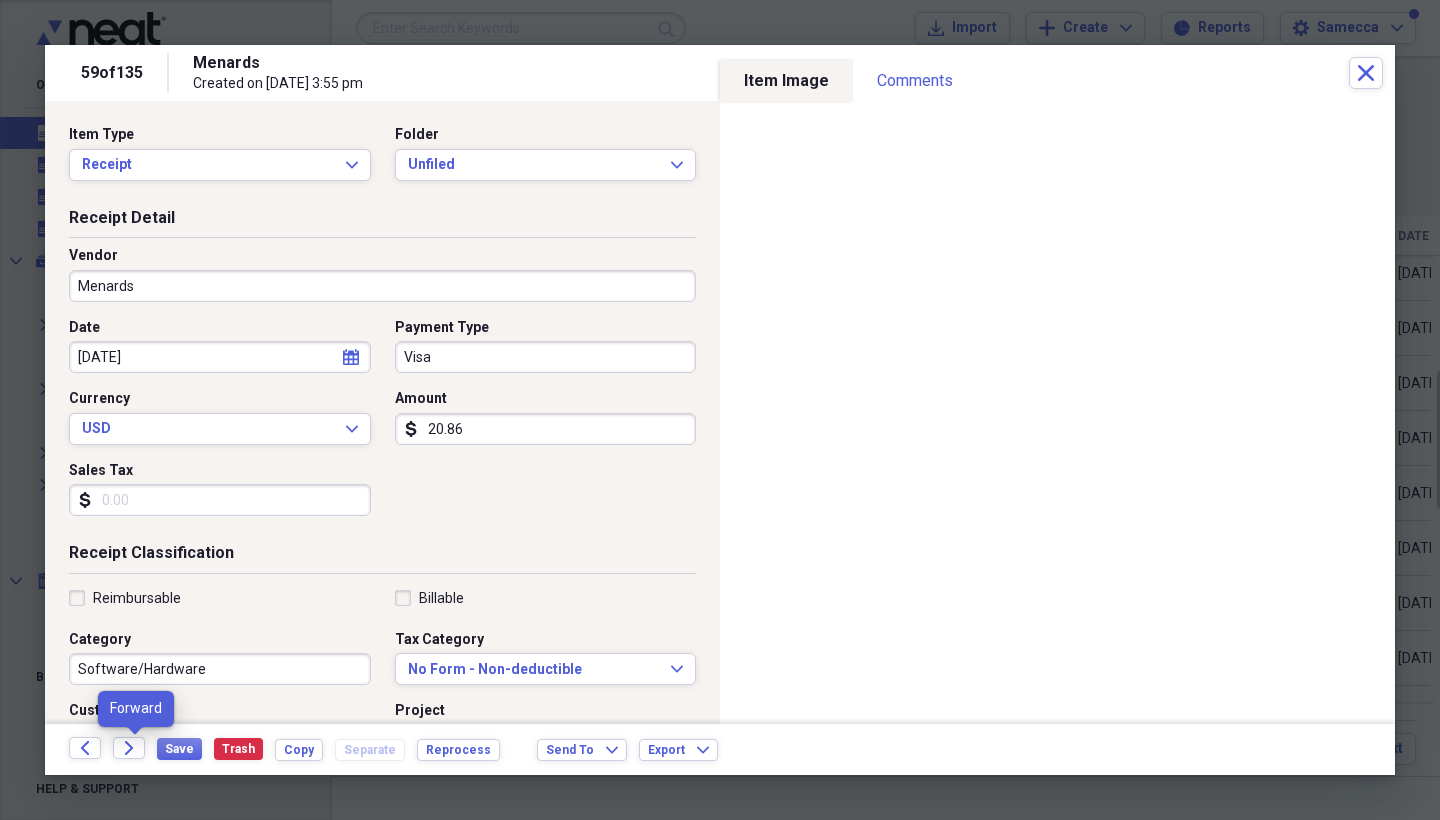 click on "Forward" 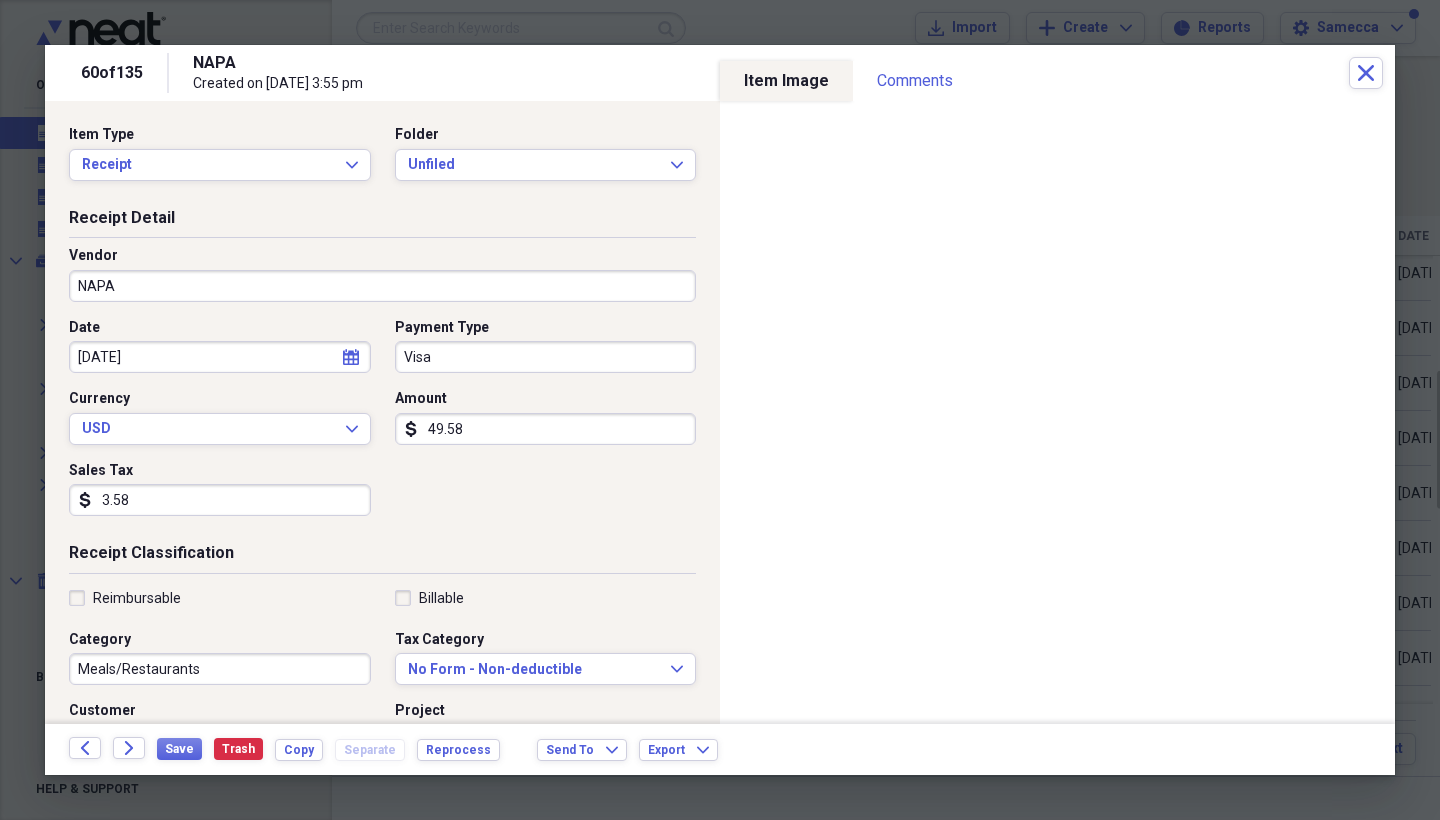 click on "Forward" 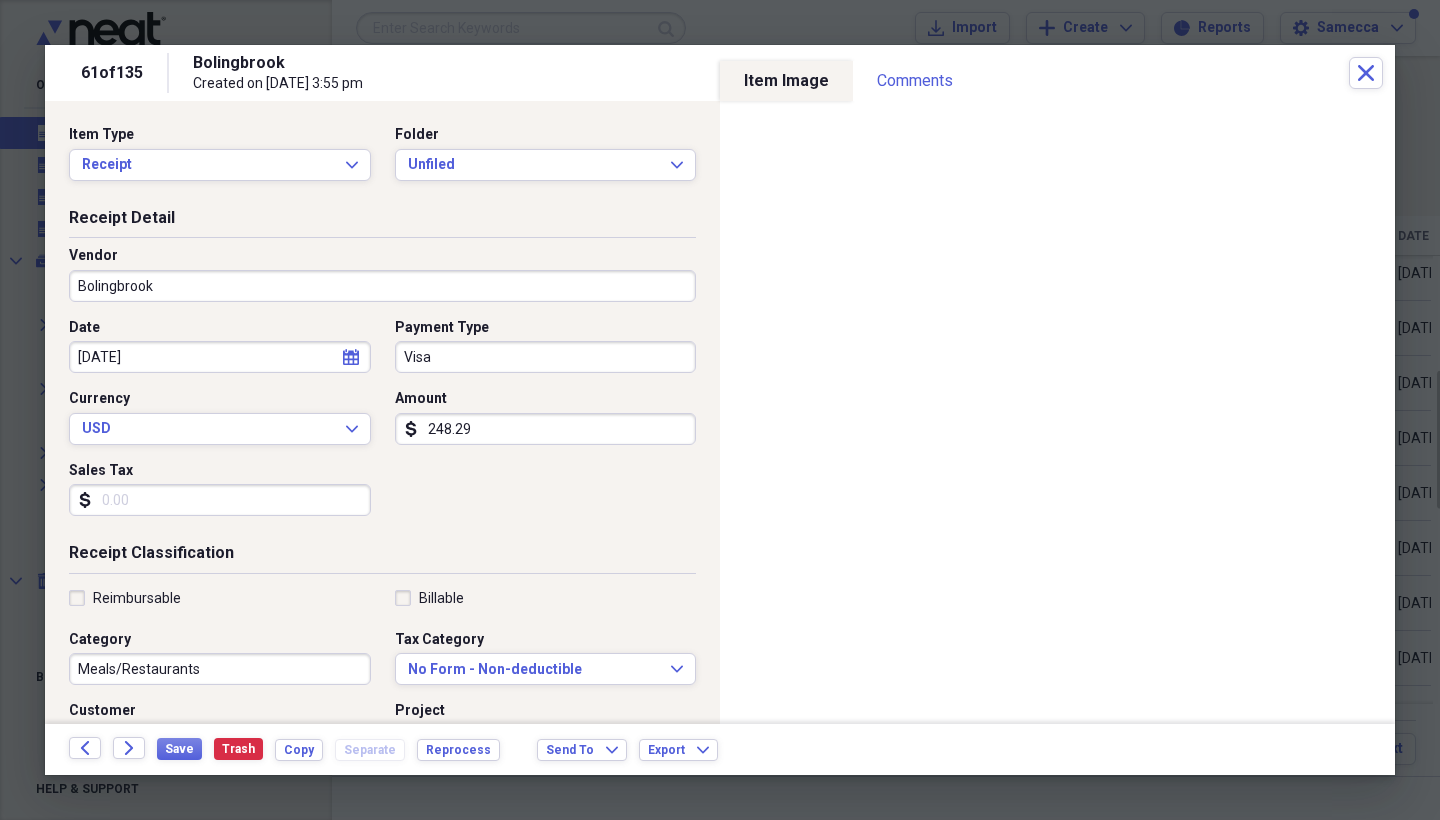 click on "Forward" 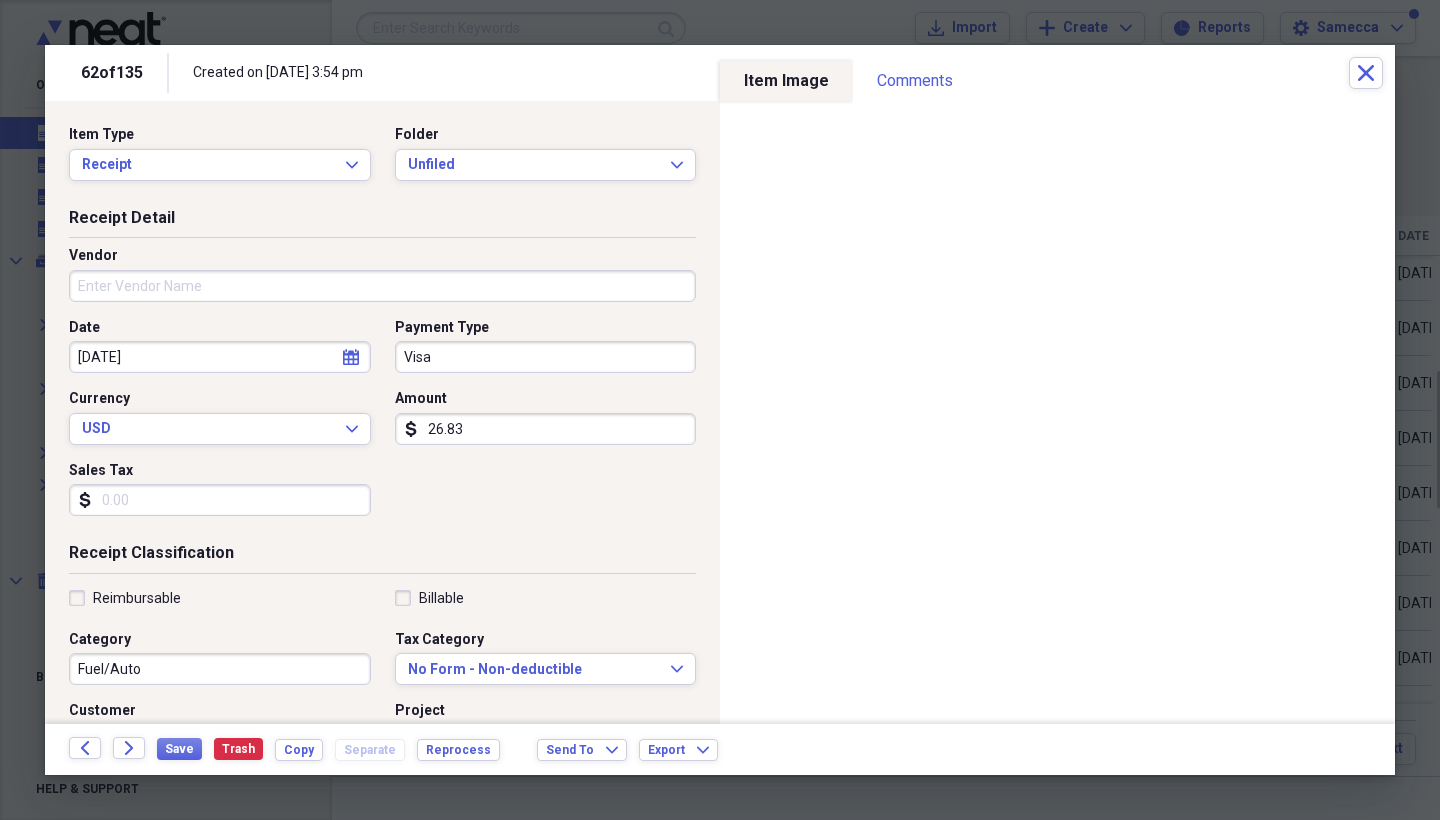 click on "Forward" 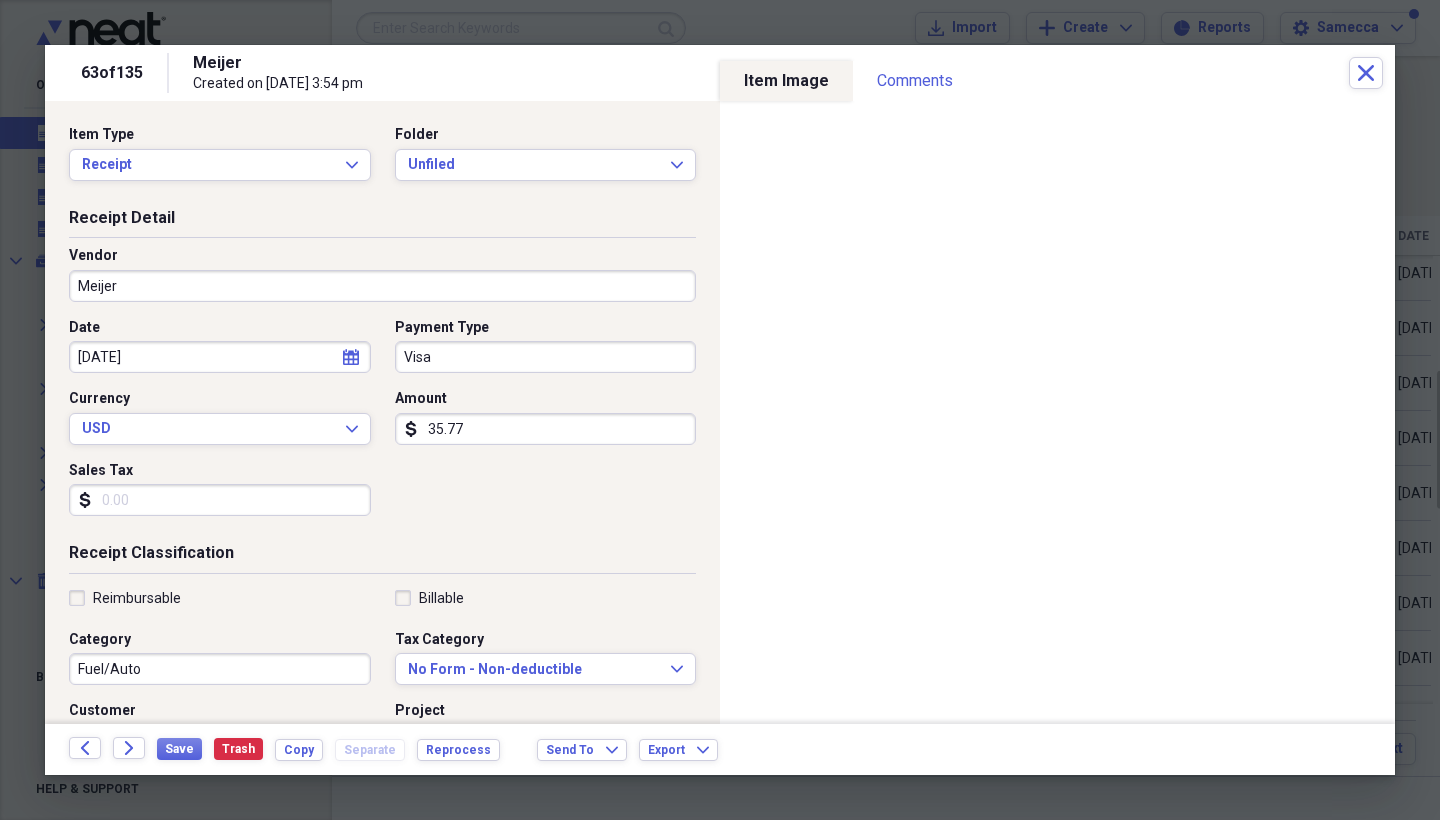 click on "Forward" 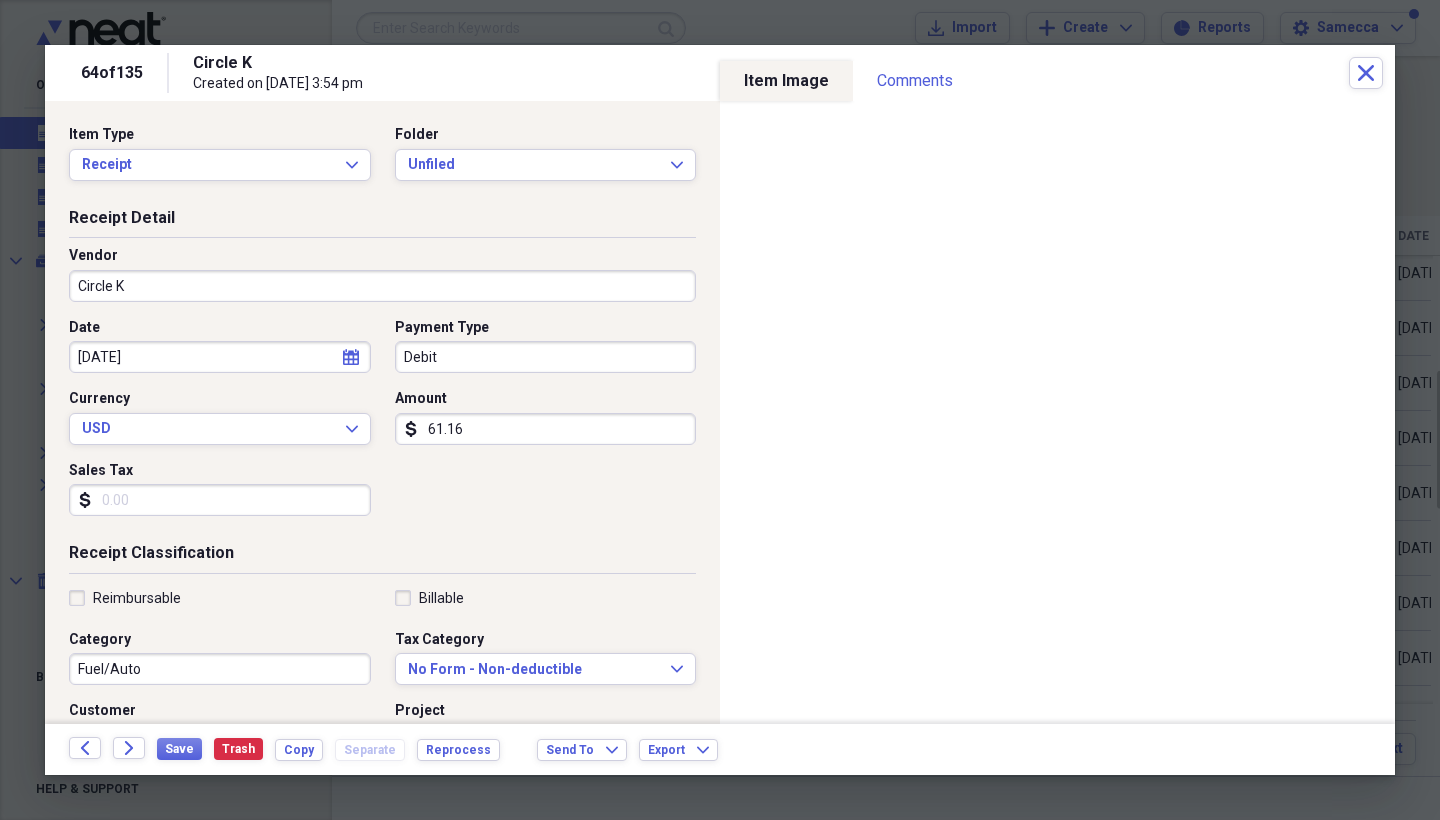 click on "Forward" 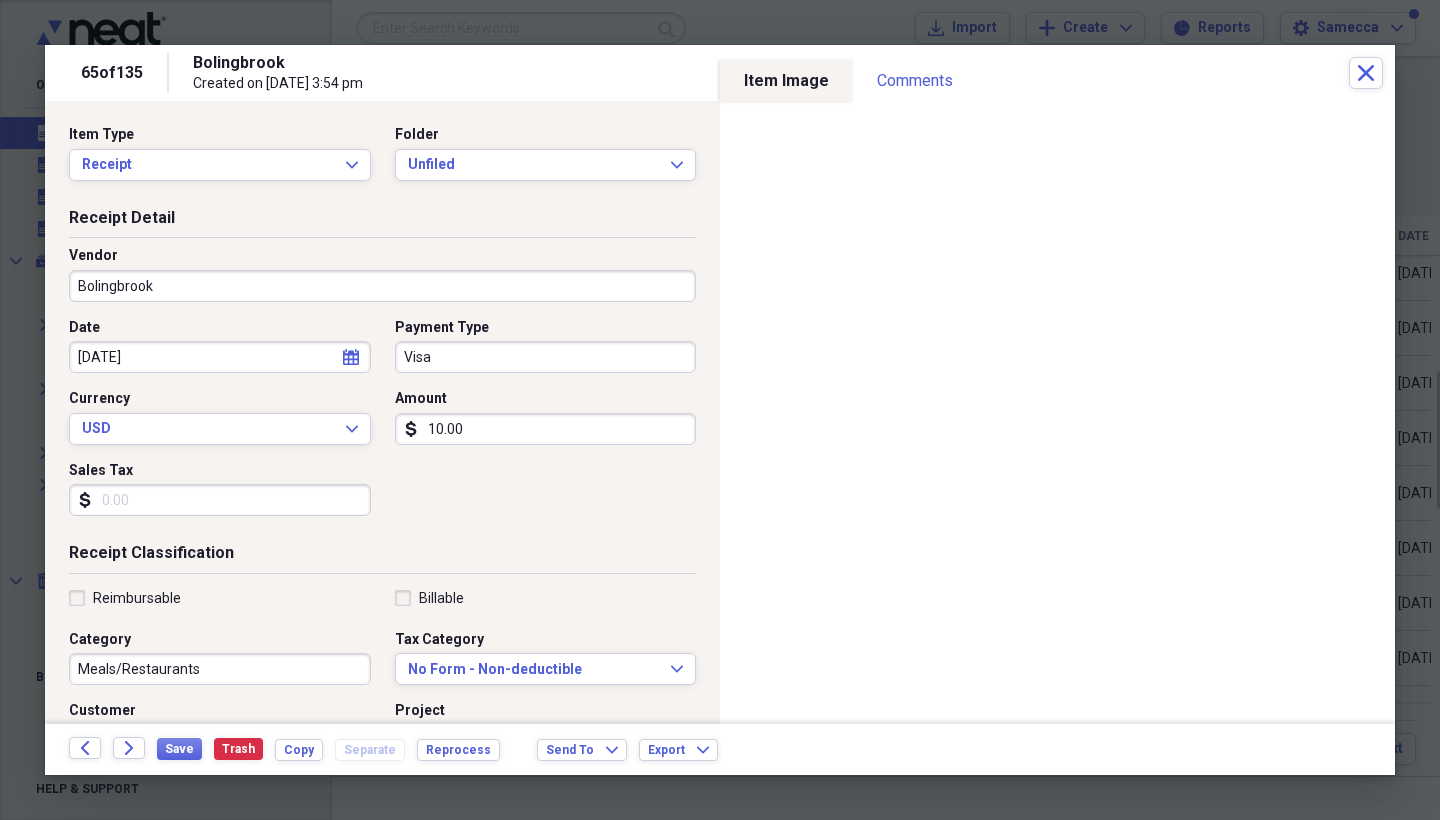 click on "Forward" 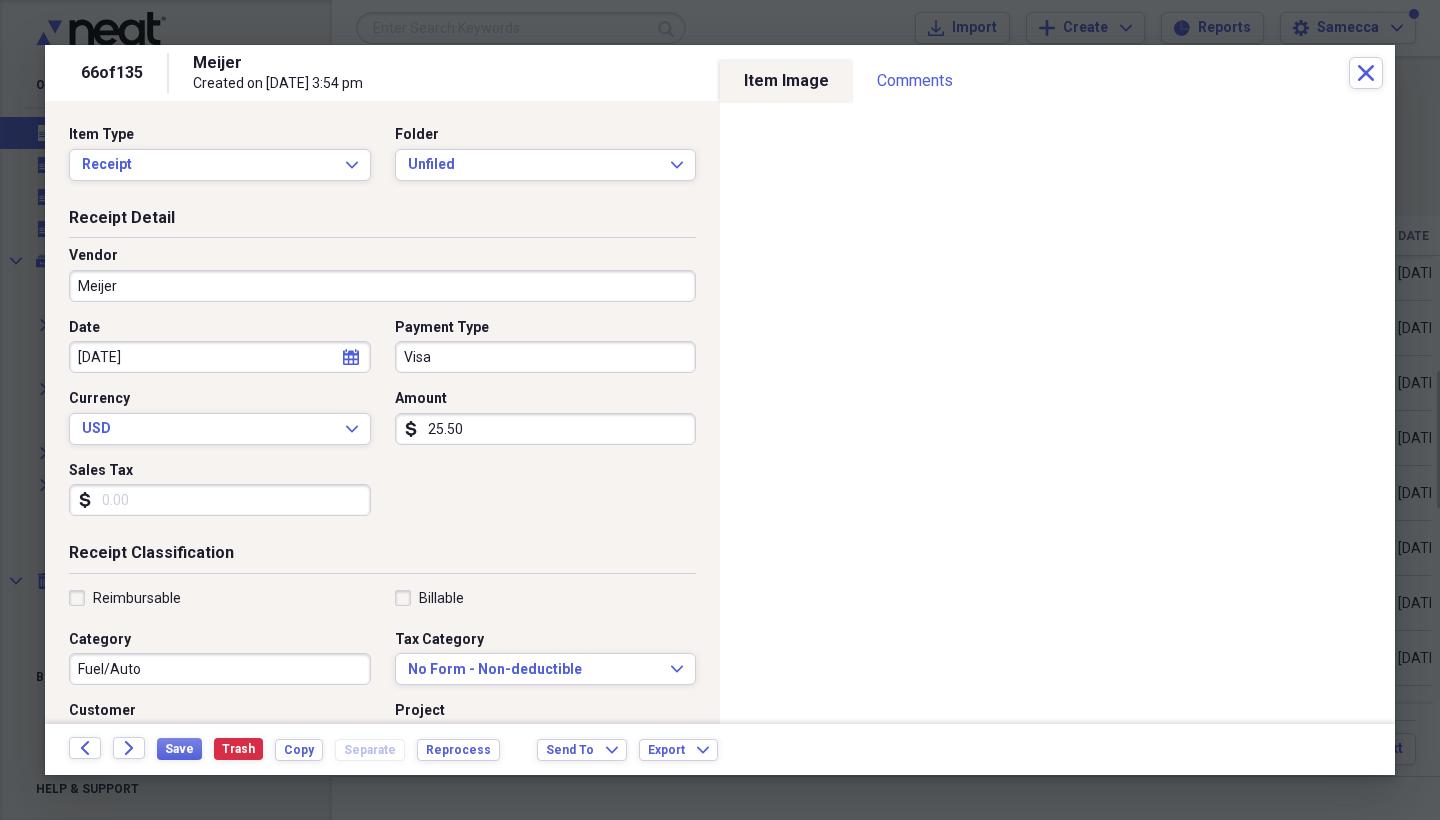 click on "Forward" 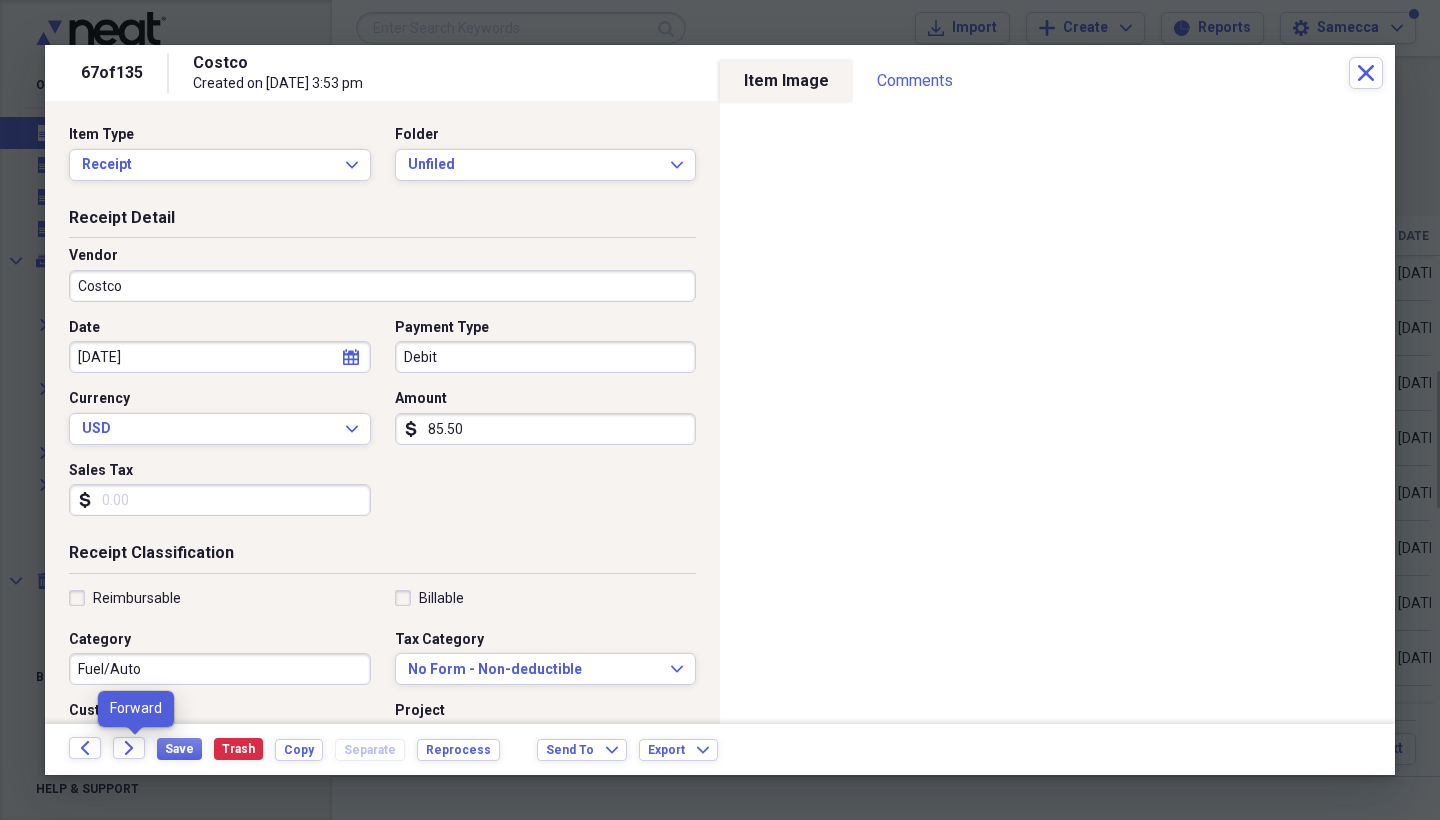 click on "Forward" 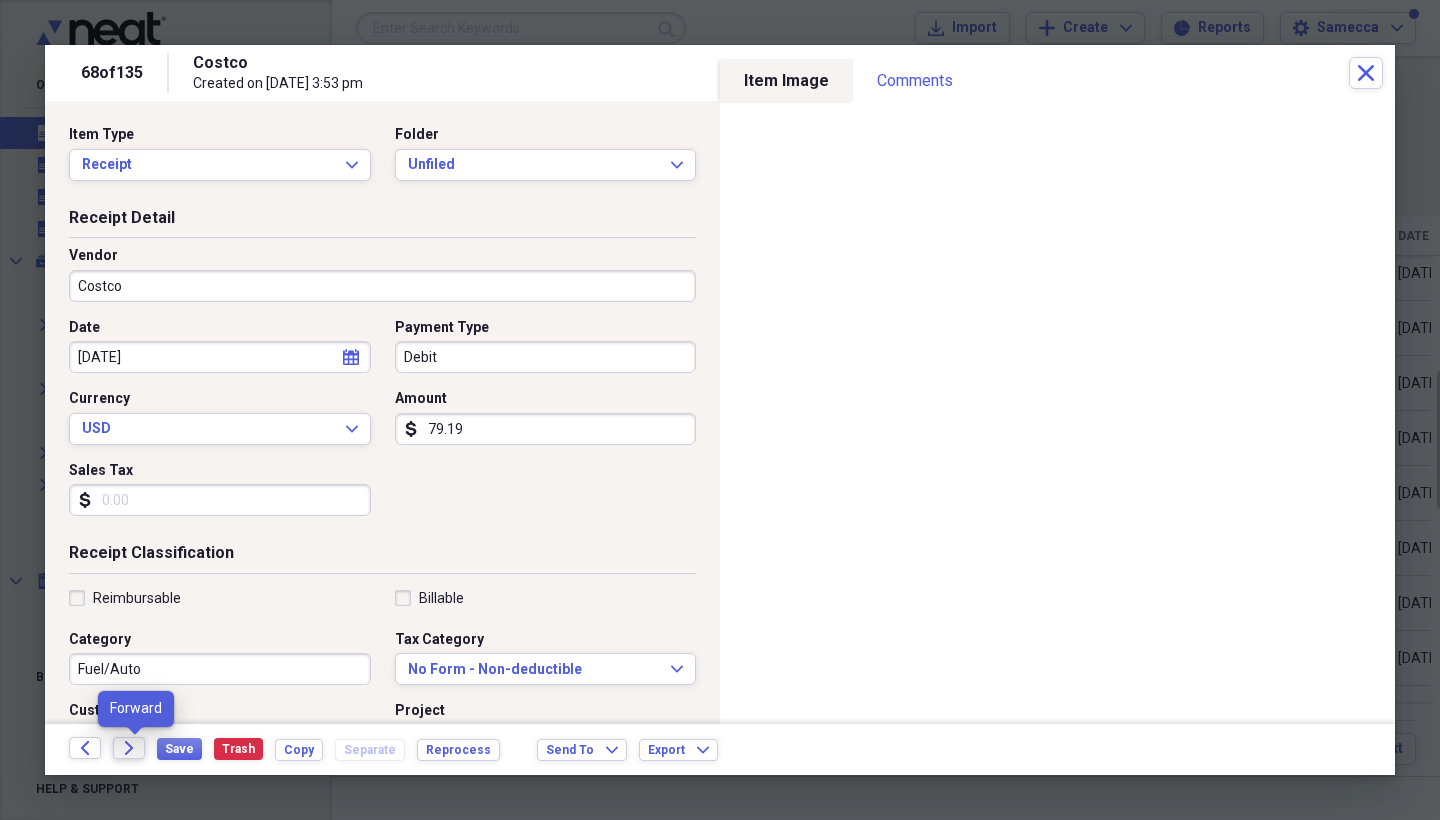 click on "Forward" 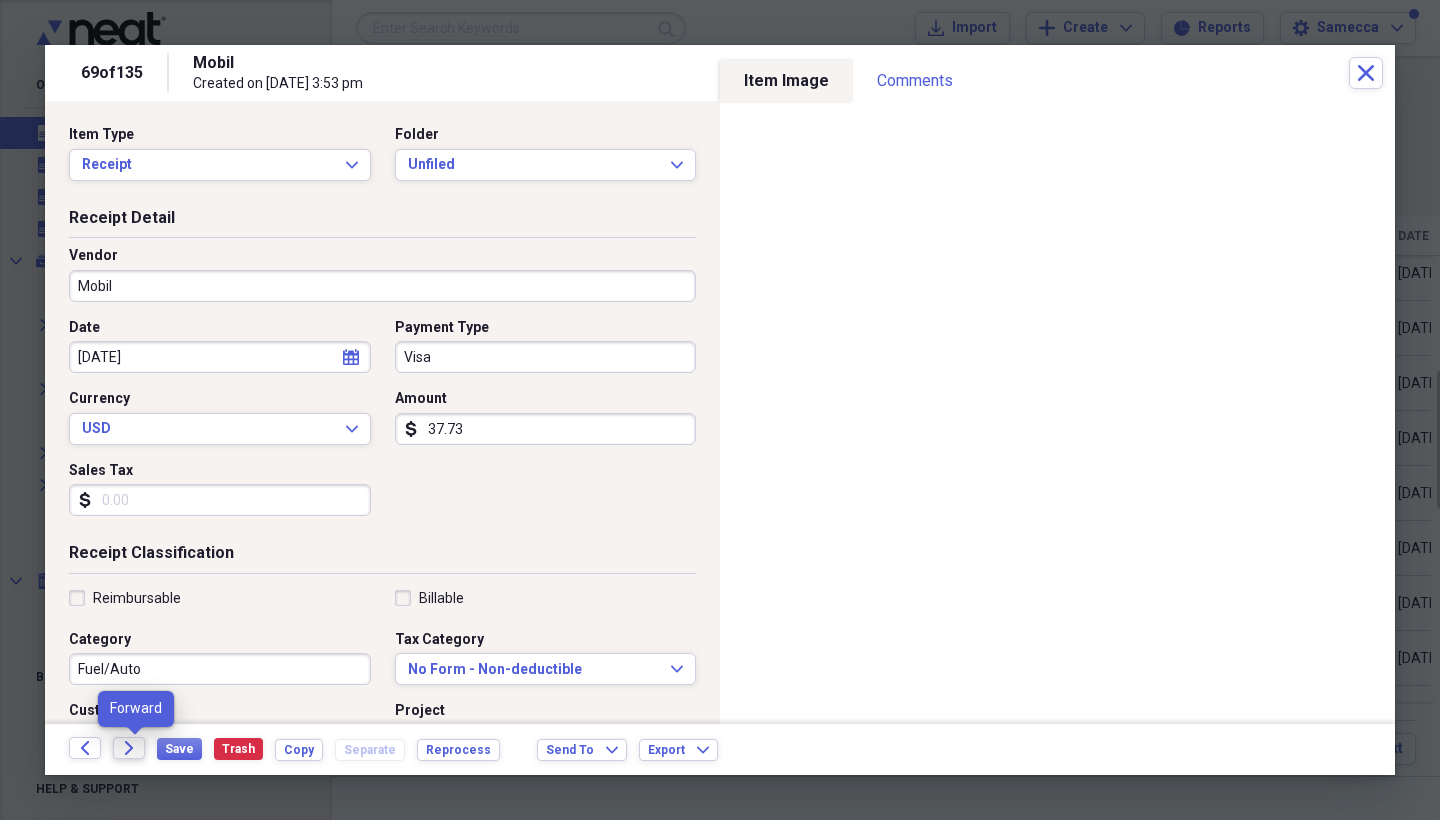 click 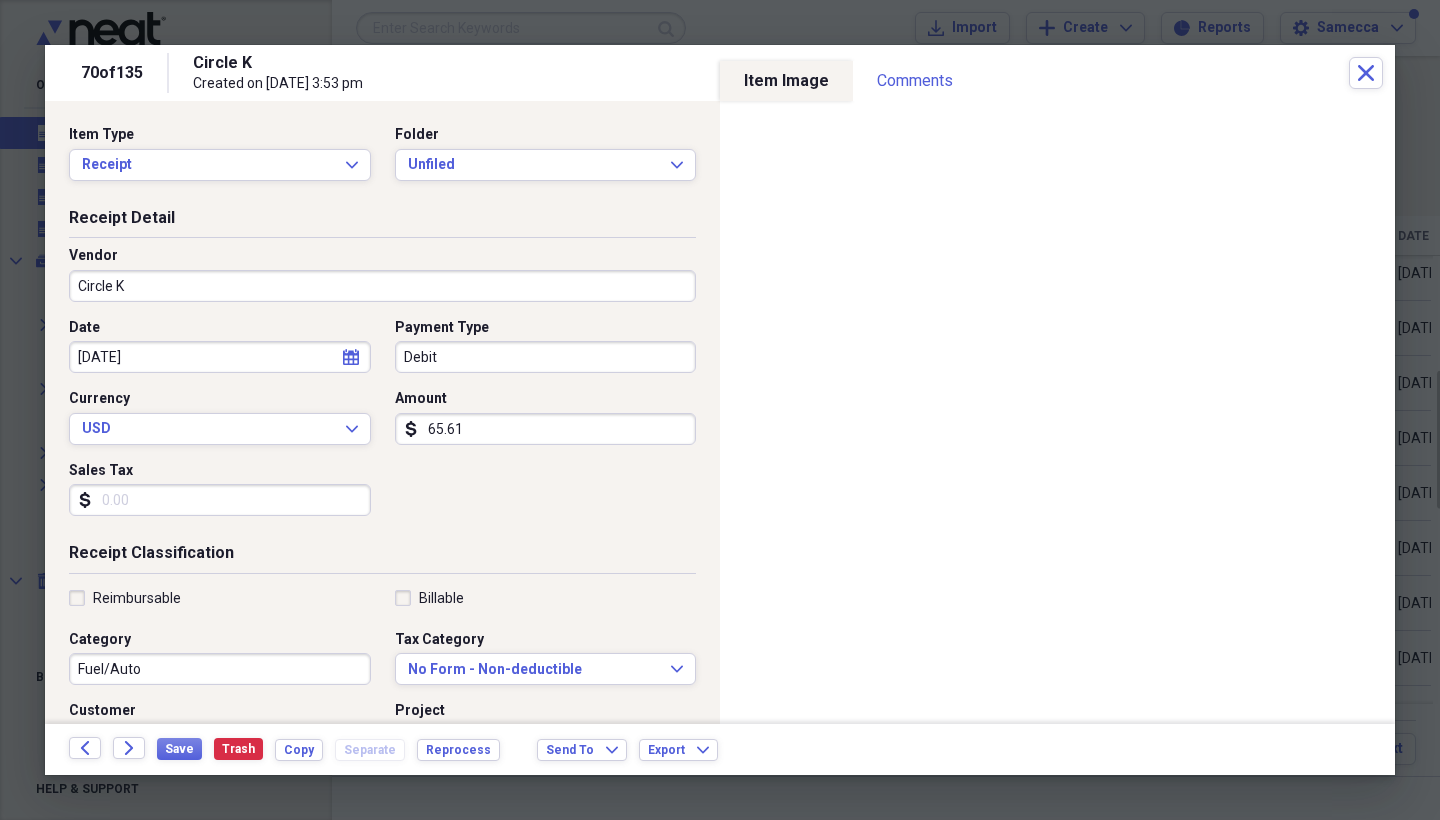 click 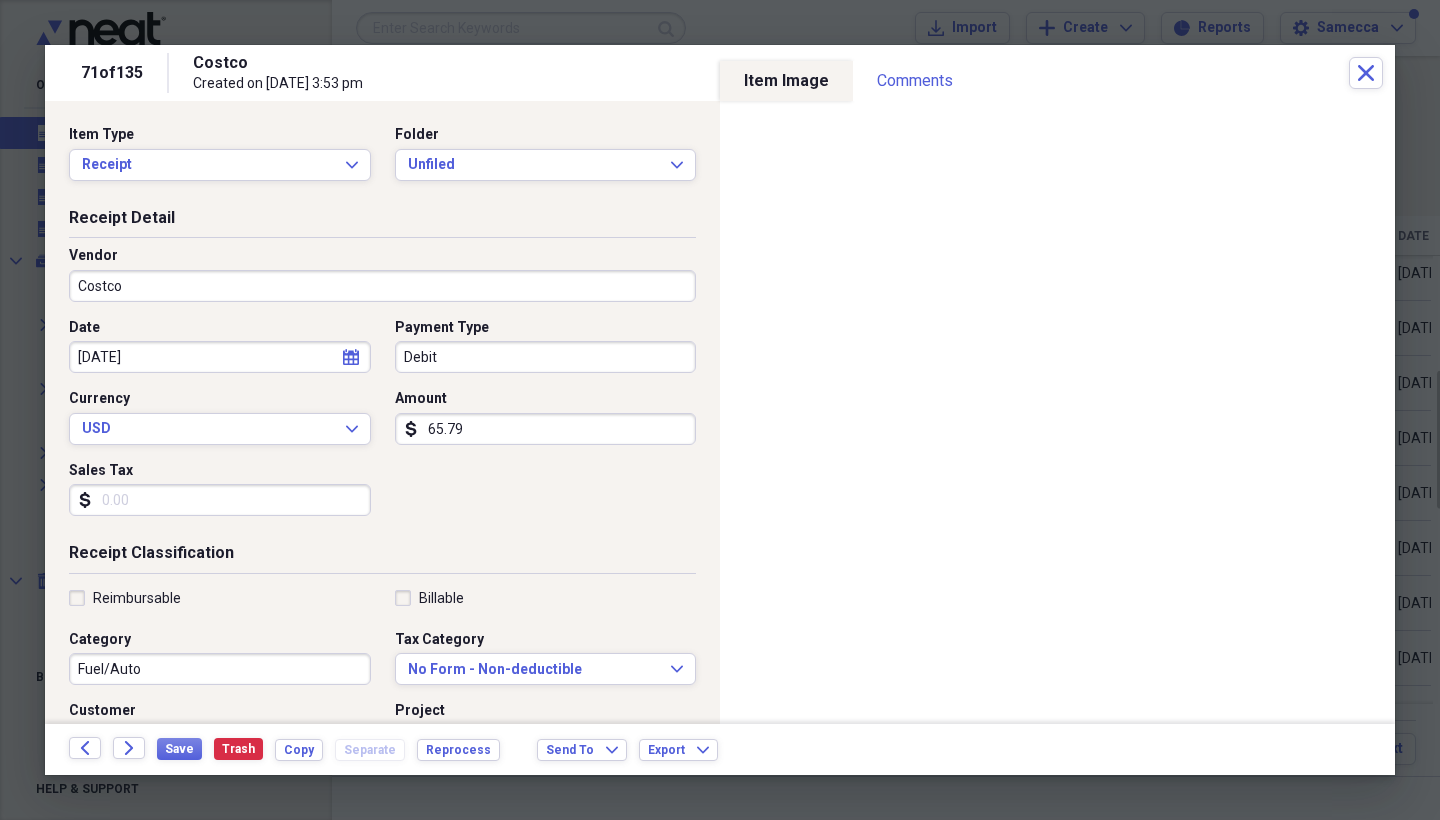 click 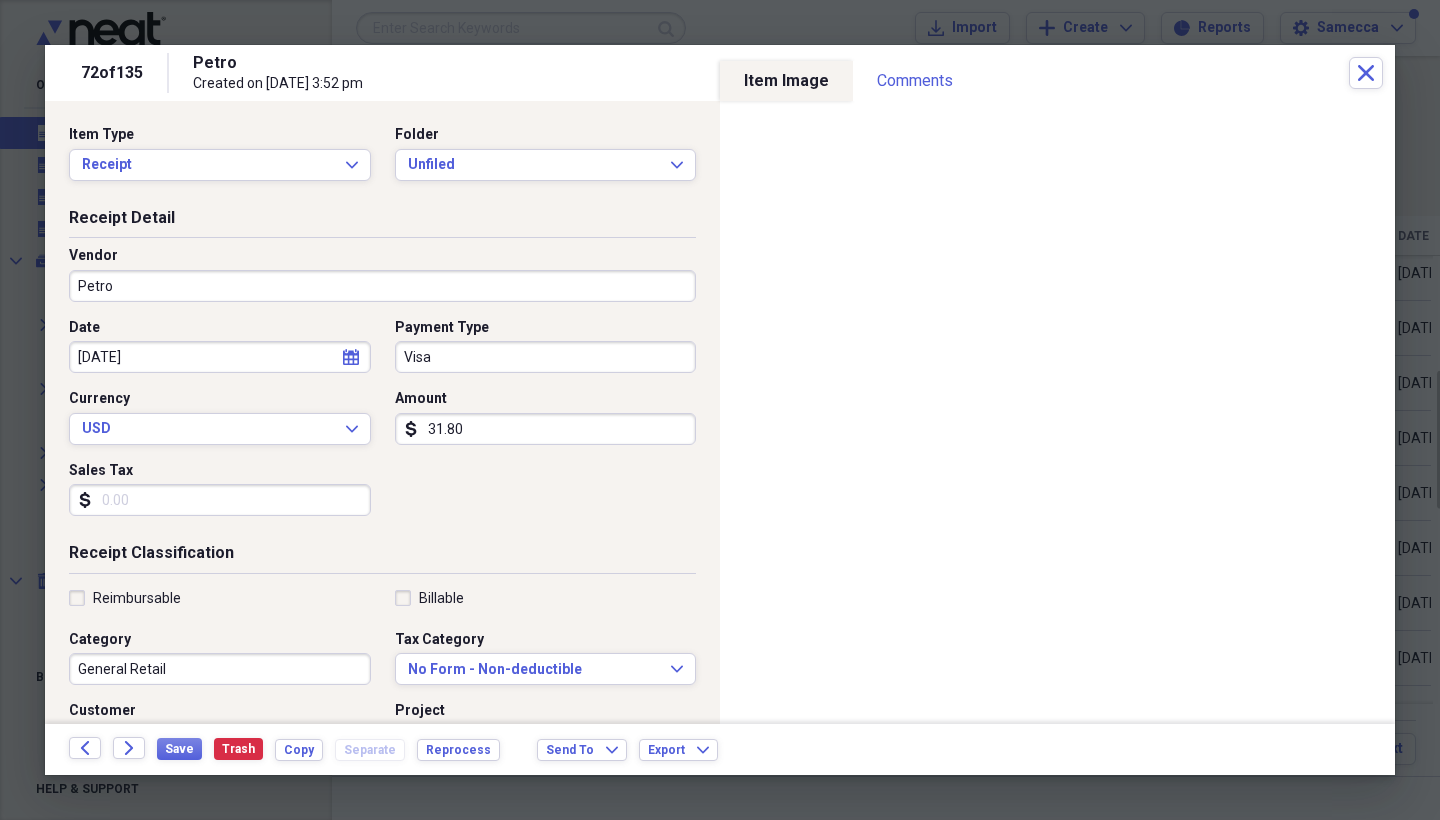 click 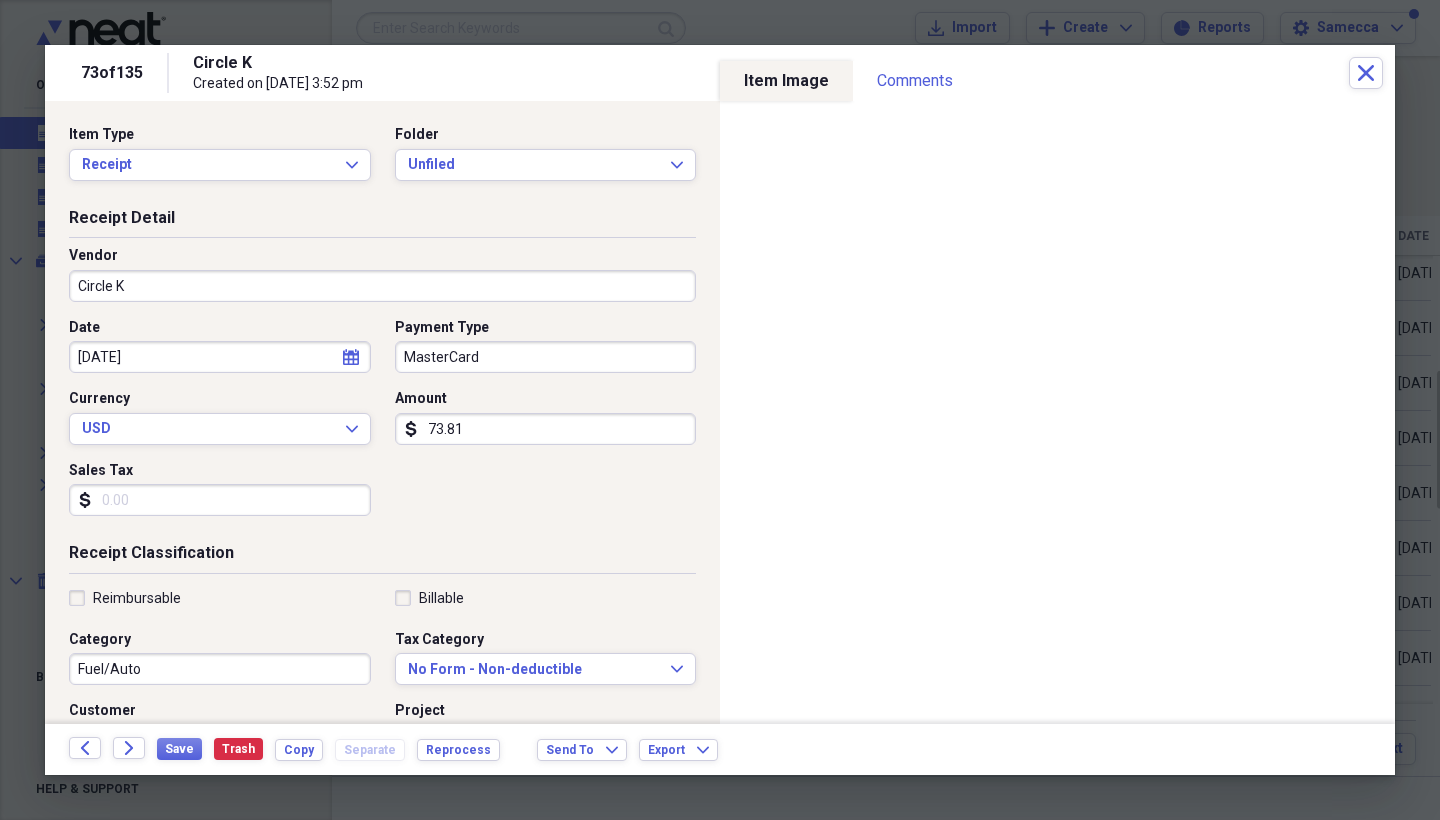 click 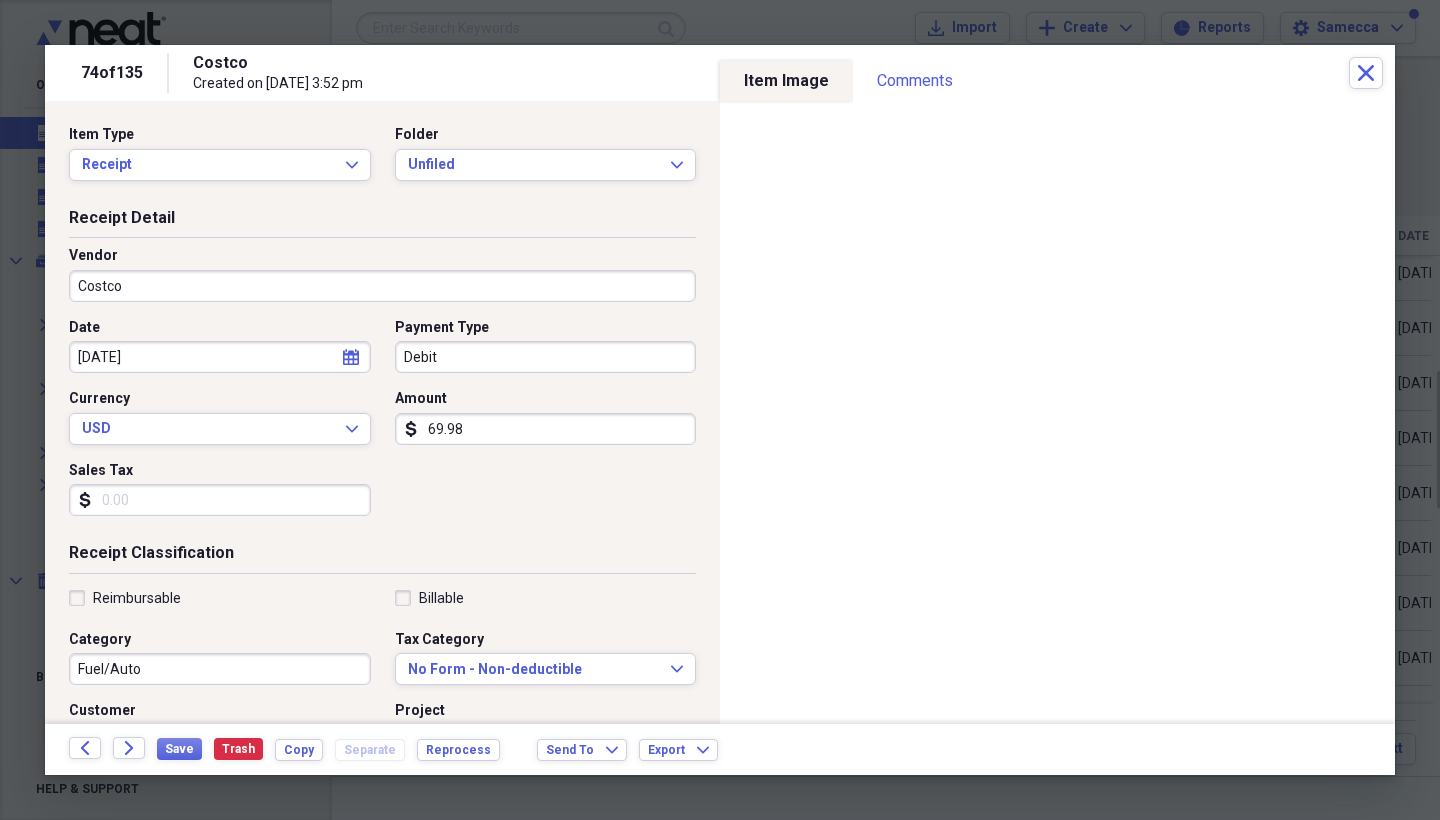 click 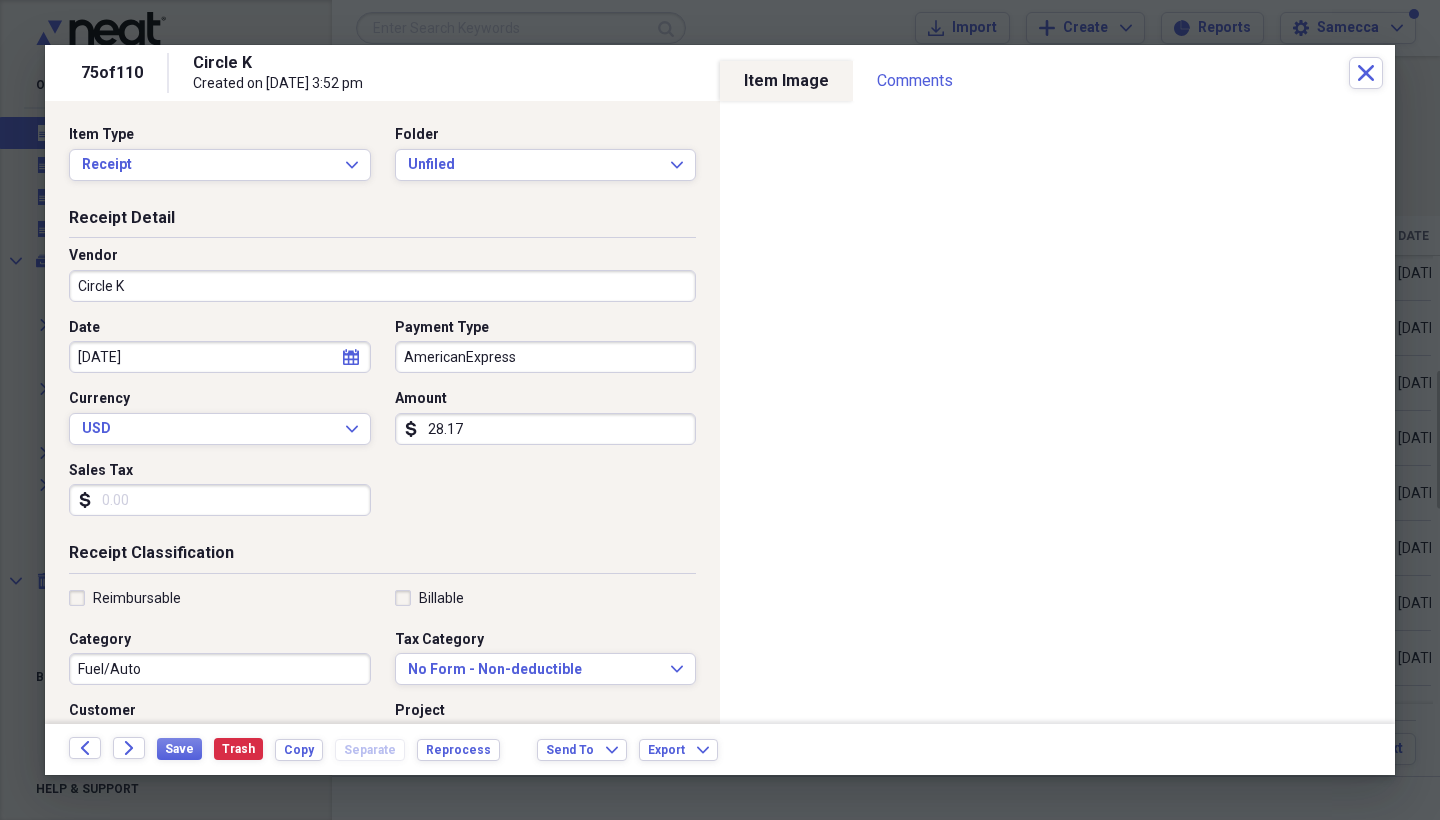 click 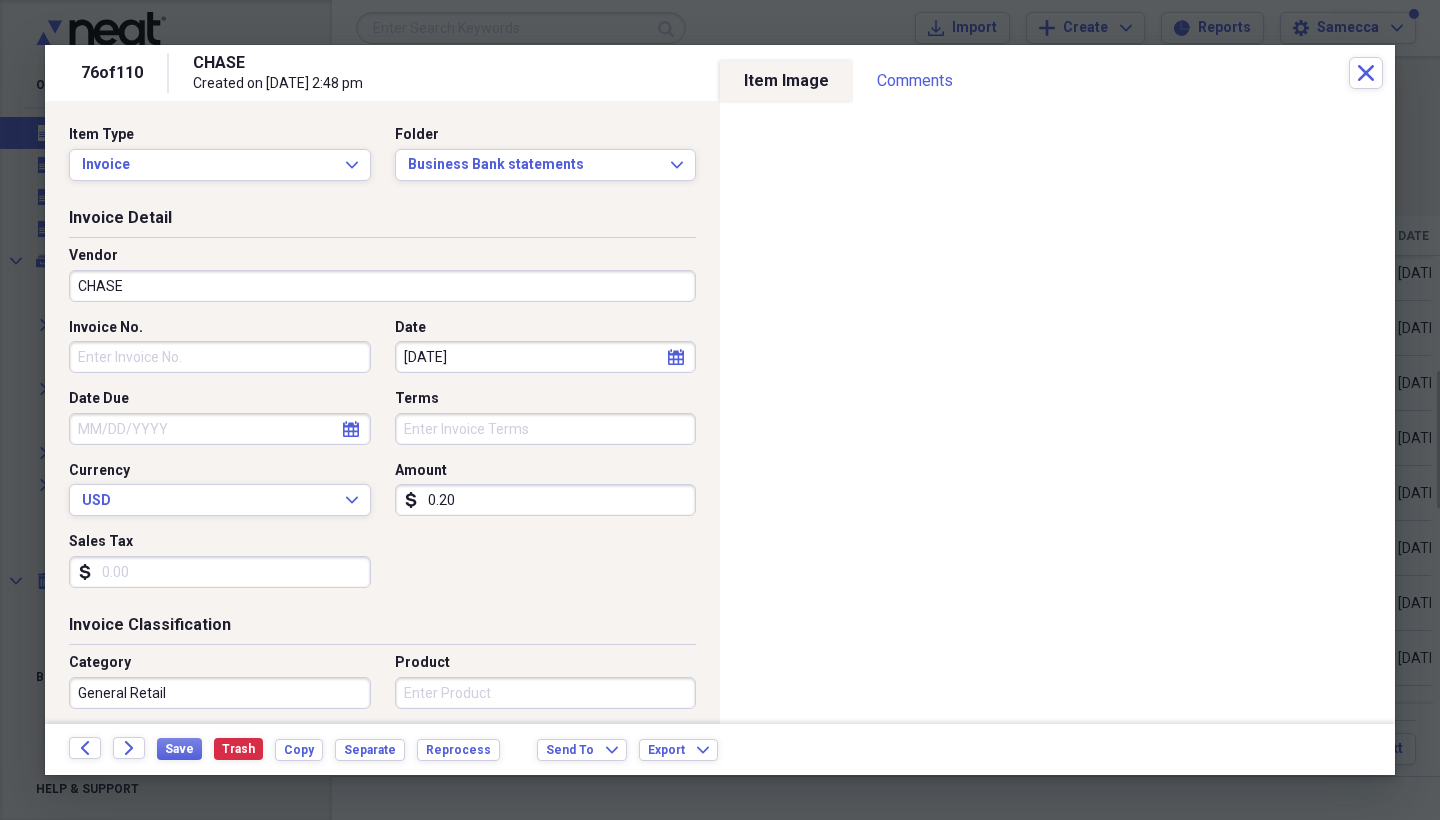 click 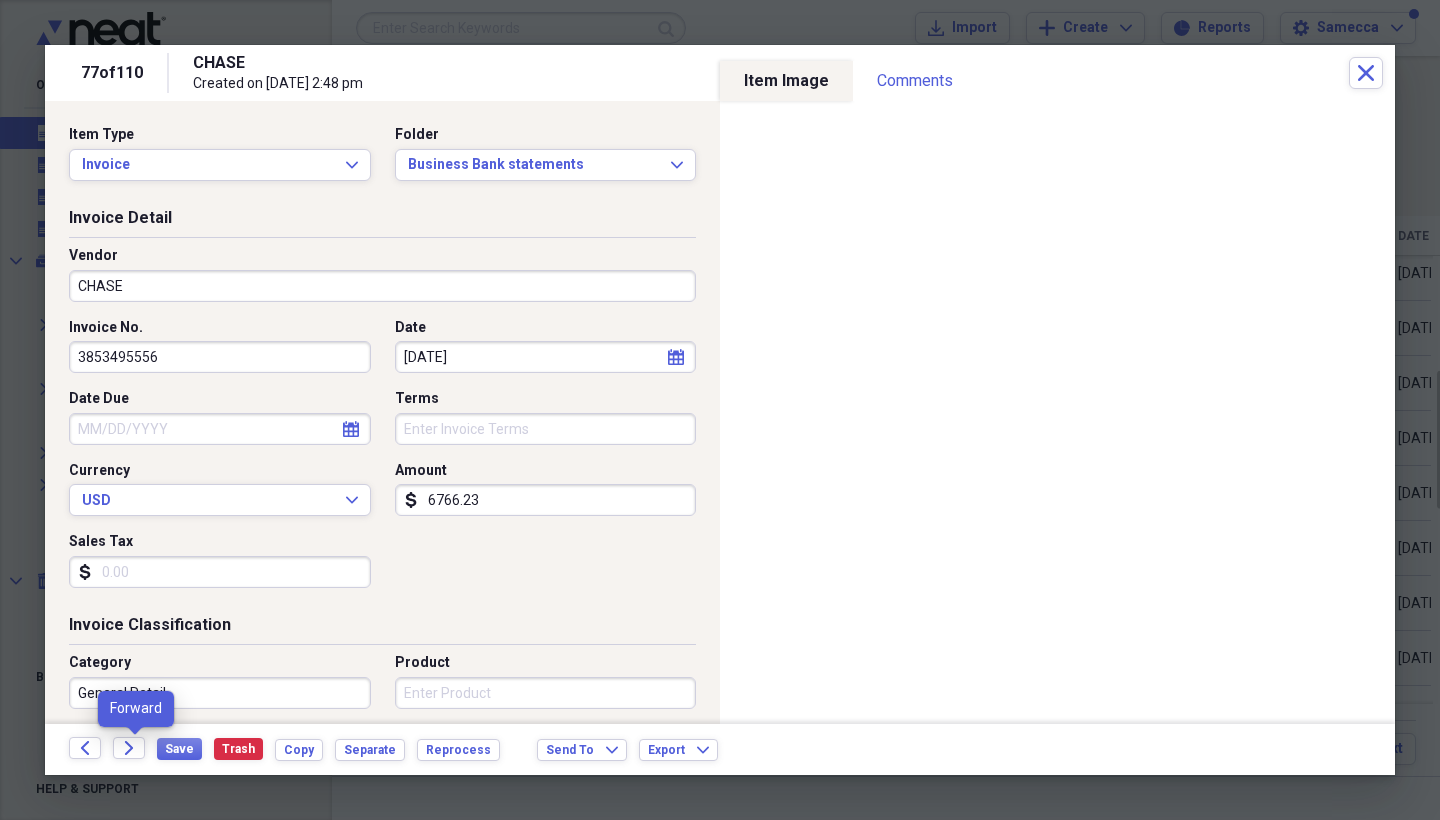 click 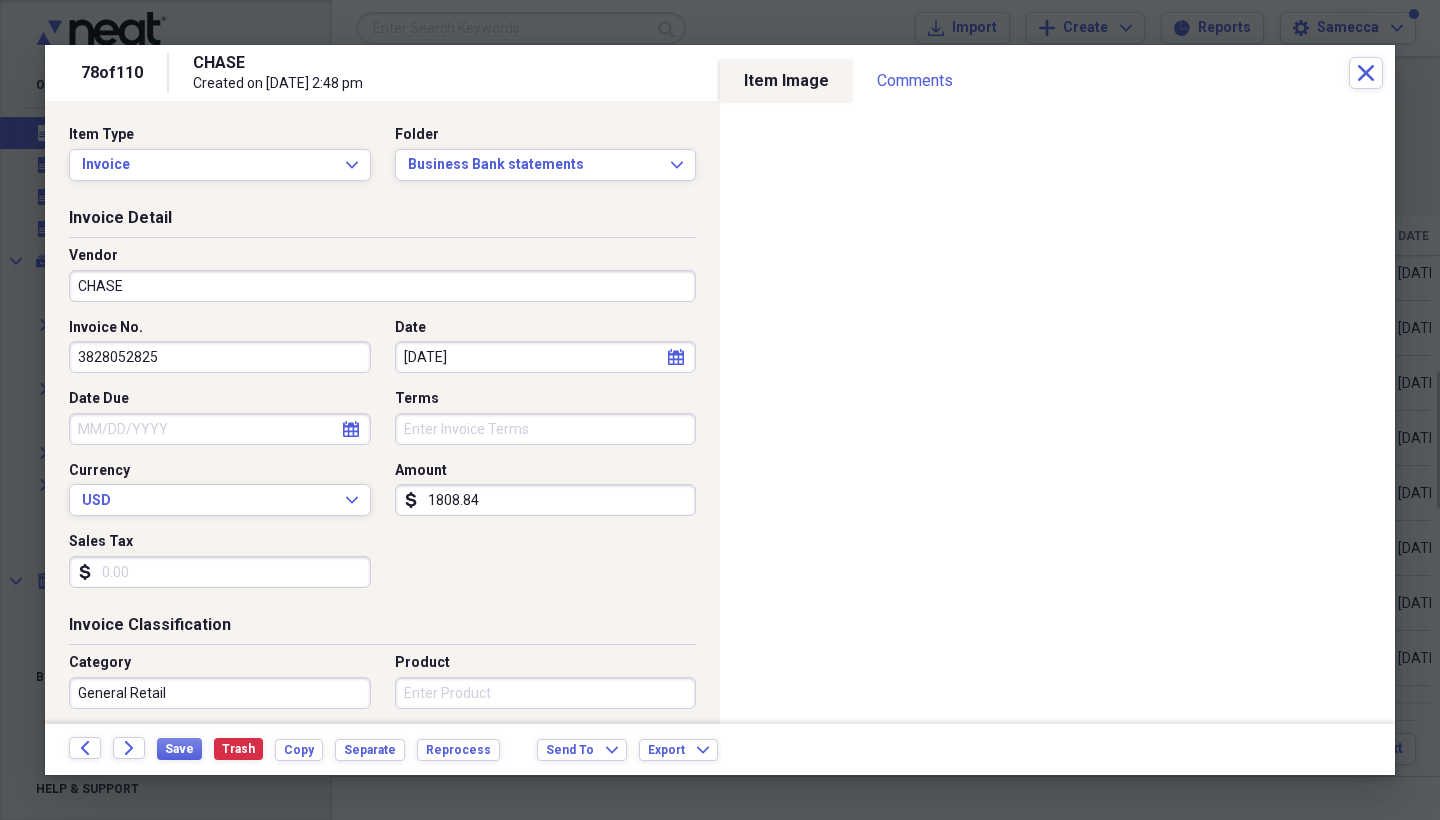 click 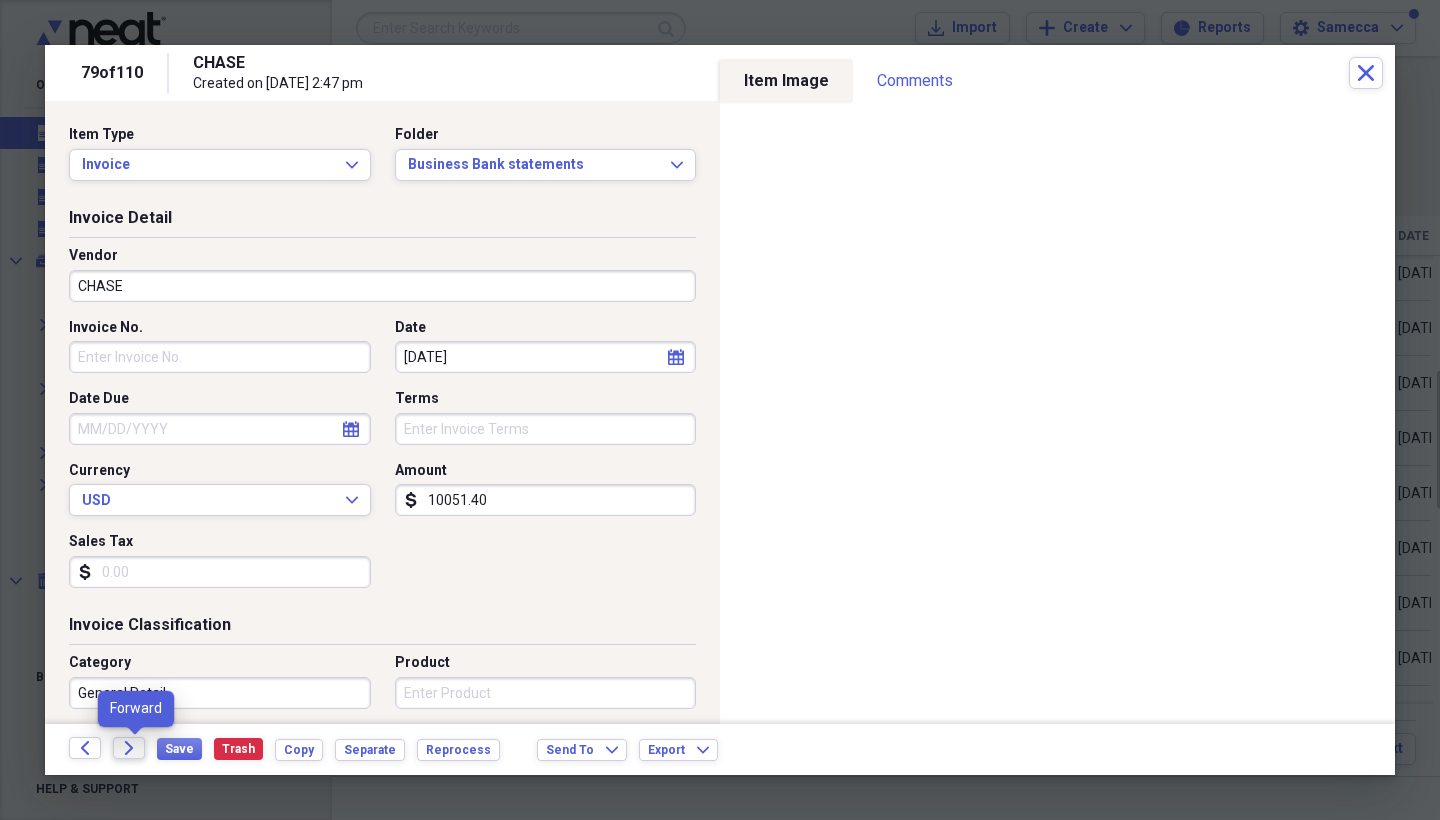 click 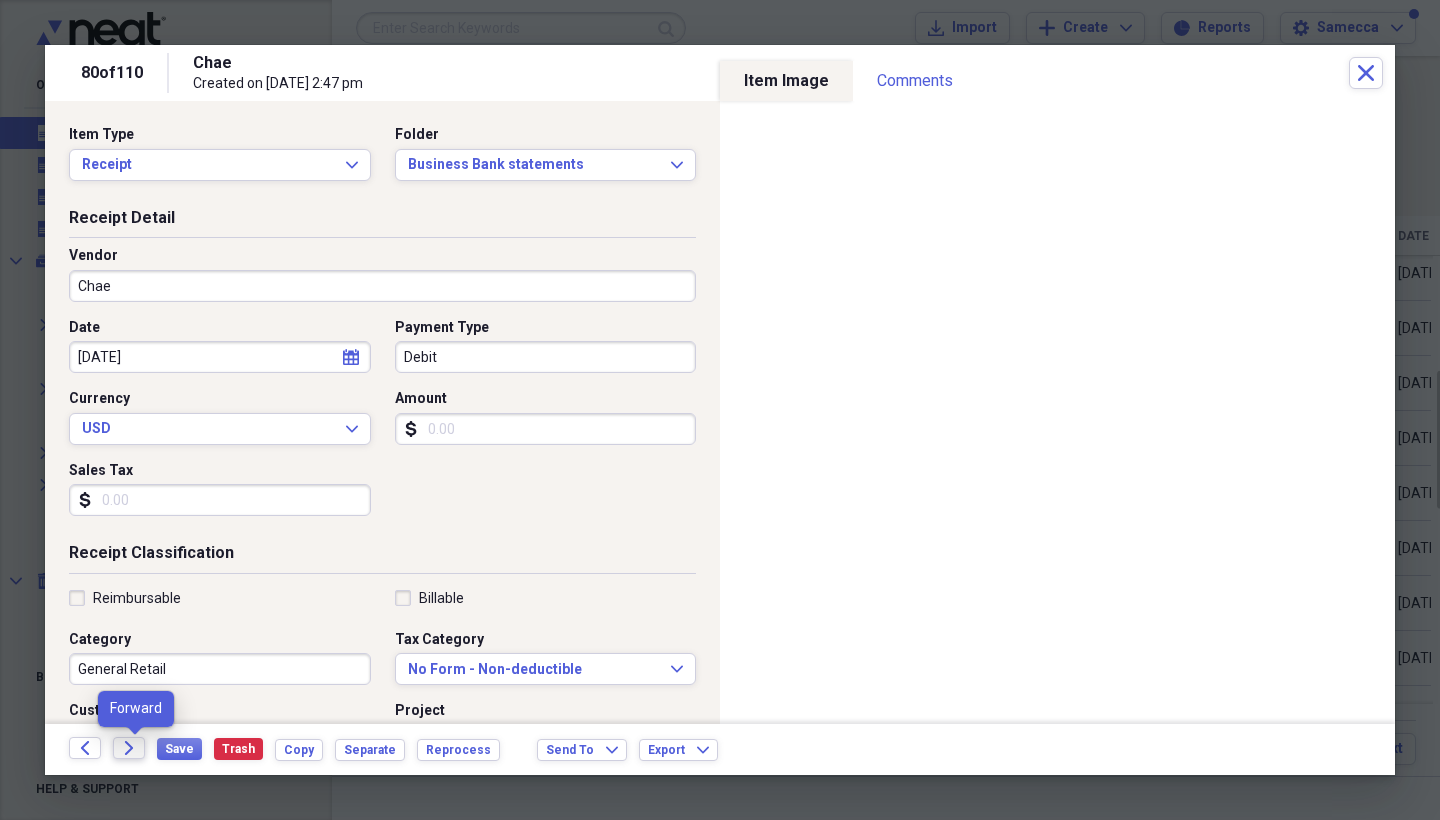 click 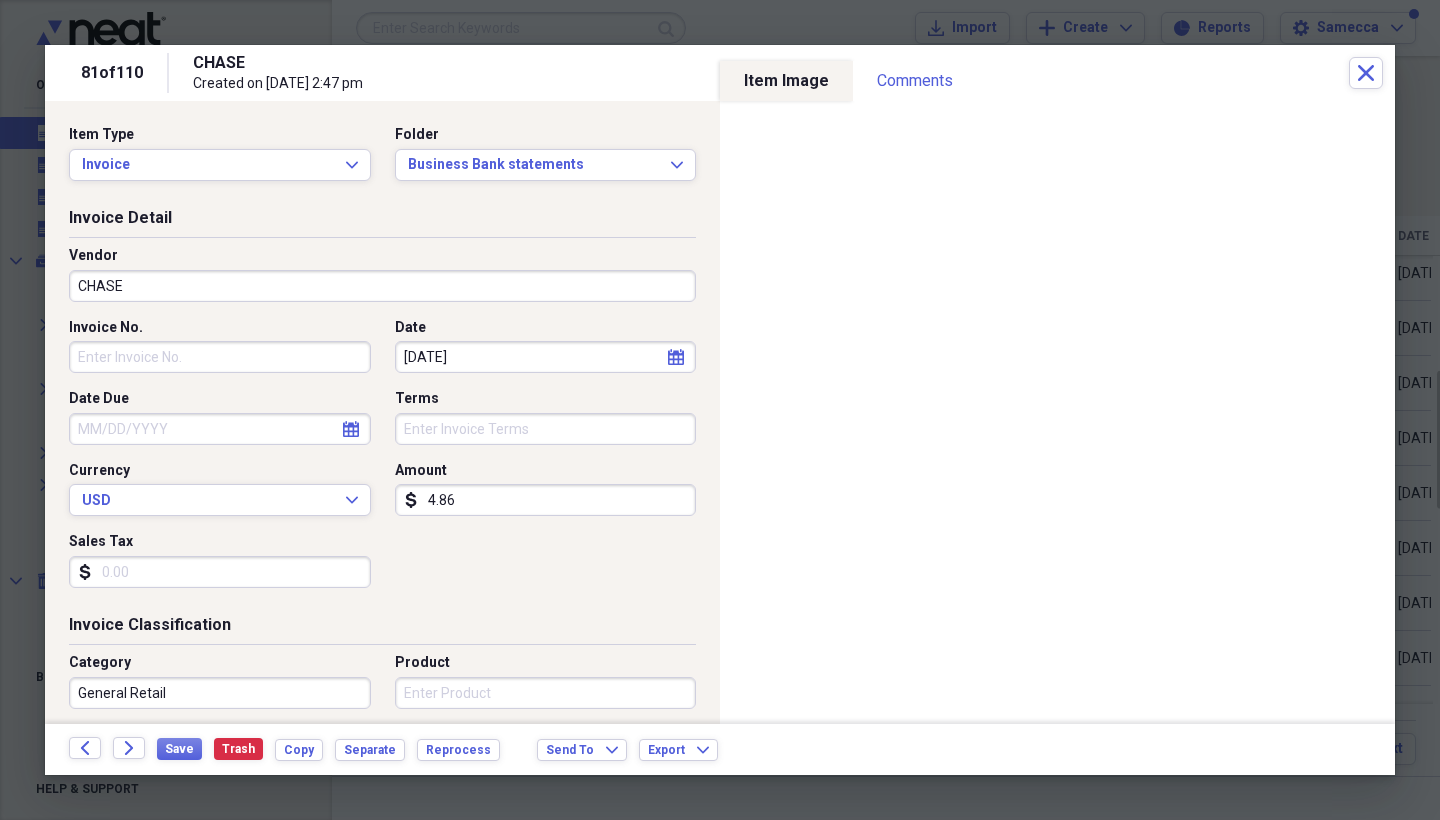 click 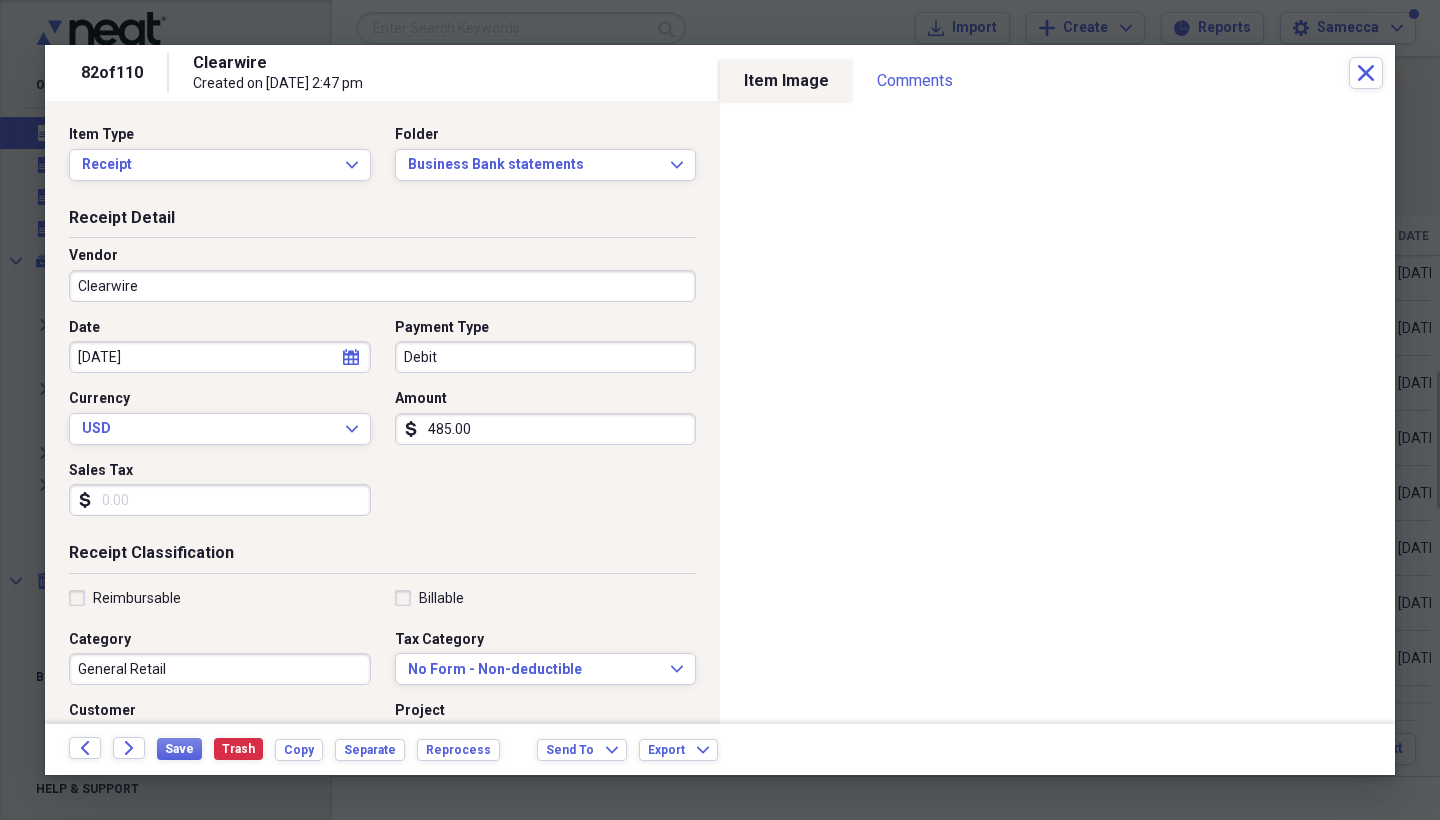 click on "Back Forward" at bounding box center [113, 749] 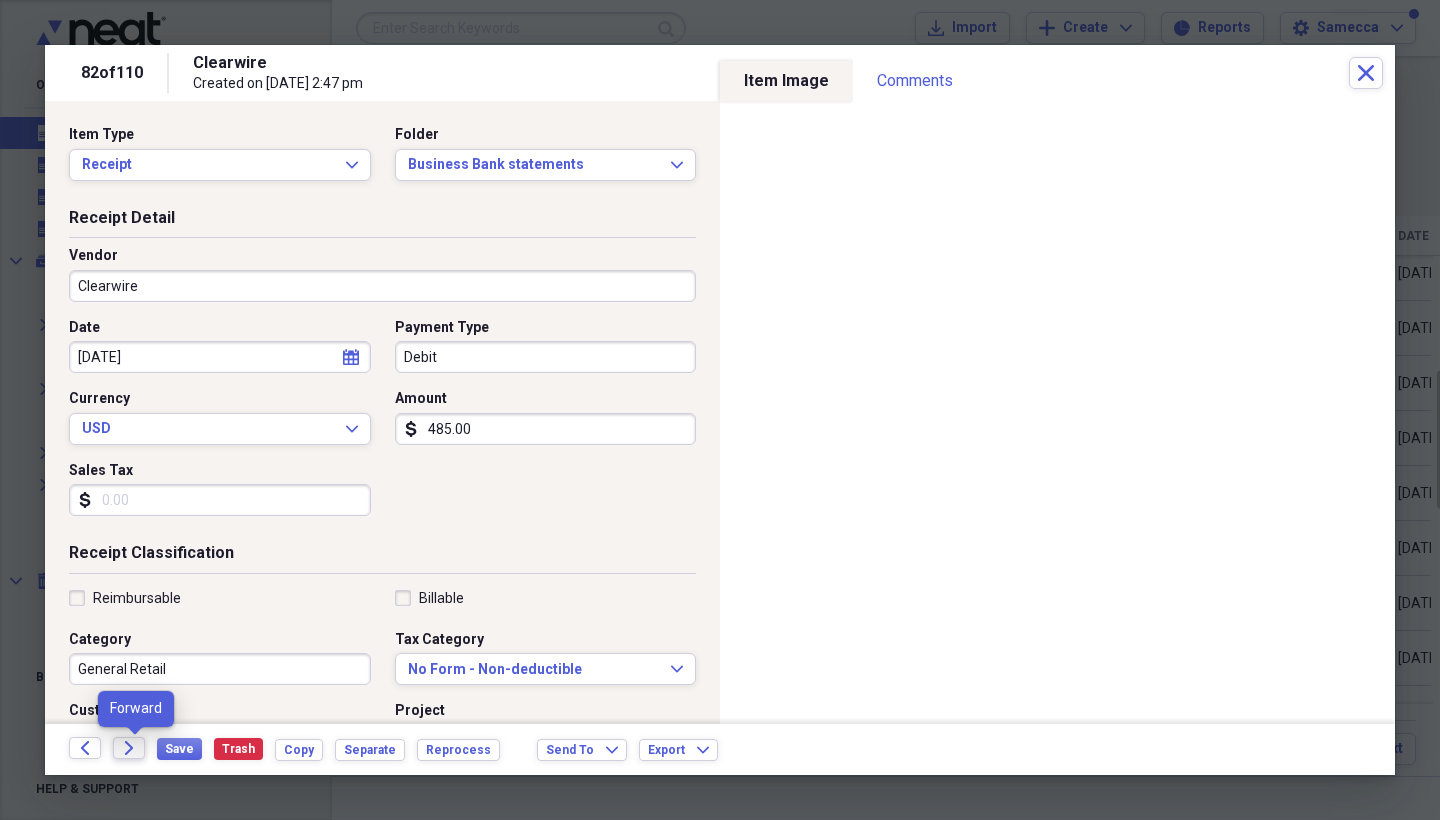 click on "Forward" 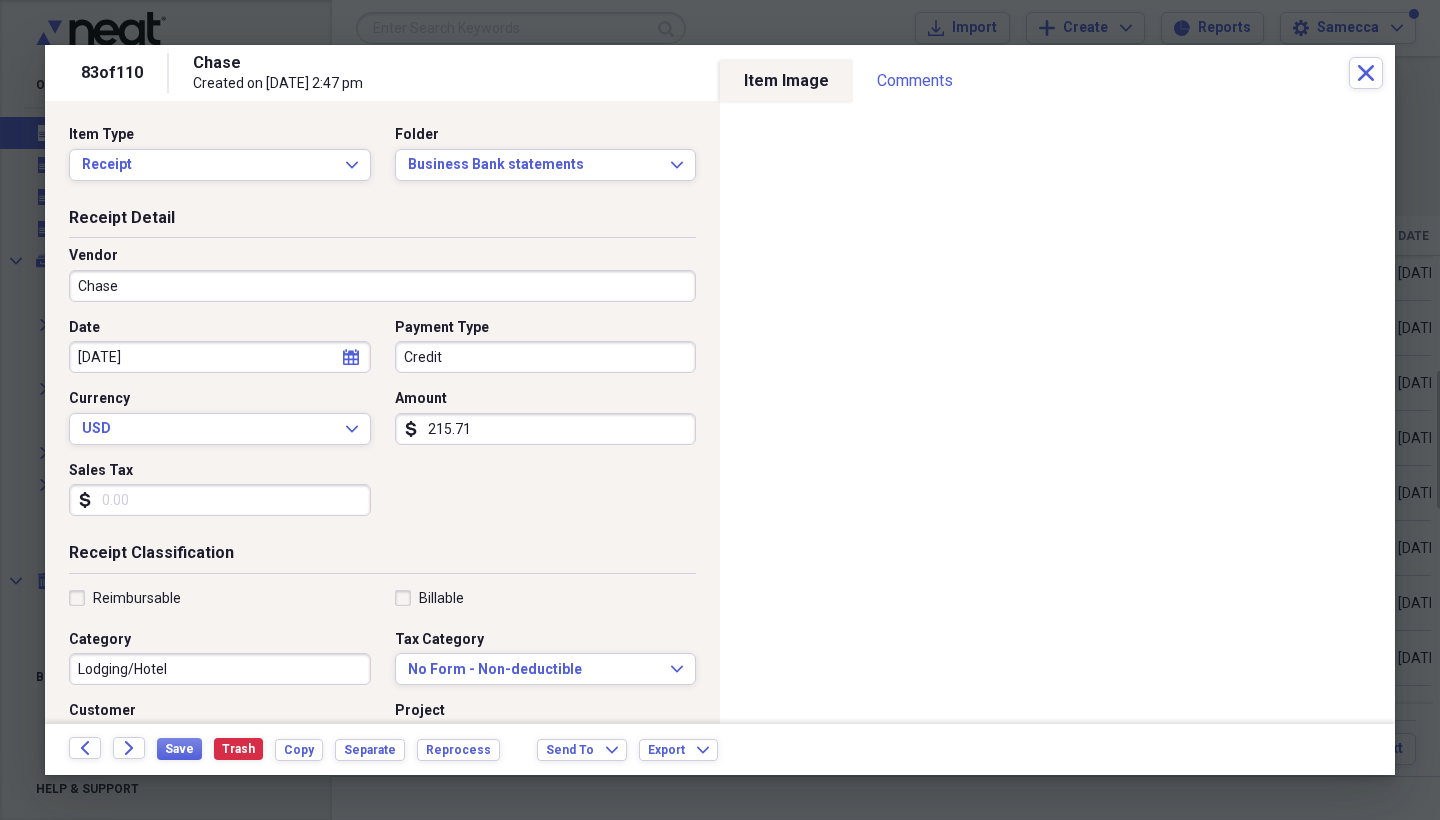 click on "Forward" 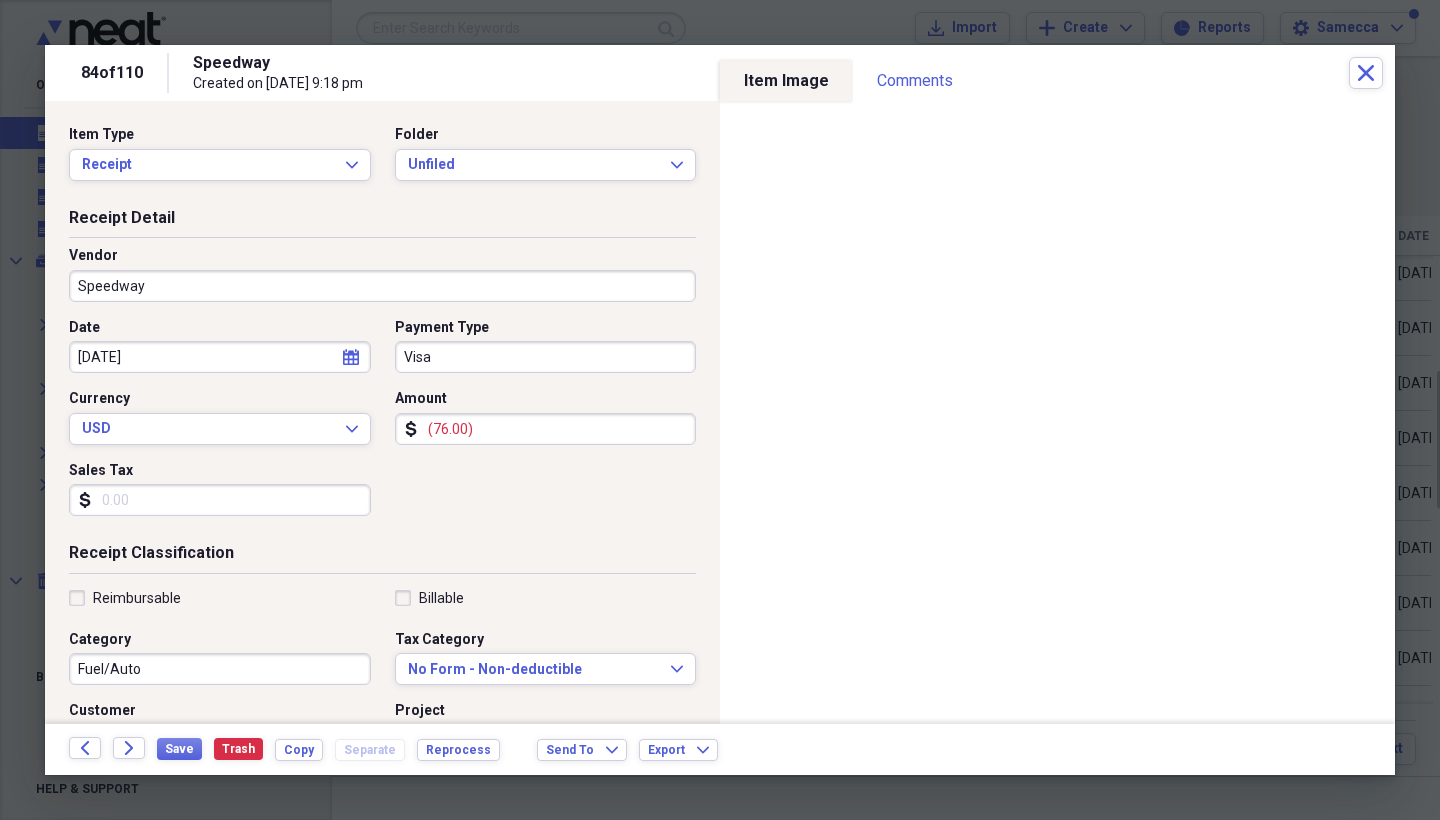 click on "Forward" 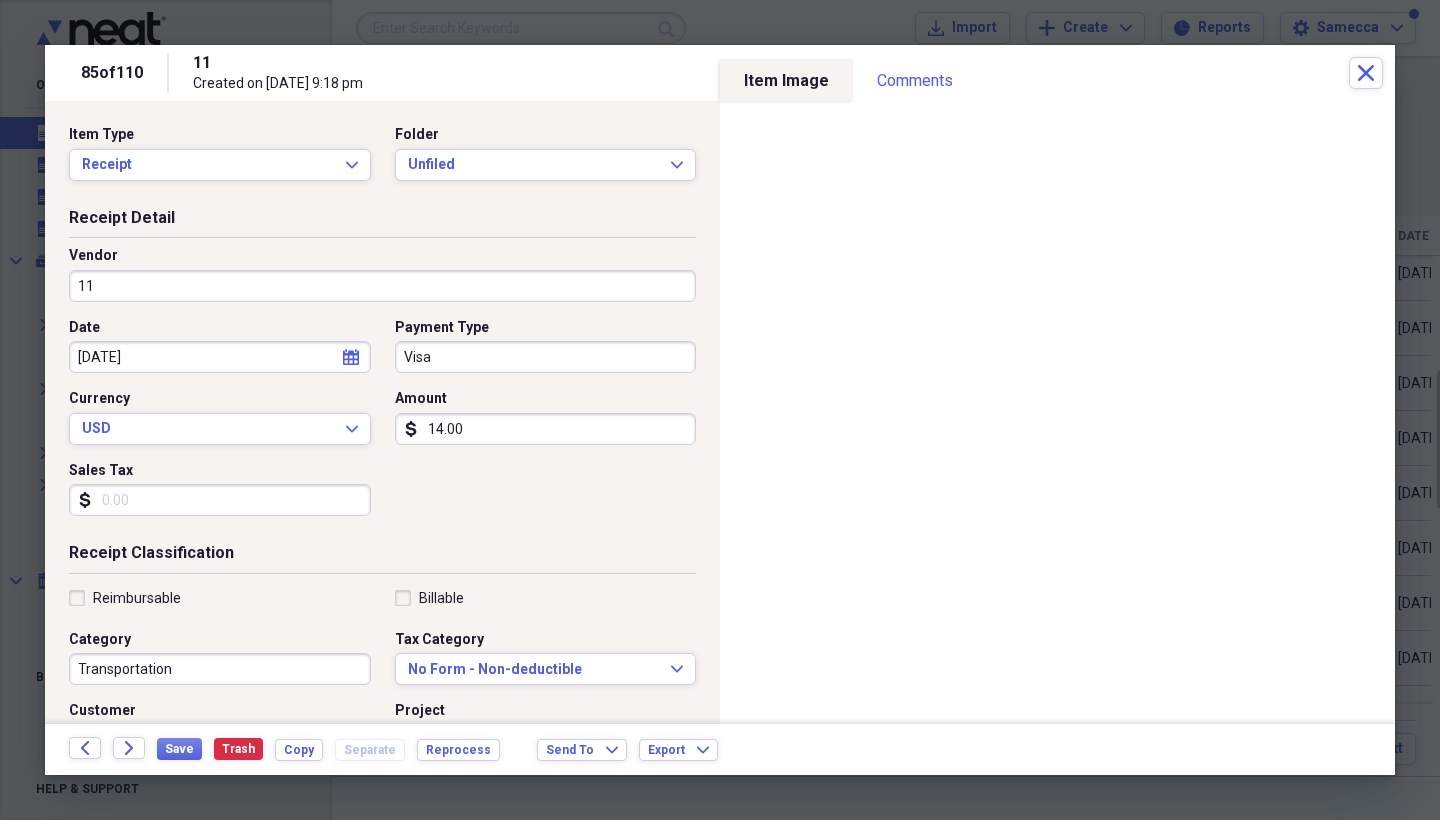 click on "Forward" 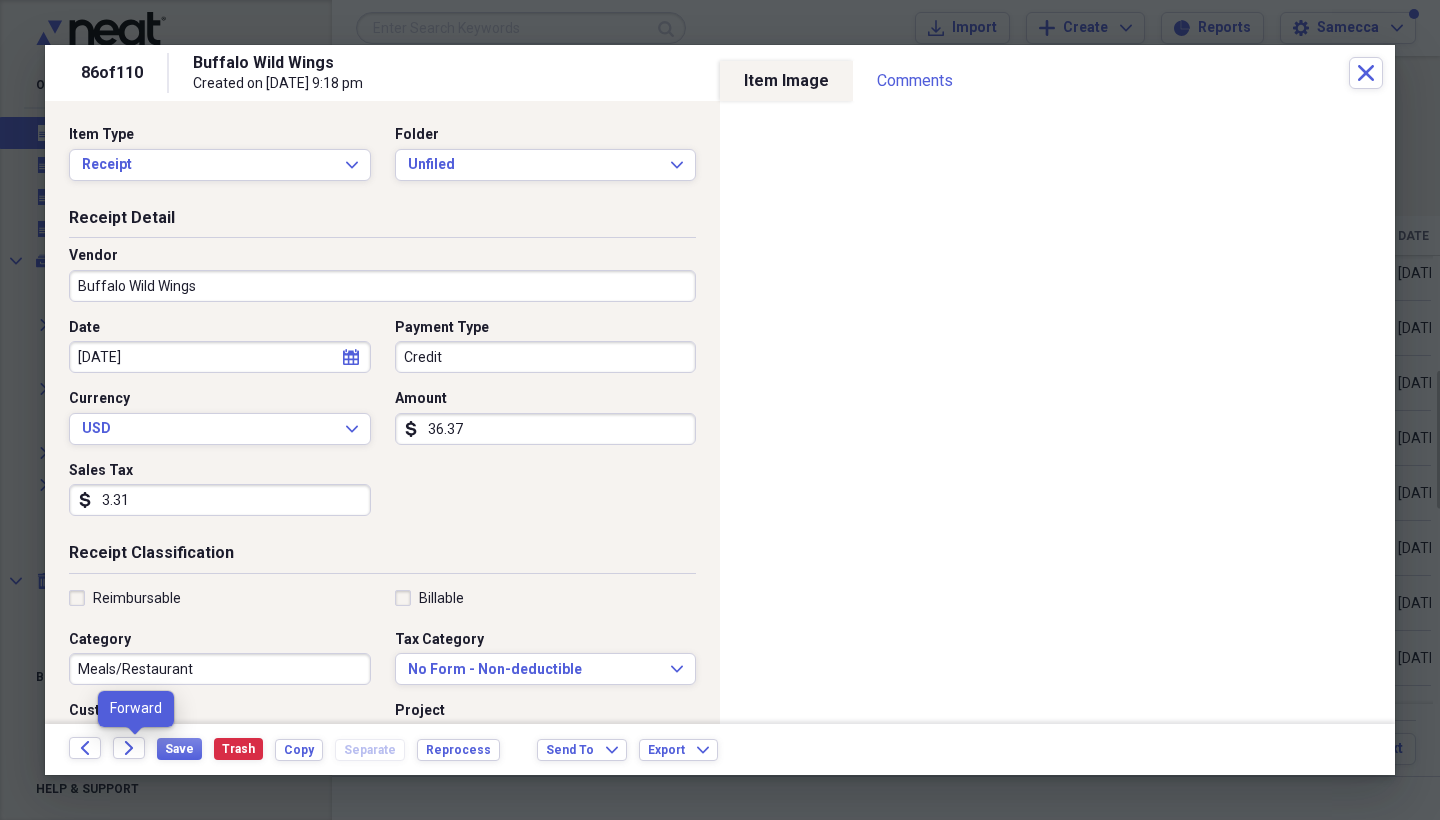 click on "Forward" 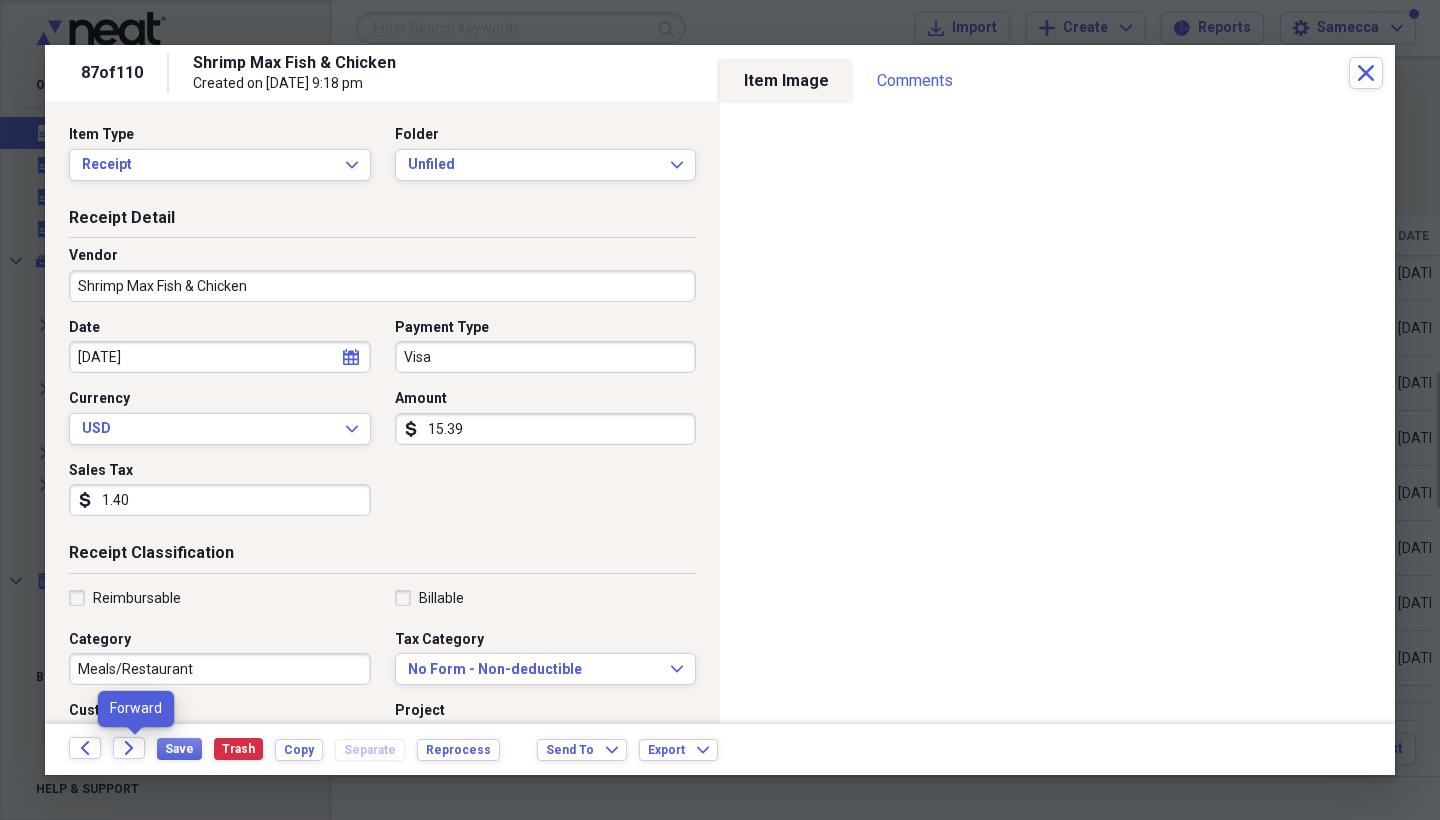 click on "Forward" 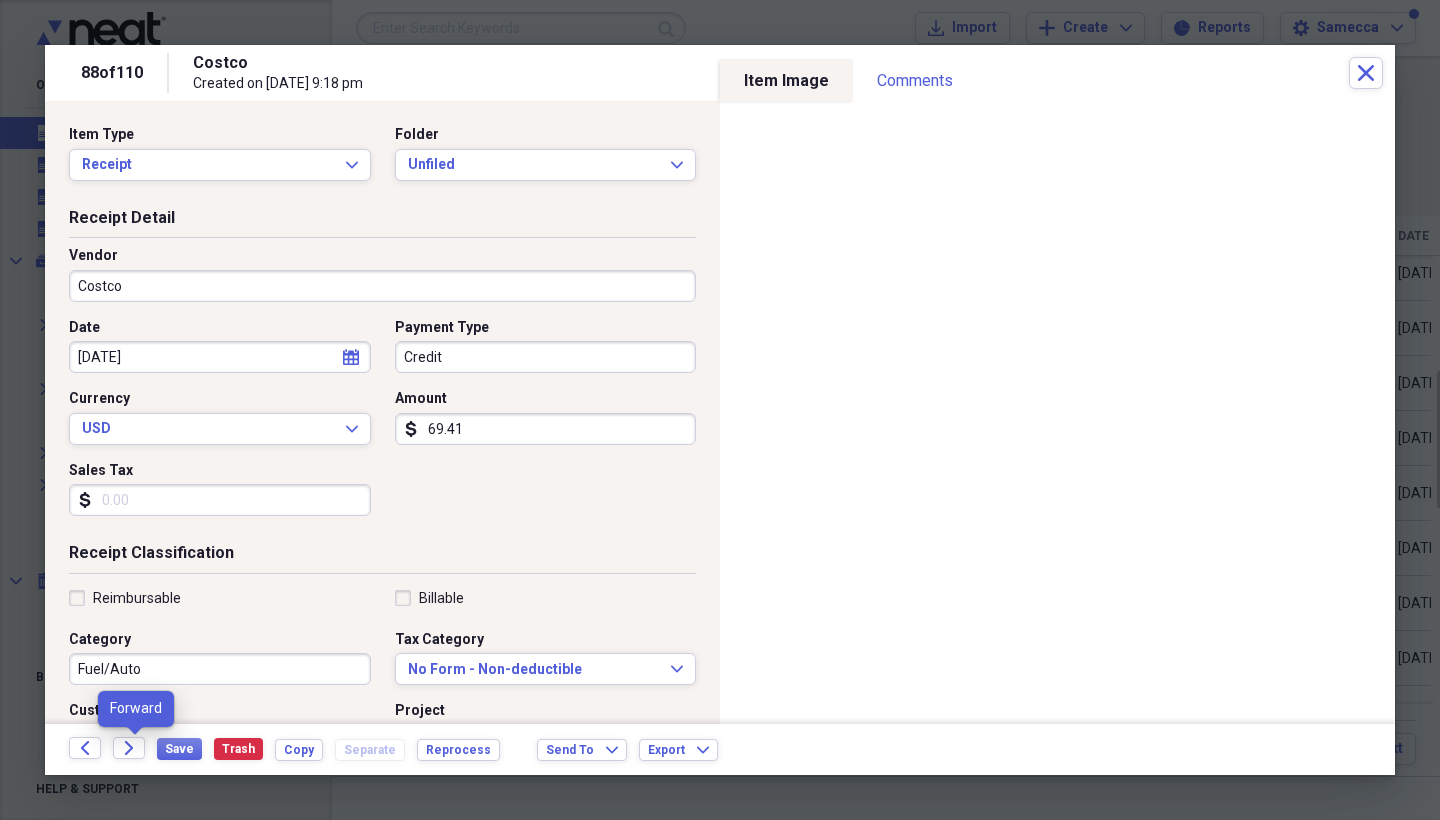 click on "Forward" 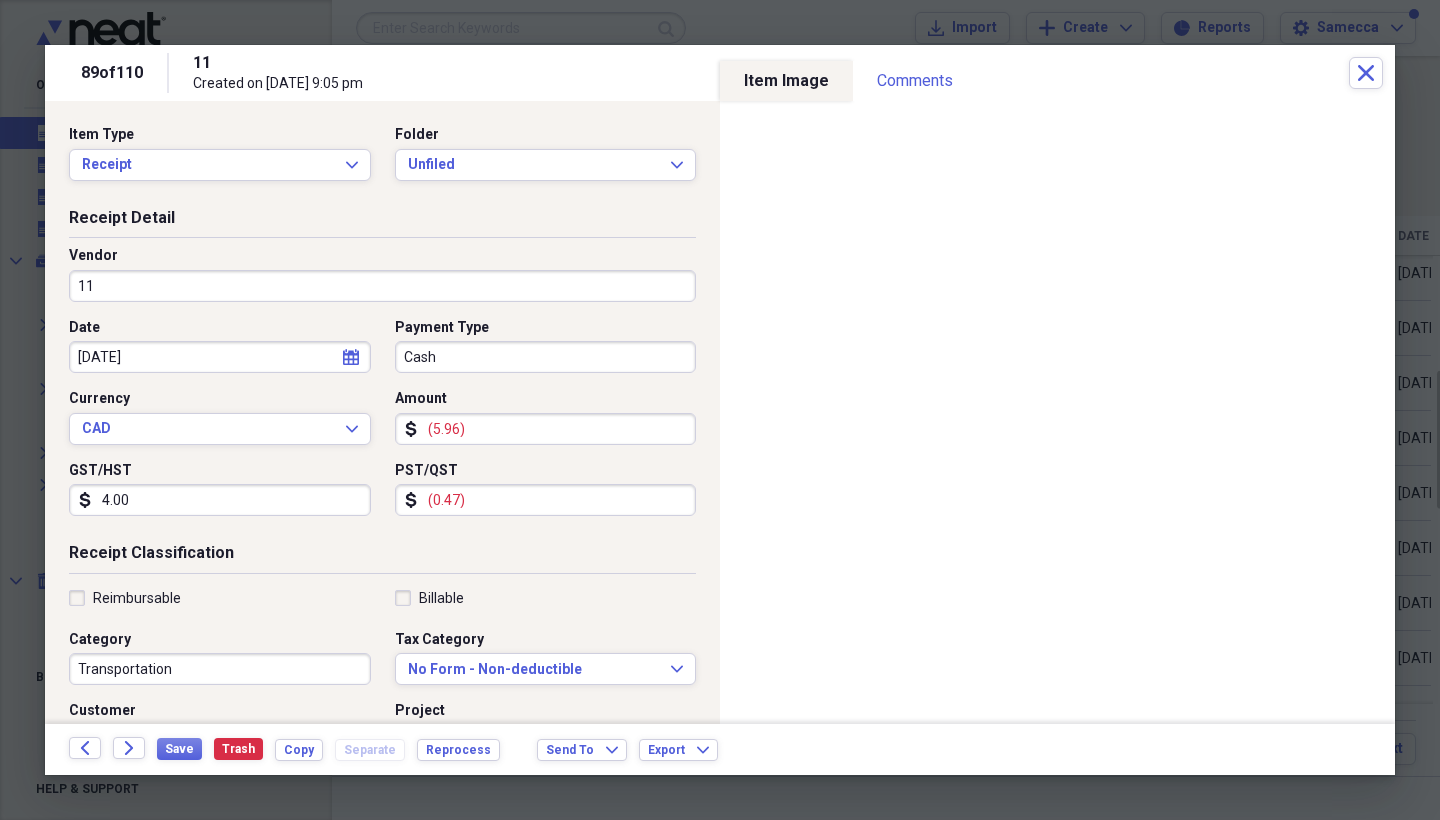 click on "Forward" 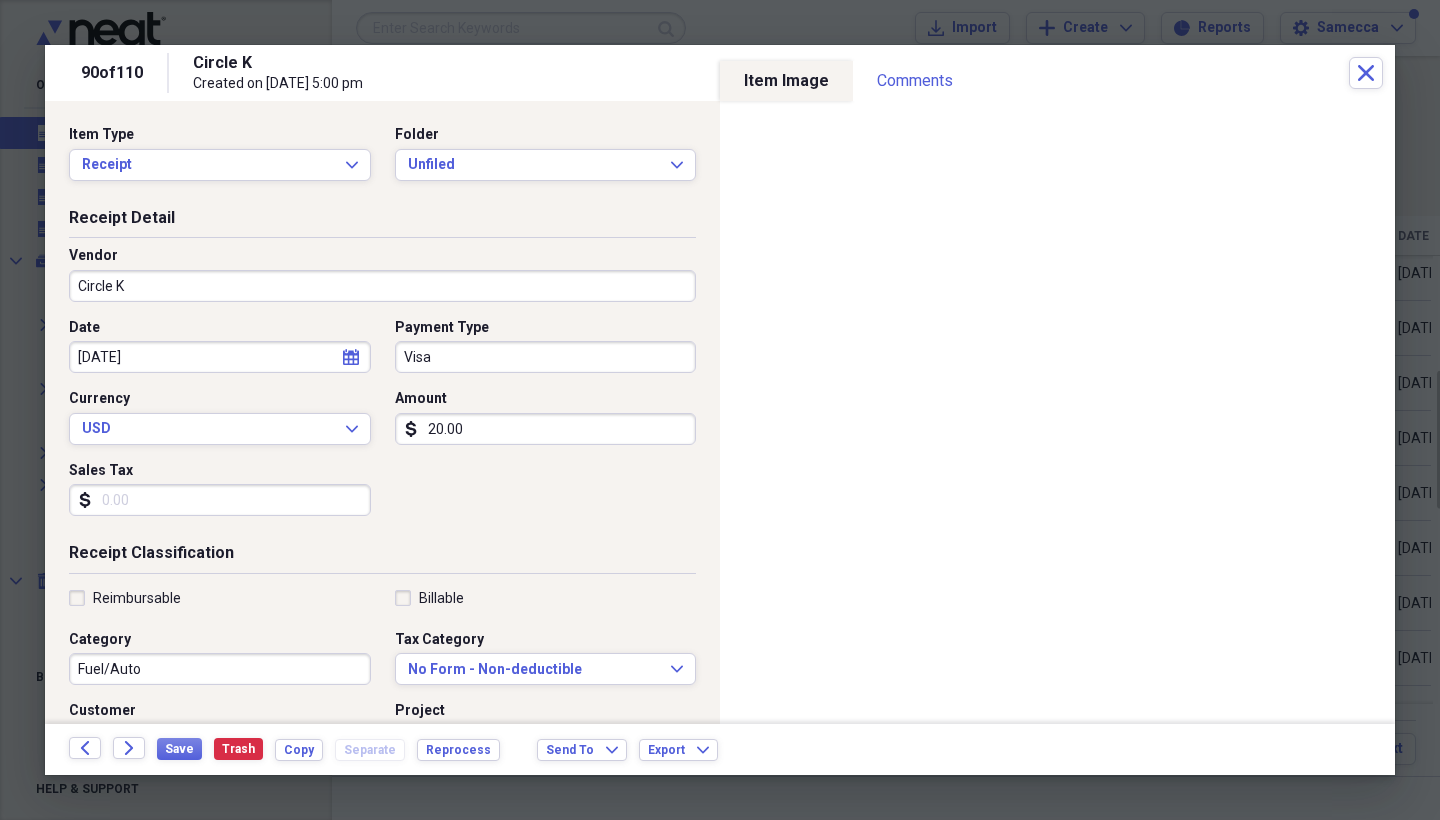 click on "Forward" 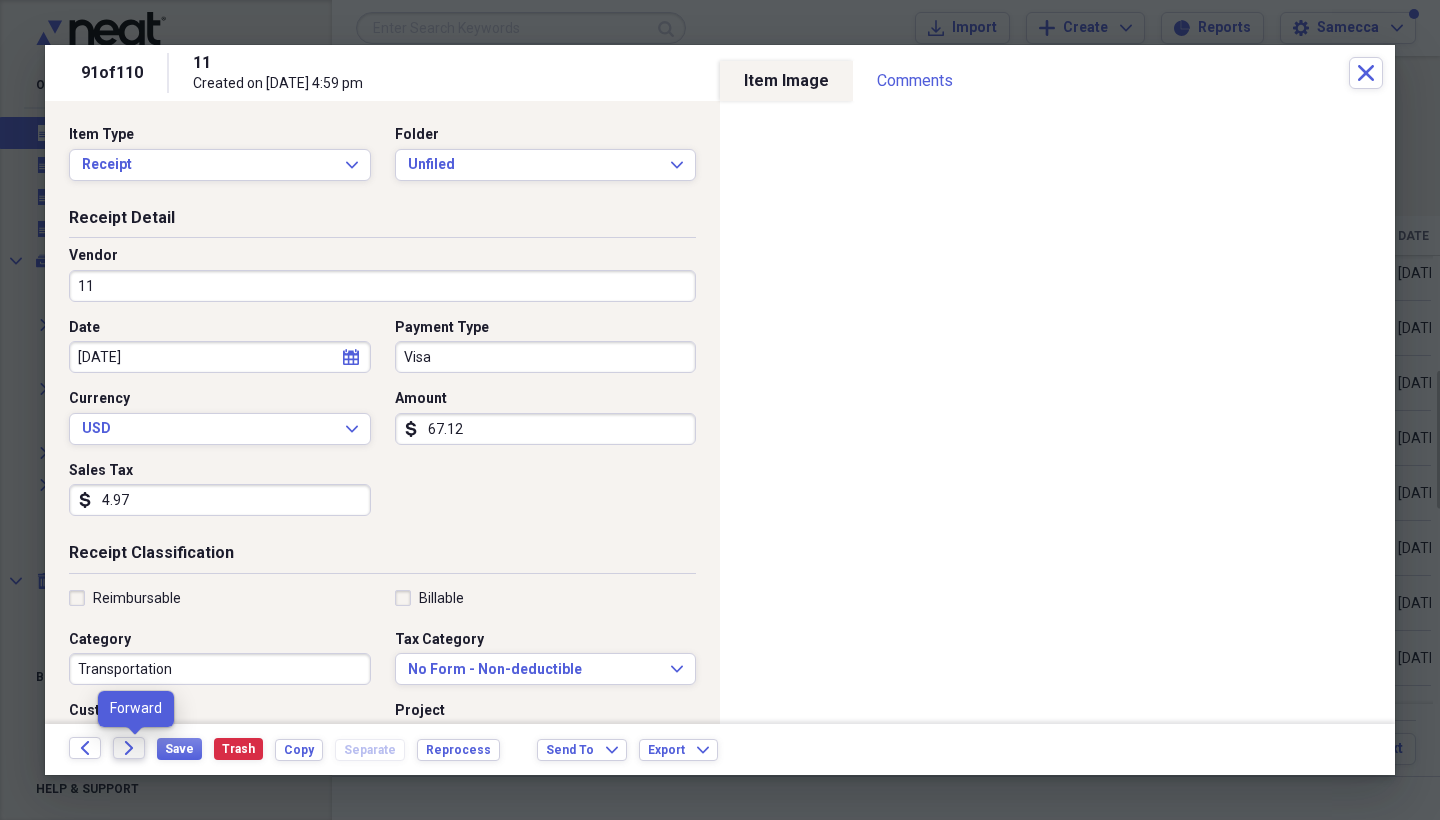 click on "Forward" 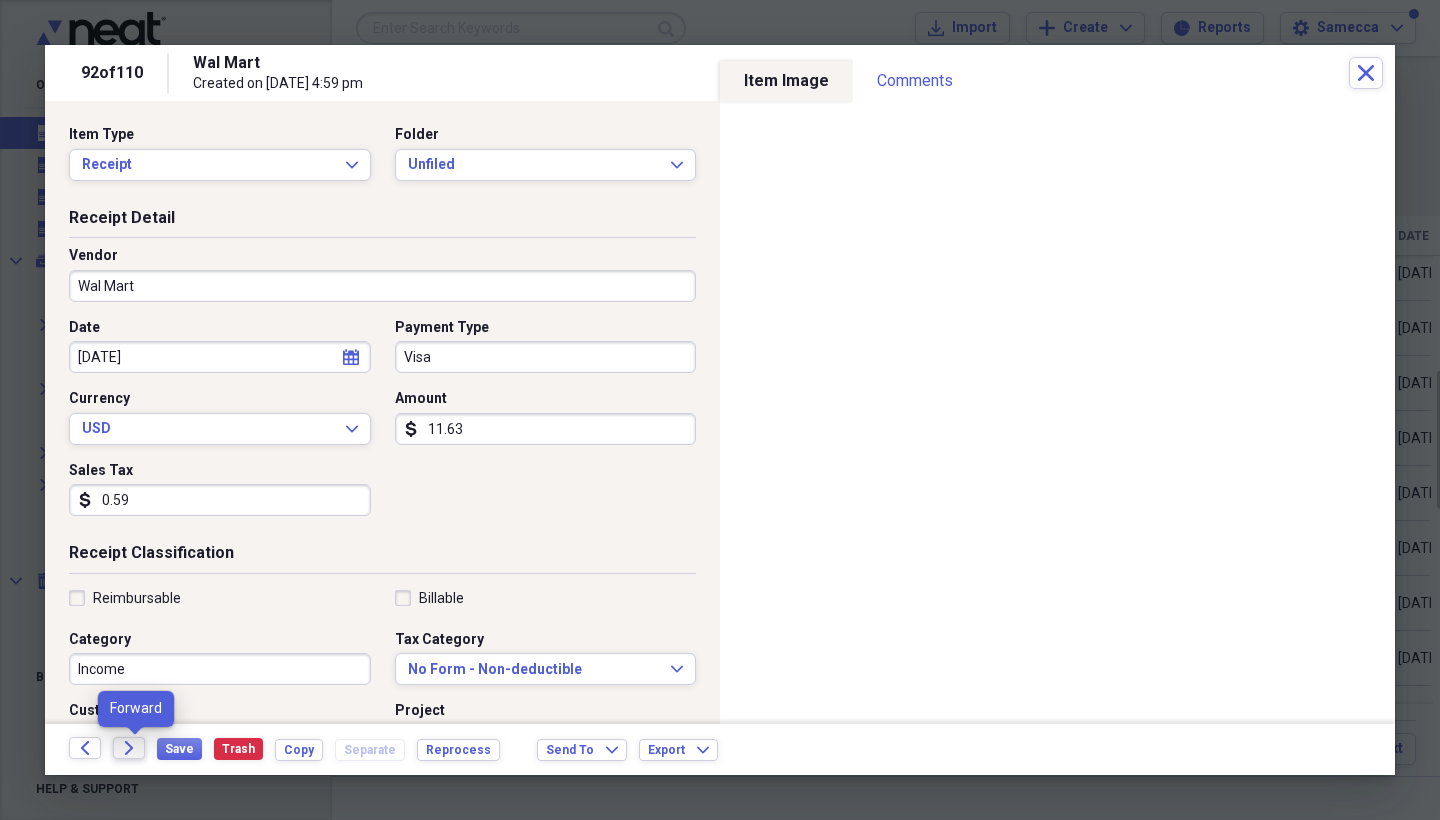 click on "Forward" 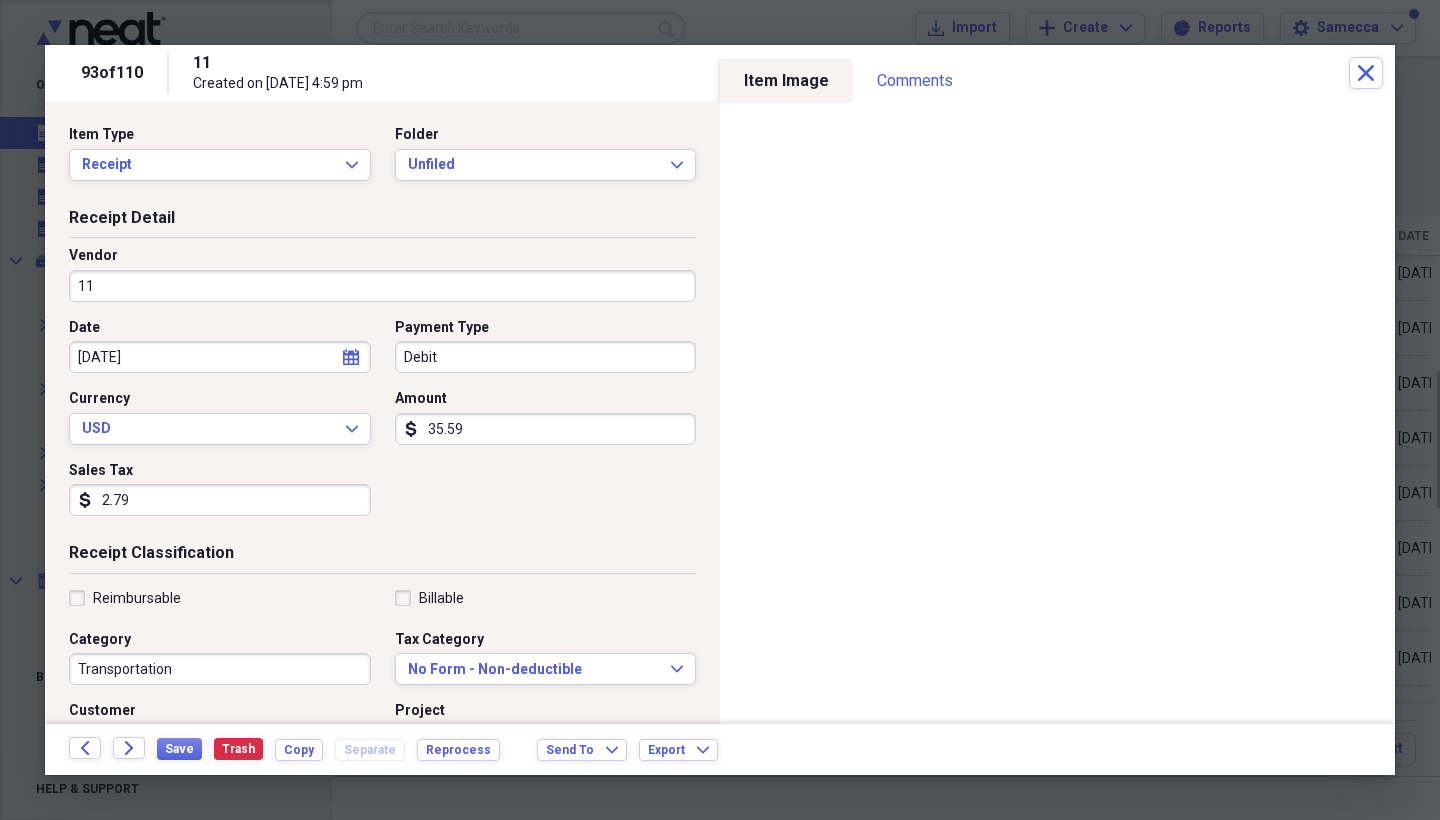 click on "Forward" 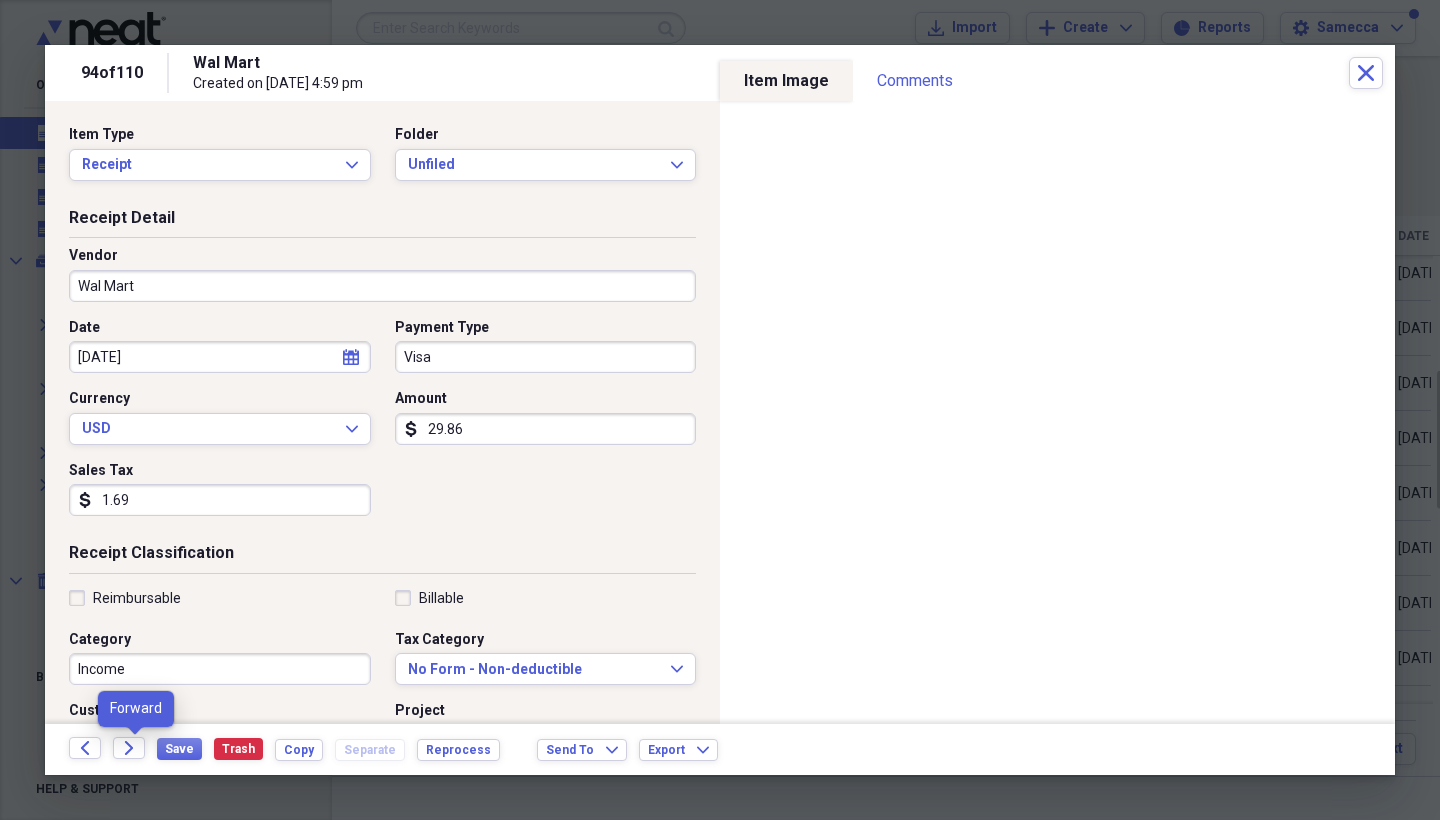 click on "Forward" 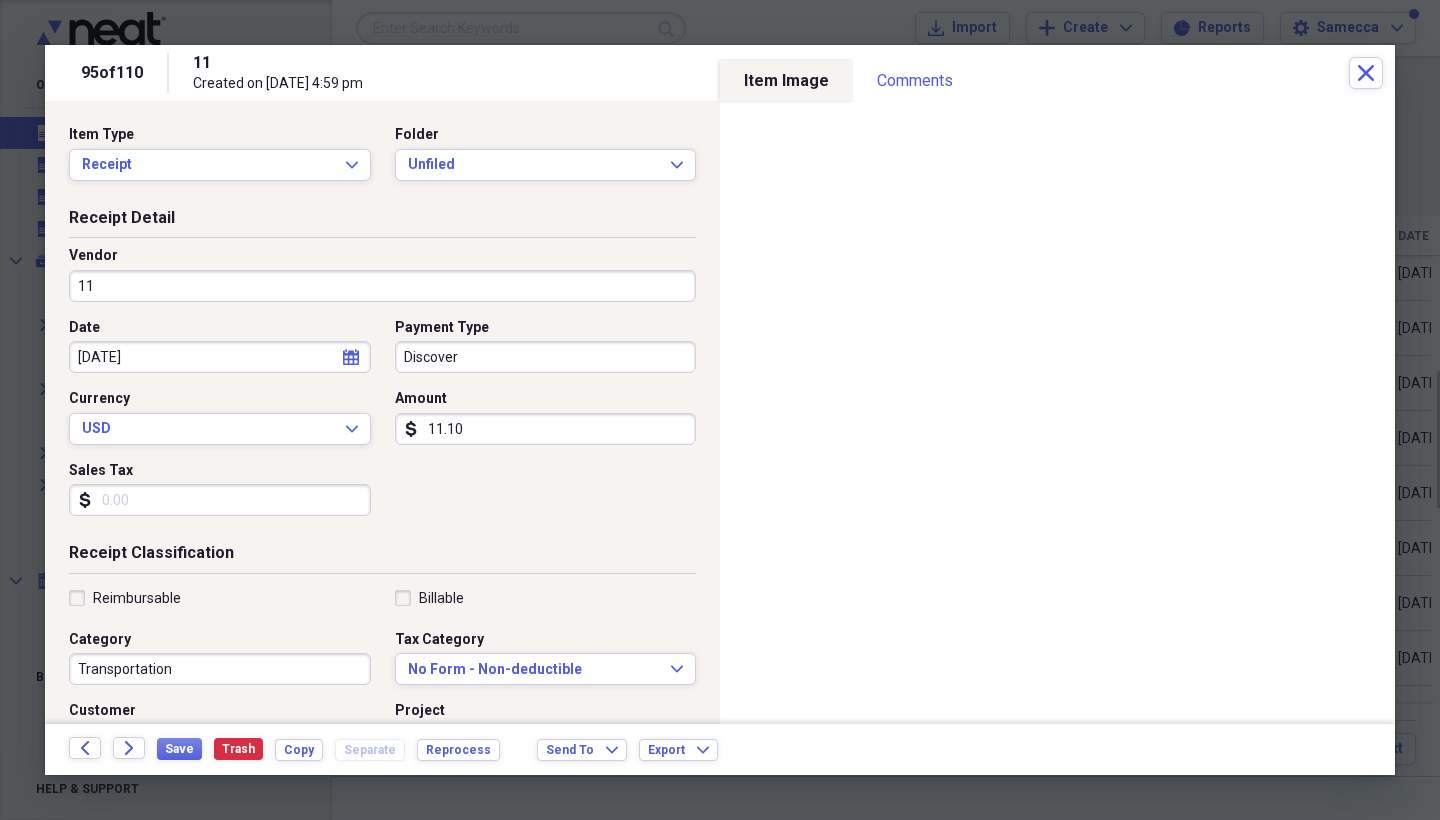 click on "Forward" 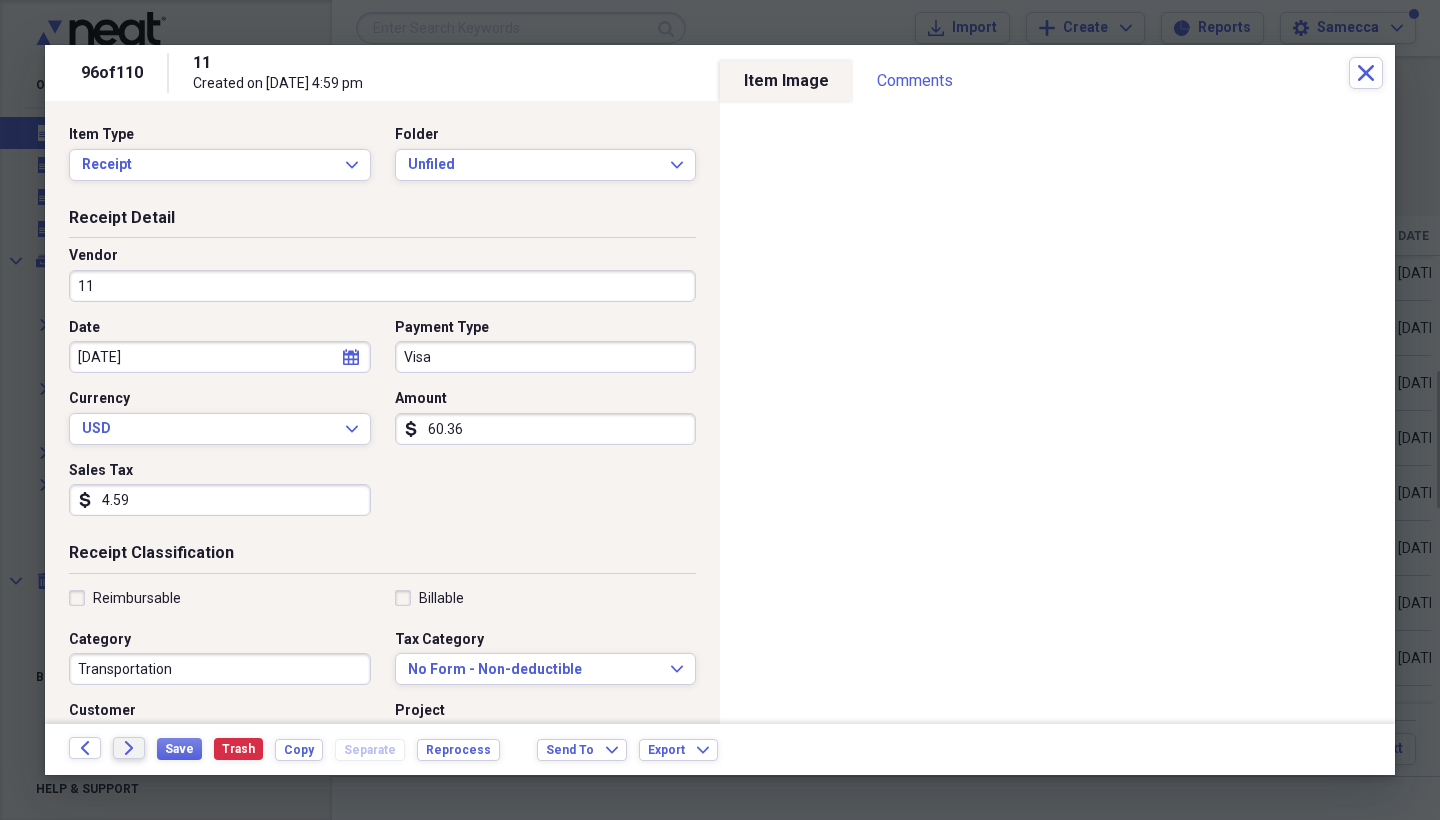 click on "Forward" 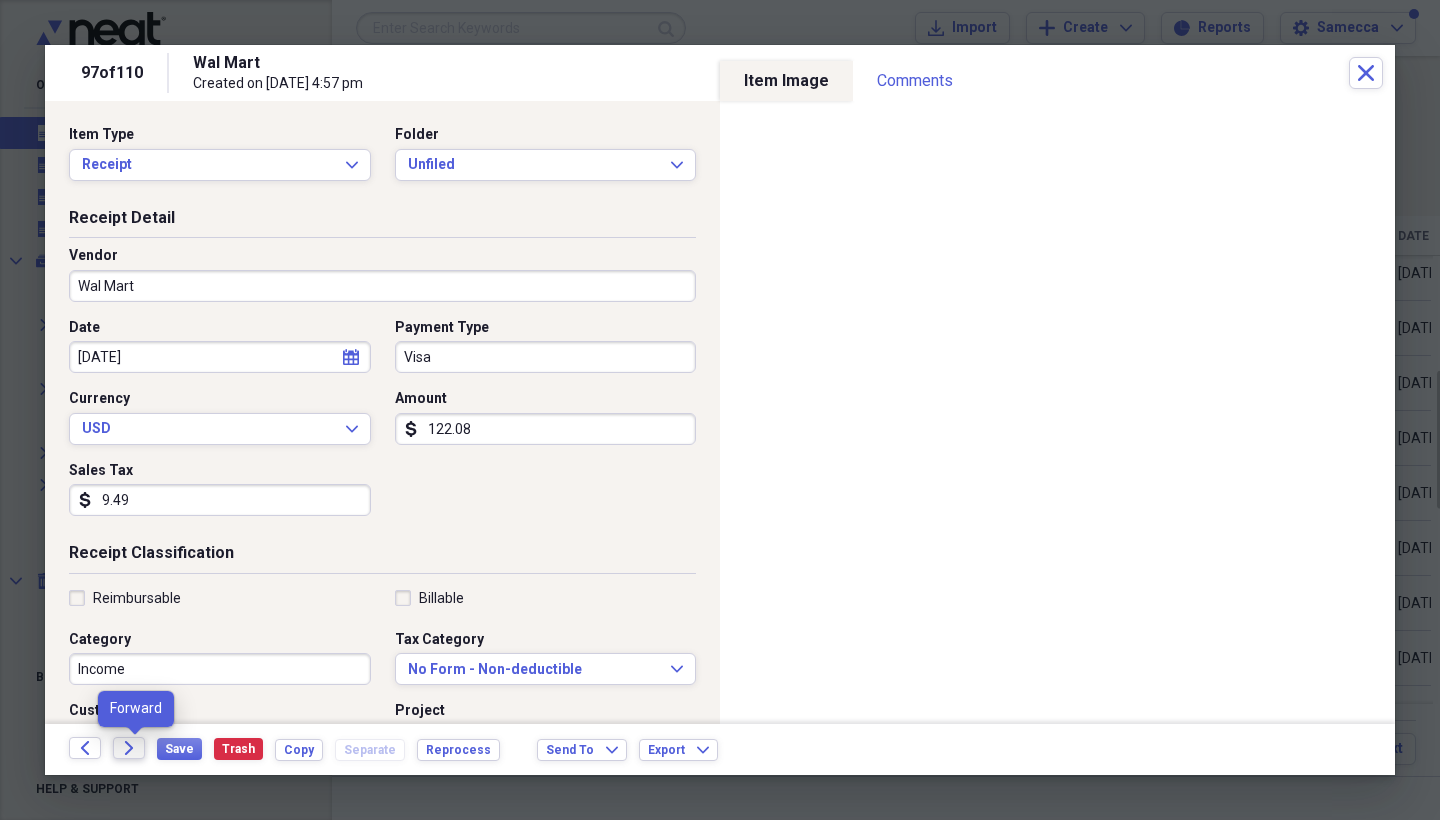 click 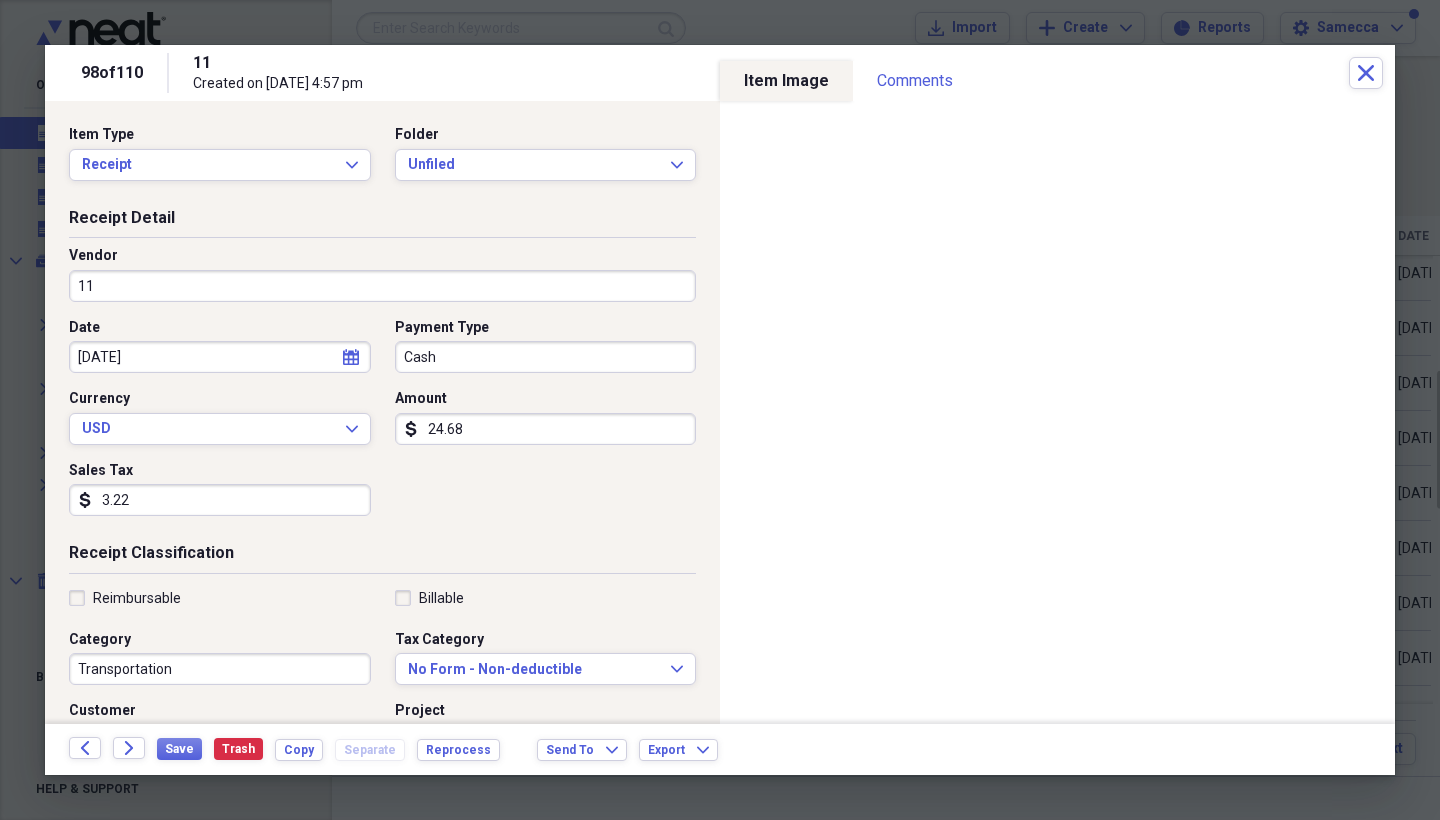 click 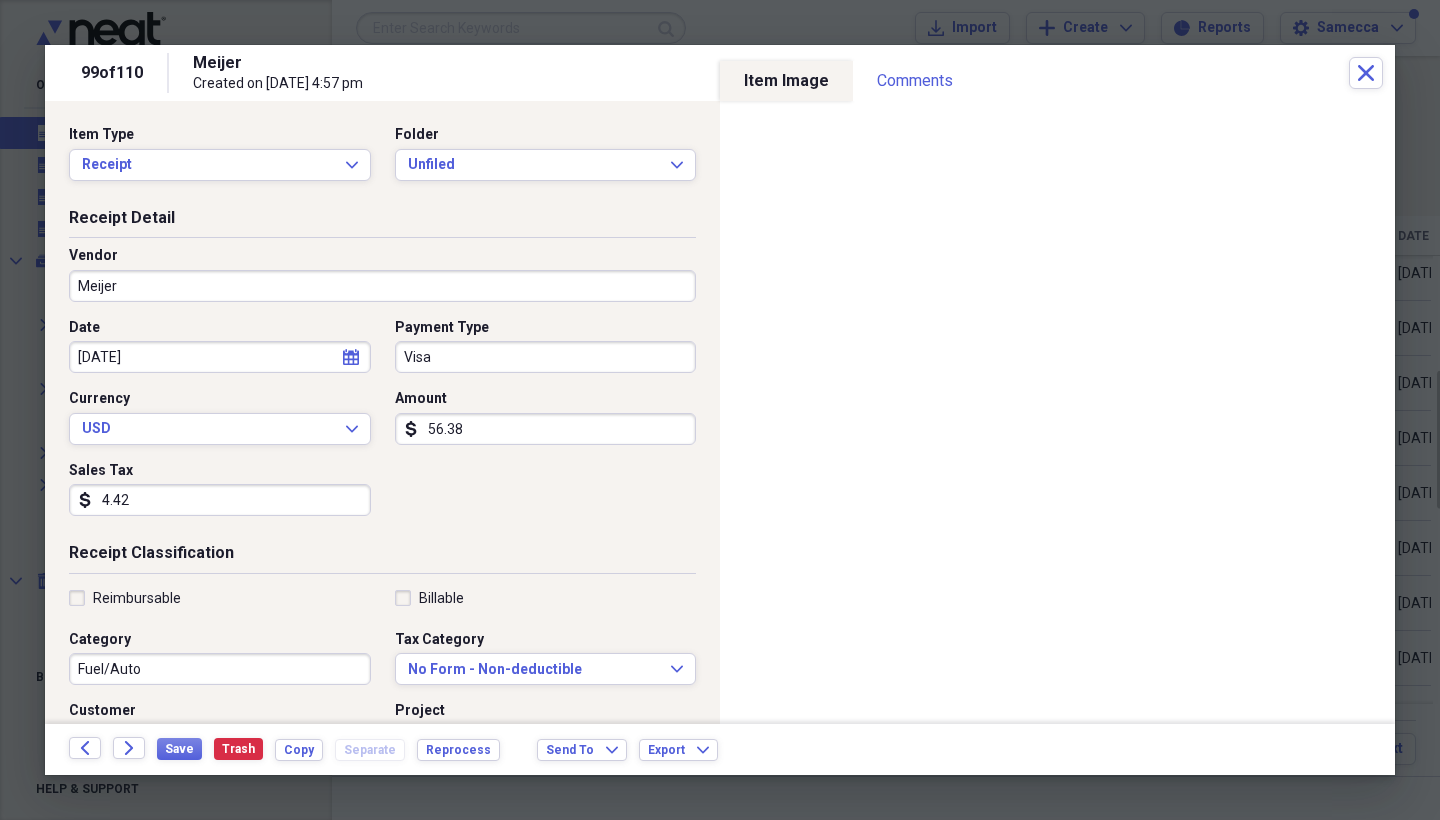 click 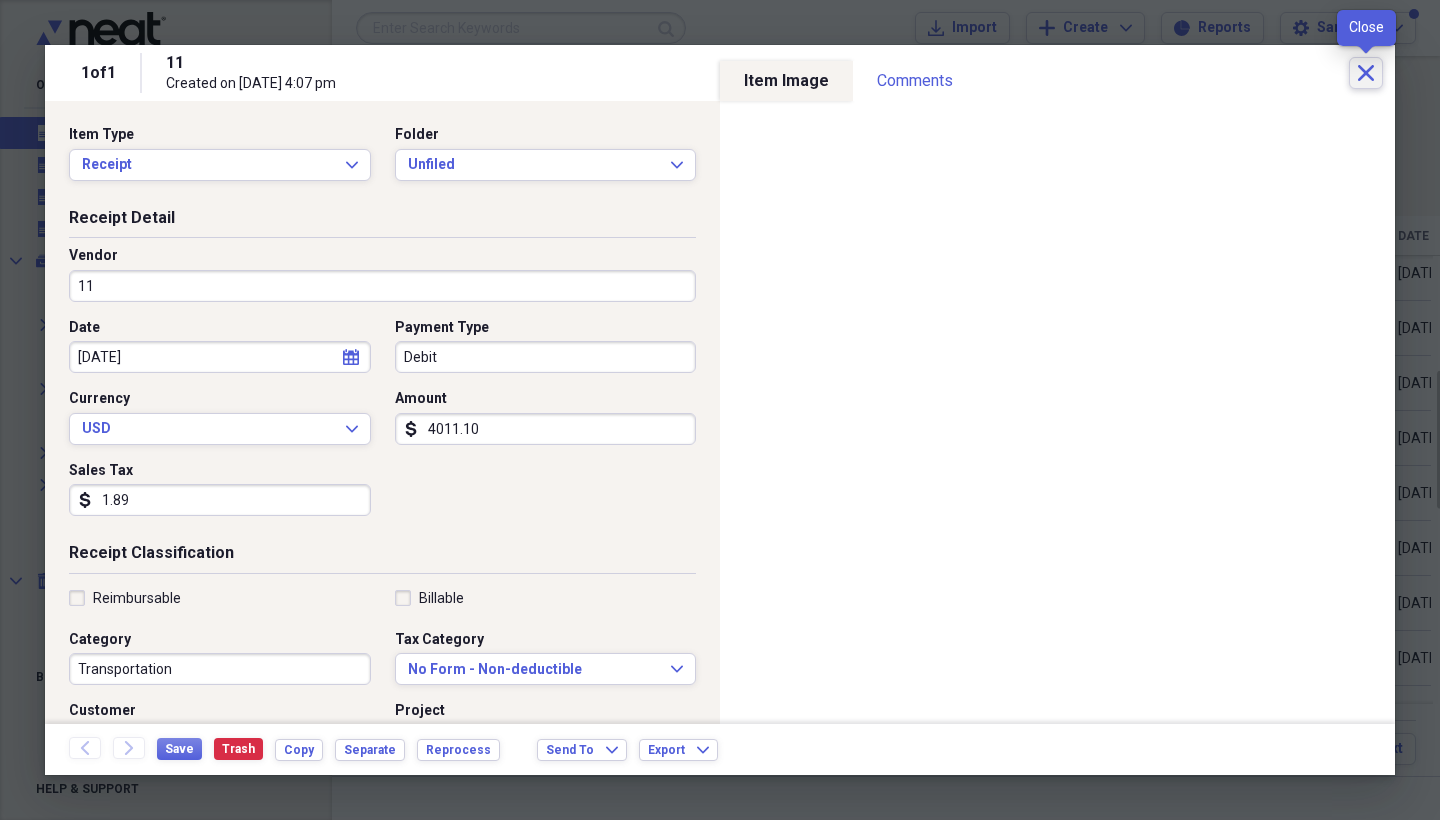 click on "Close" 